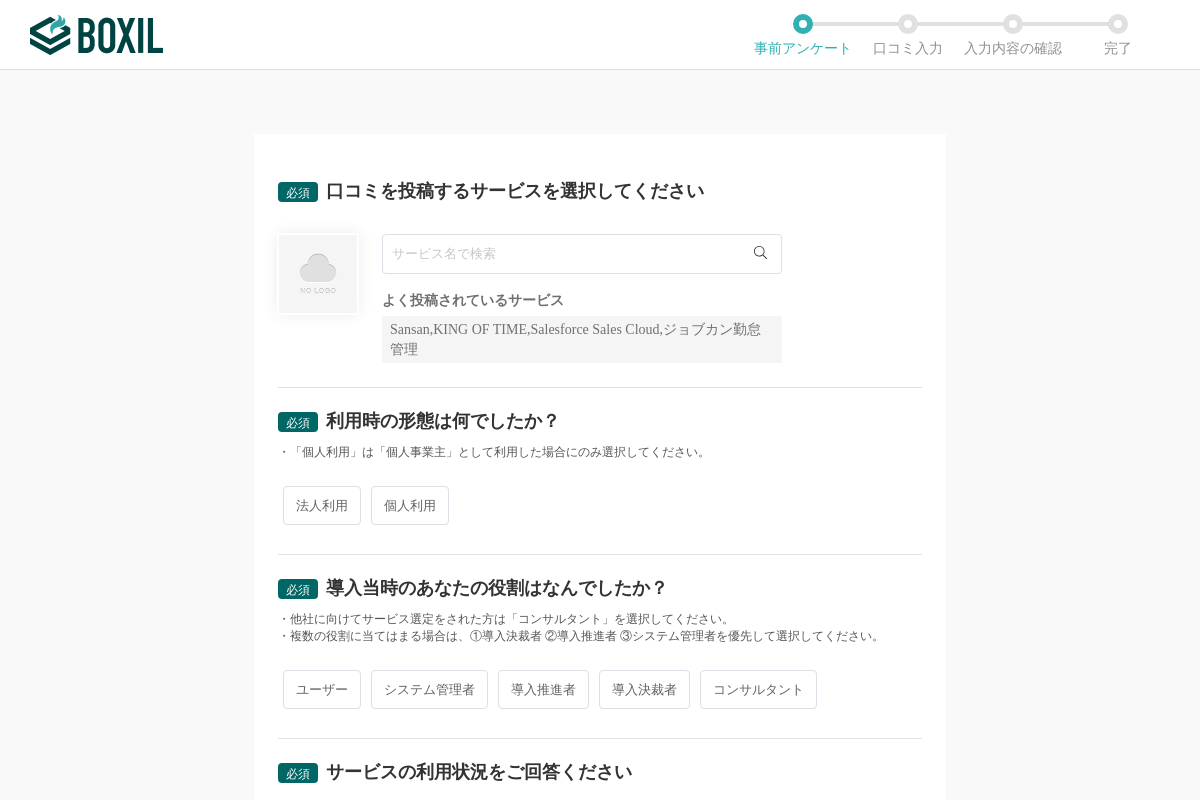 scroll, scrollTop: 0, scrollLeft: 0, axis: both 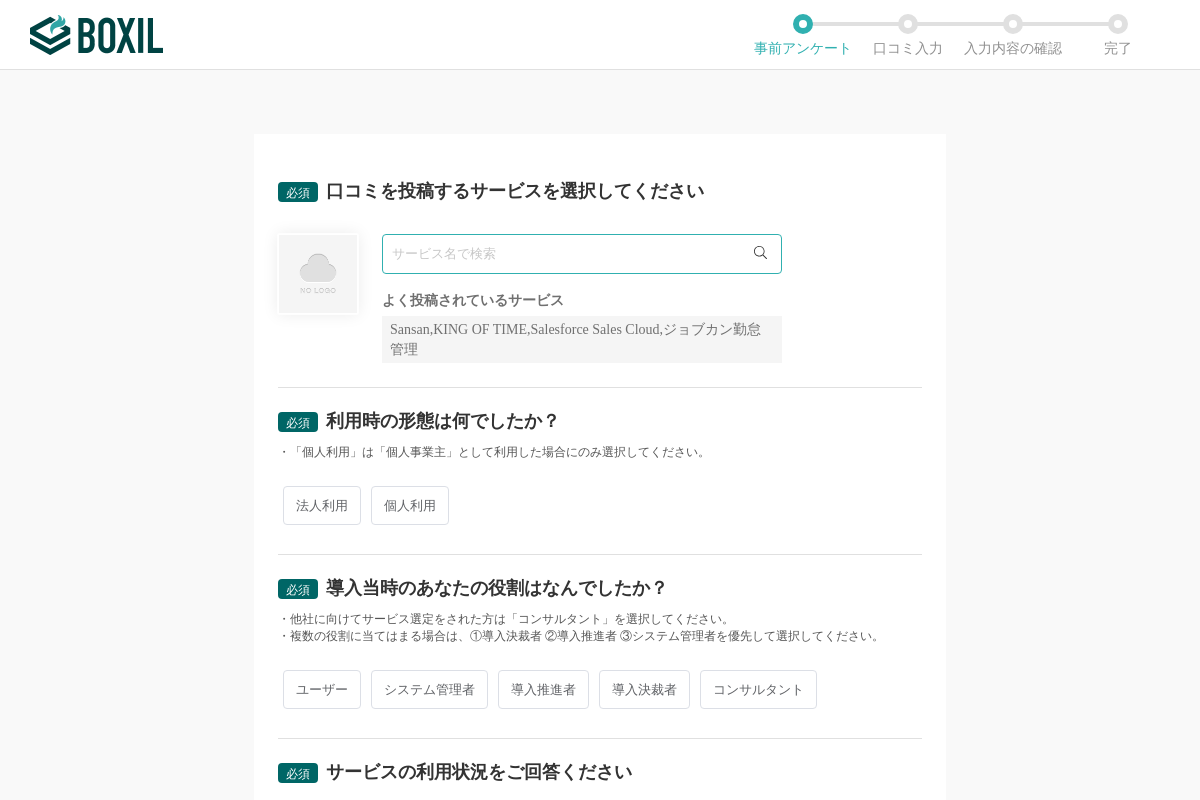 paste on "MakeLeaps" 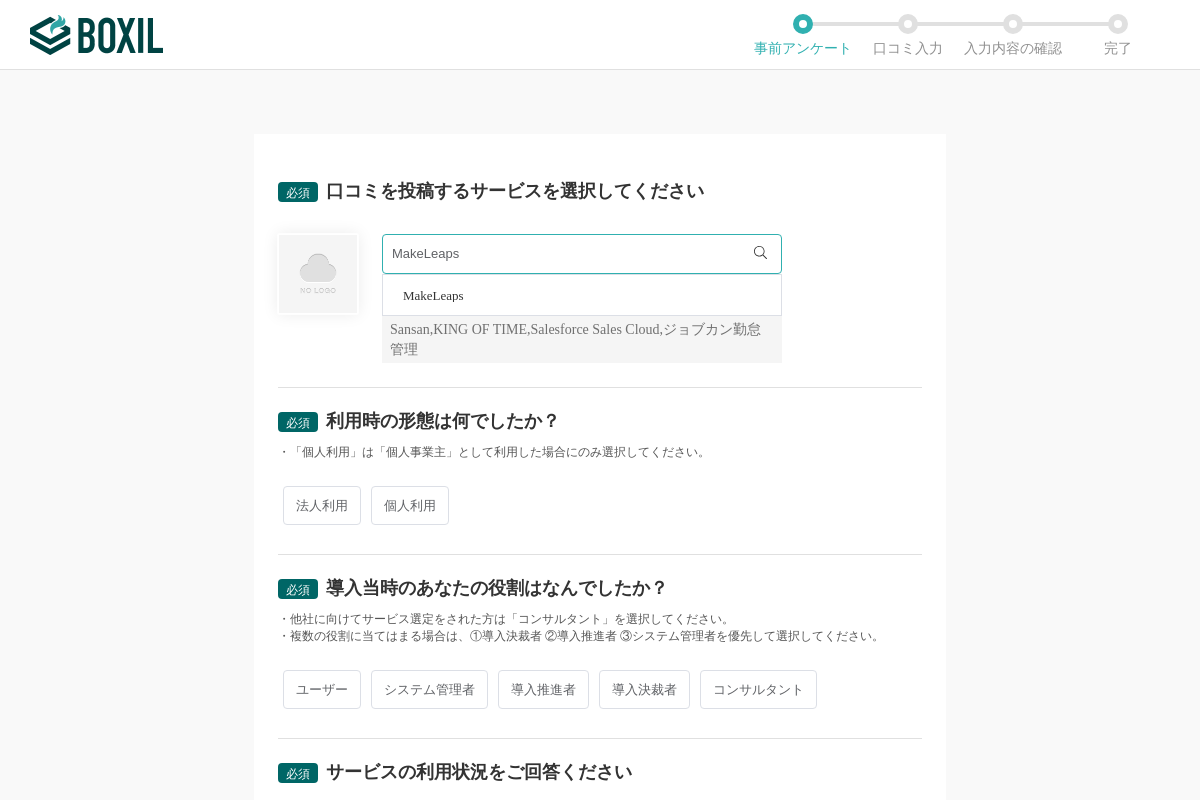 type on "MakeLeaps" 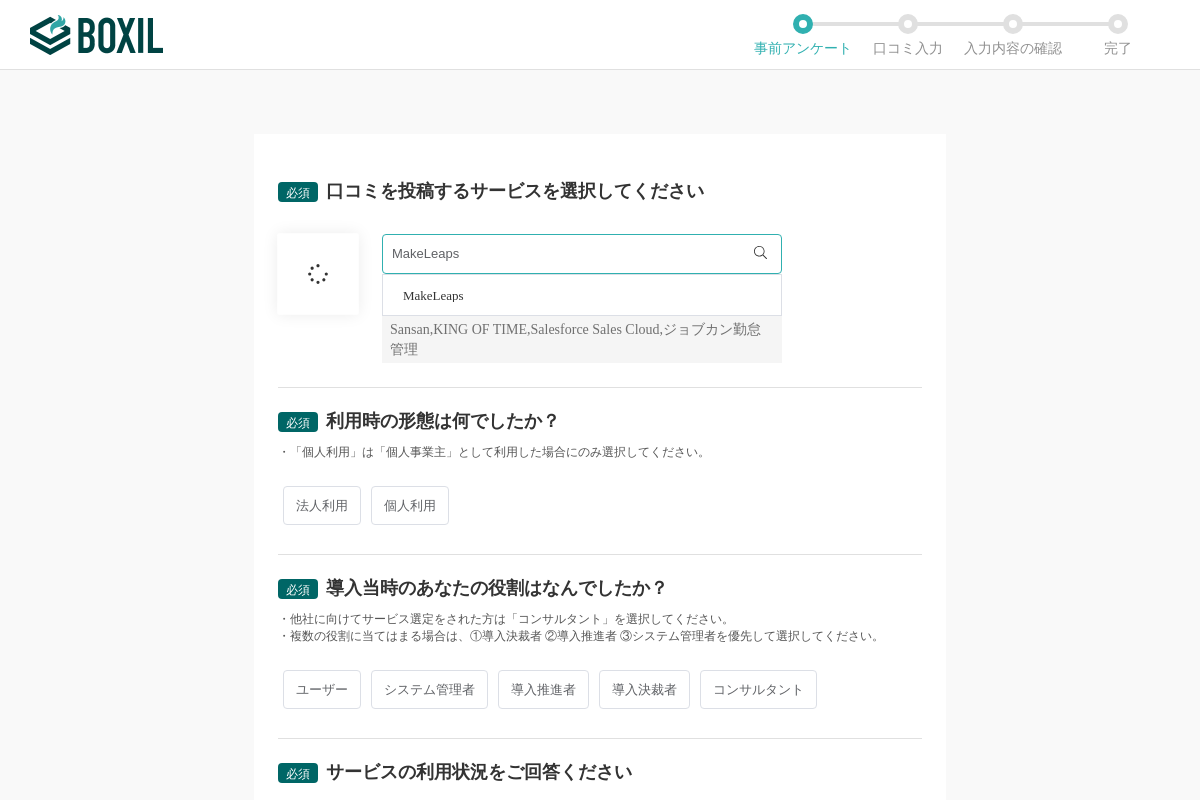 scroll, scrollTop: 140, scrollLeft: 0, axis: vertical 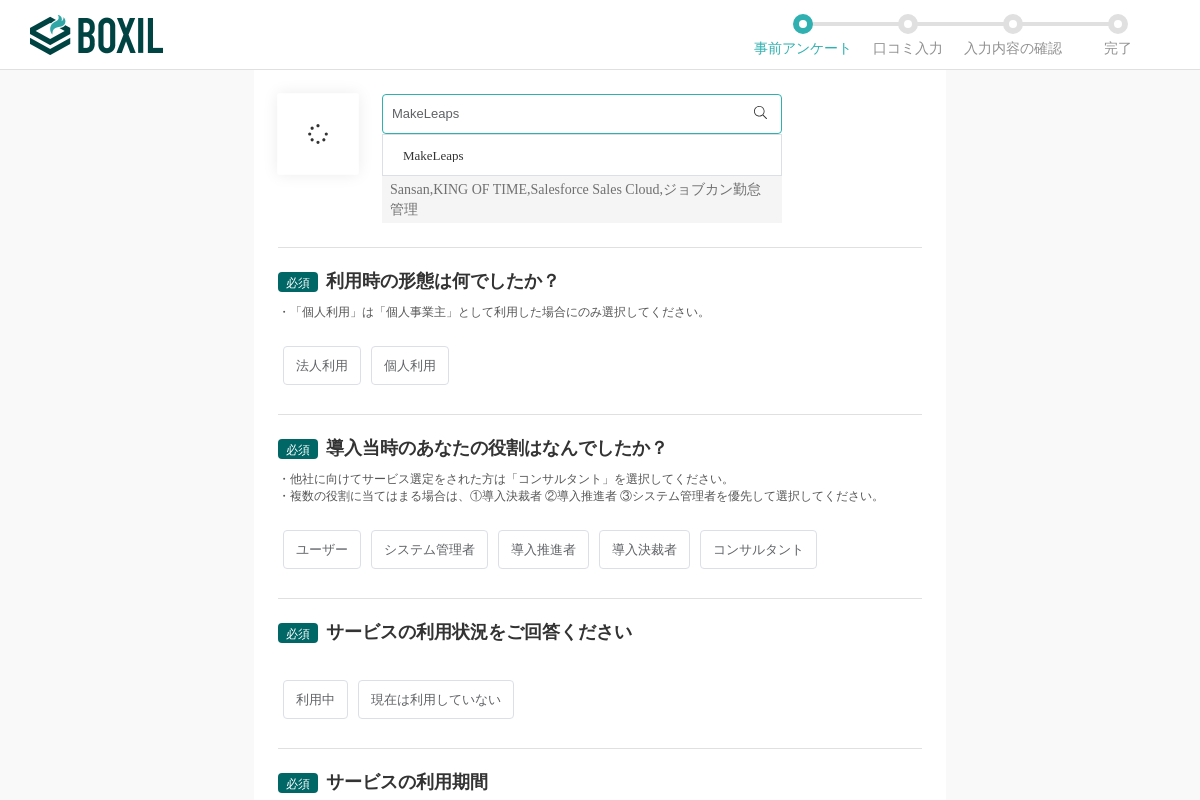 click on "法人利用" at bounding box center (322, 365) 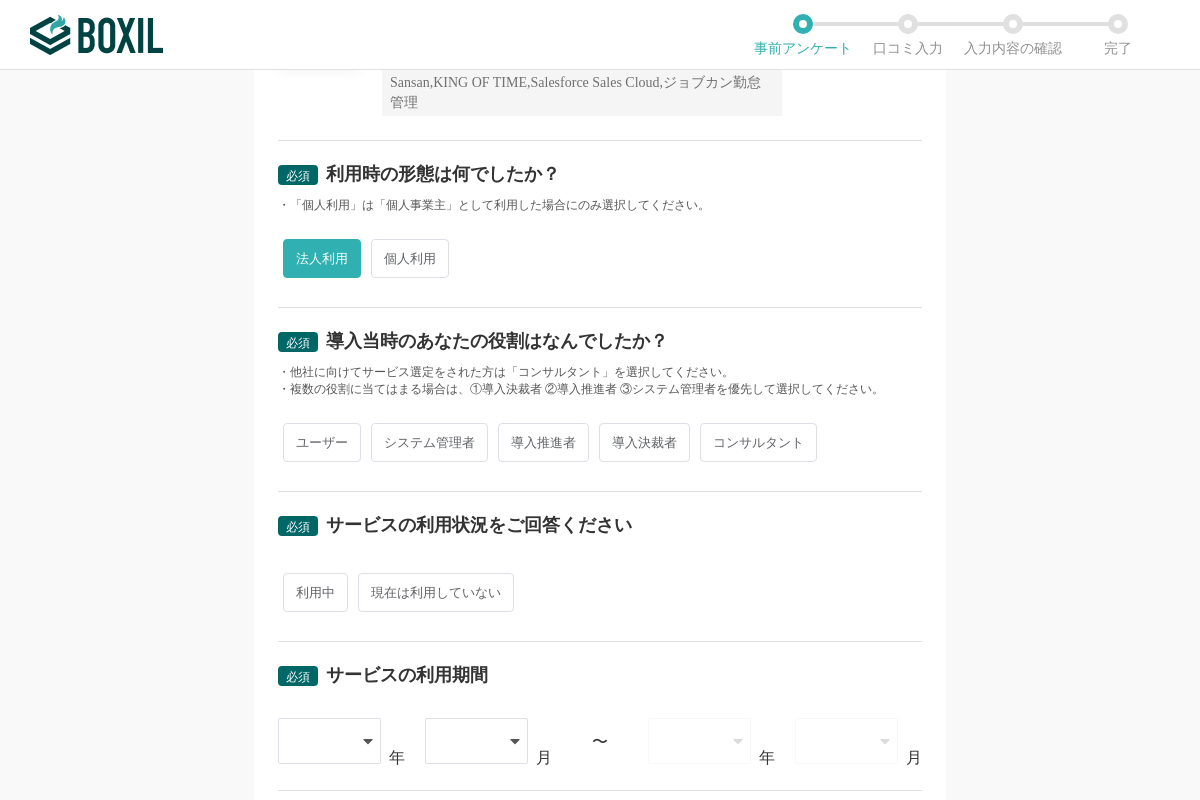 scroll, scrollTop: 280, scrollLeft: 0, axis: vertical 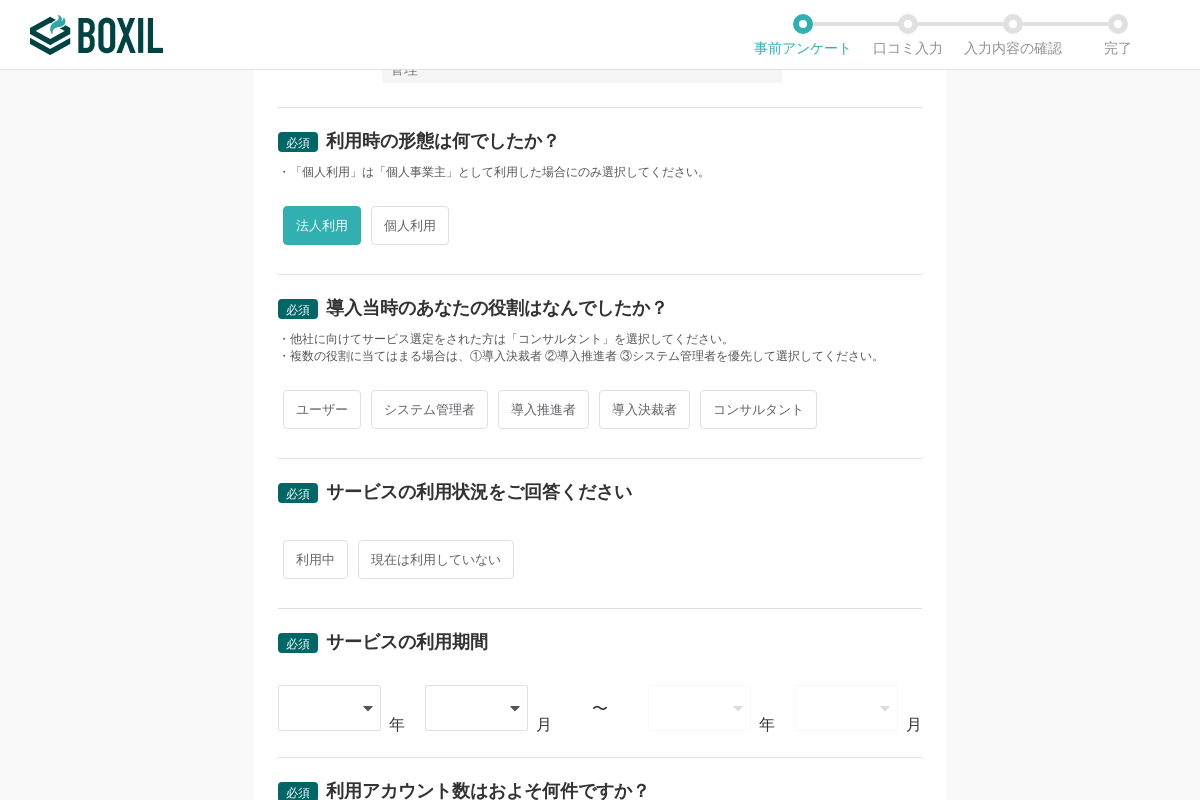 click on "ユーザー" at bounding box center [322, 409] 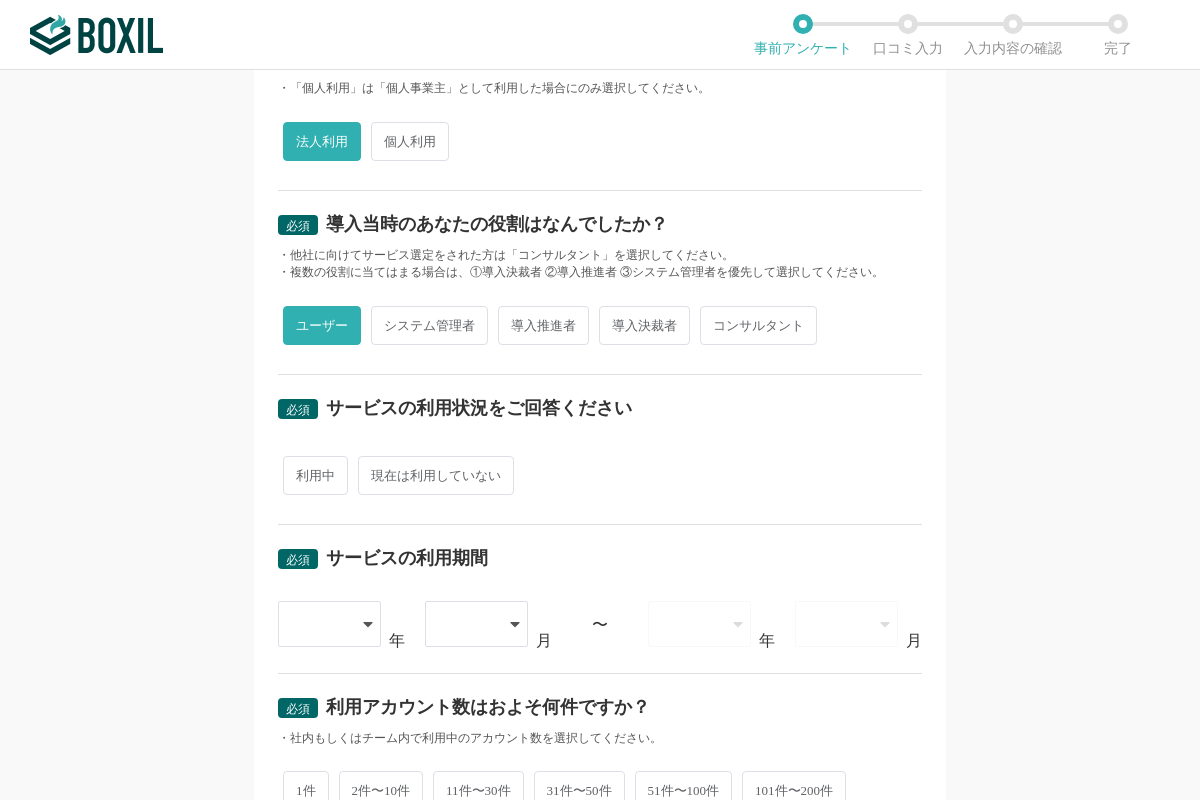 scroll, scrollTop: 420, scrollLeft: 0, axis: vertical 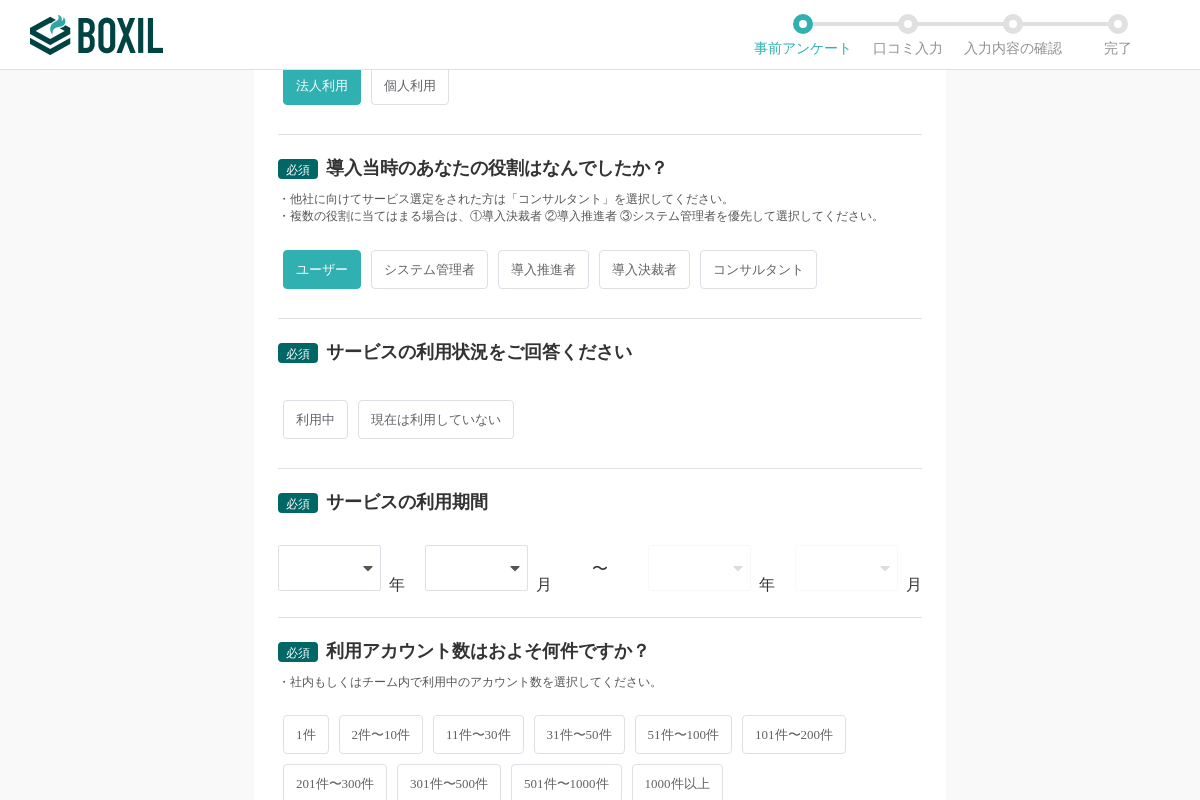 click on "利用中" at bounding box center (315, 419) 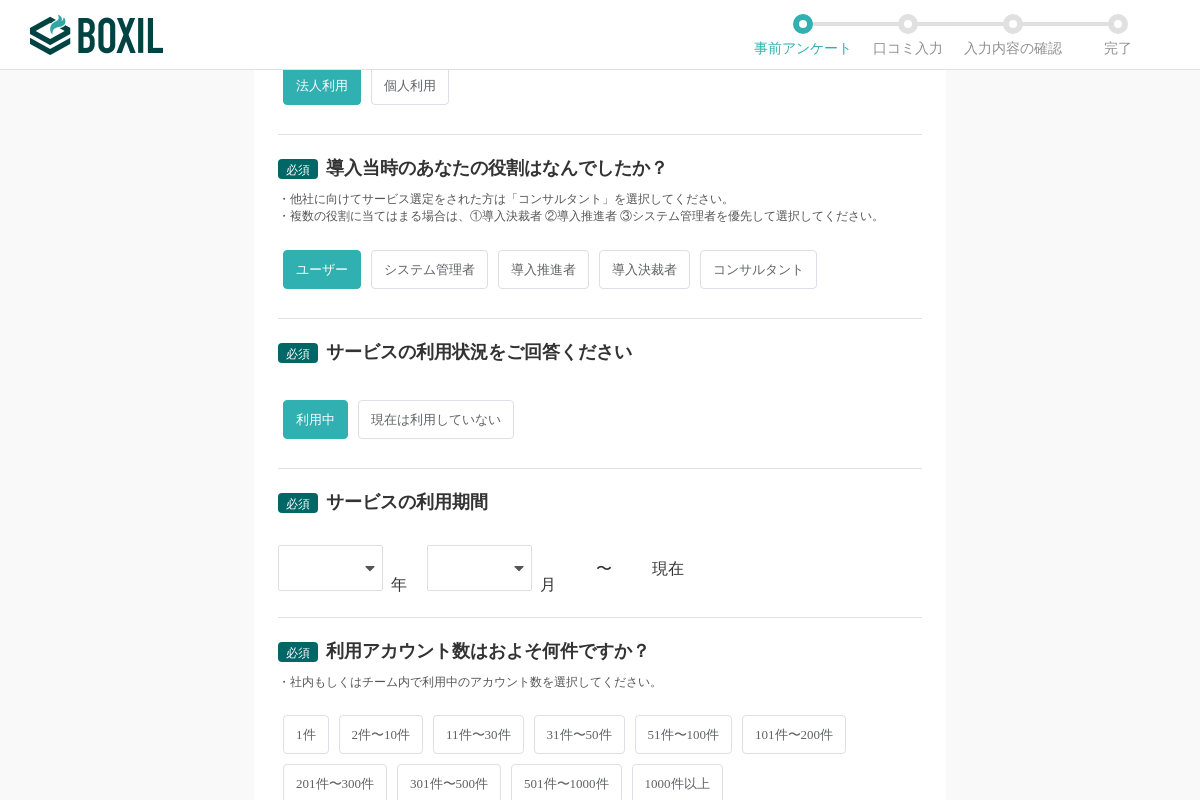 scroll, scrollTop: 700, scrollLeft: 0, axis: vertical 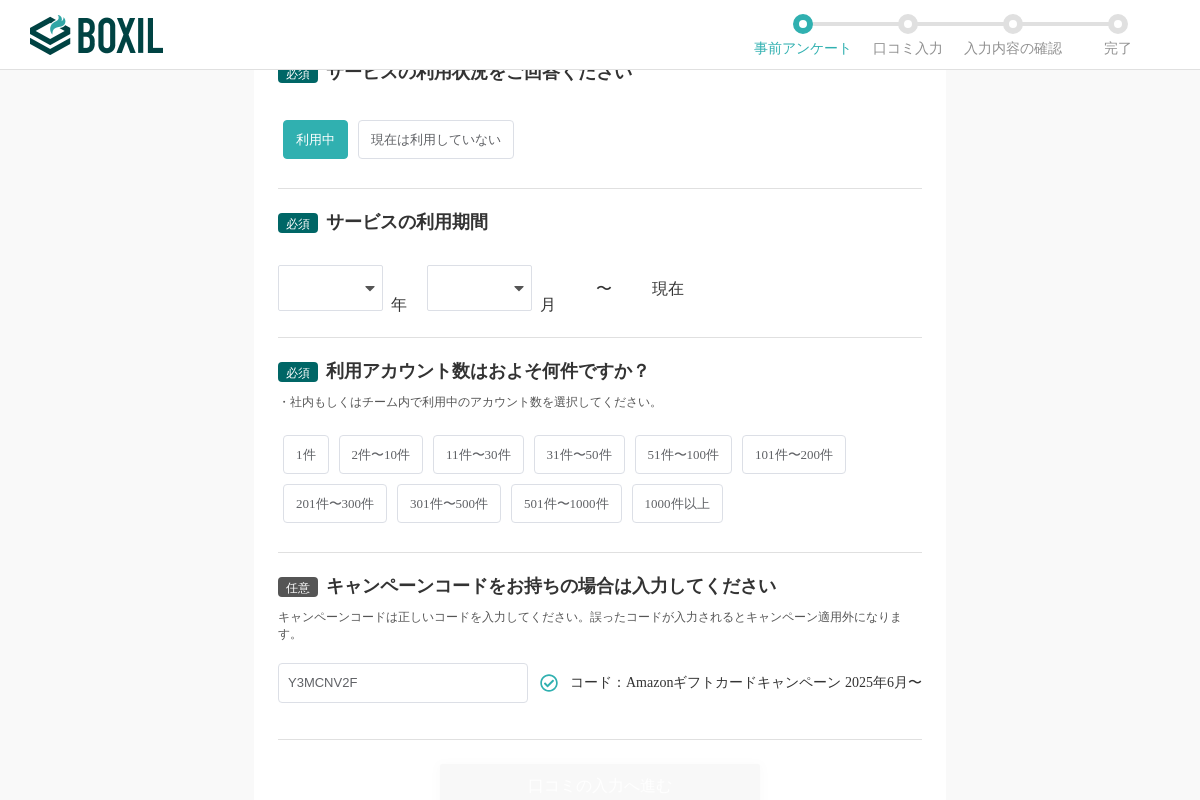 click at bounding box center (320, 288) 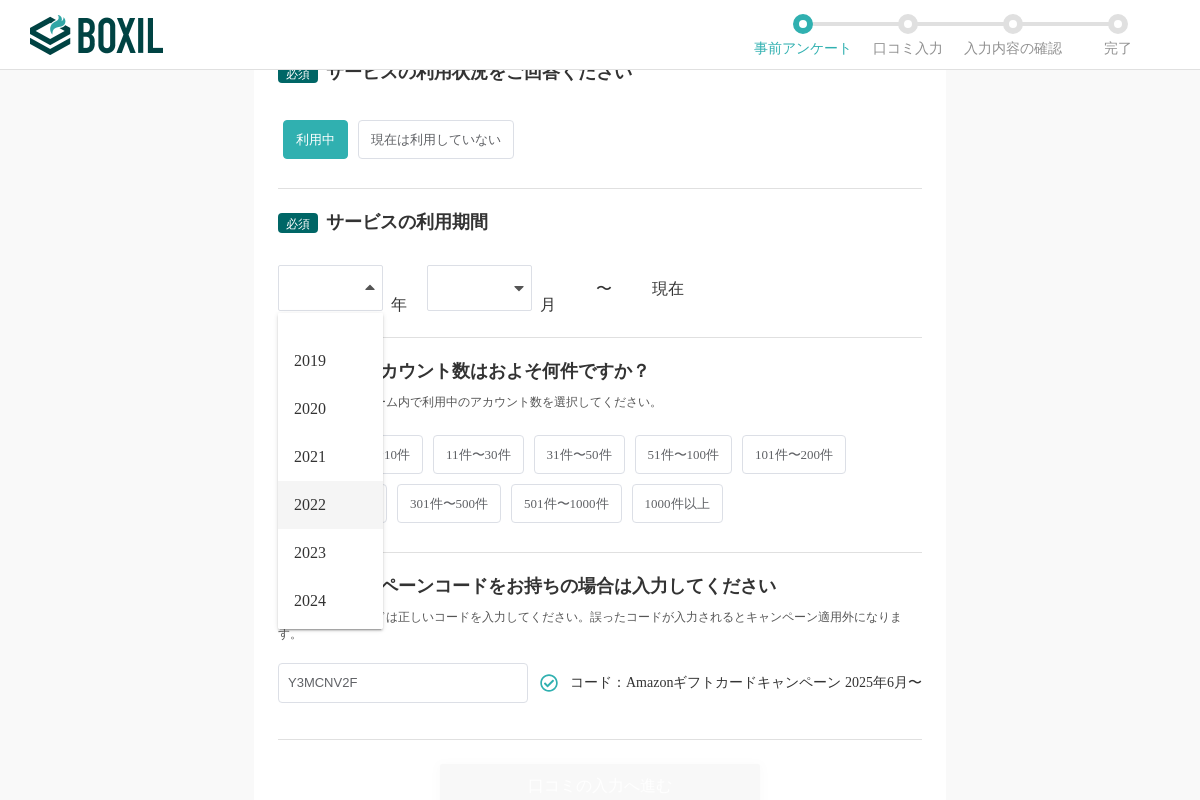 scroll, scrollTop: 228, scrollLeft: 0, axis: vertical 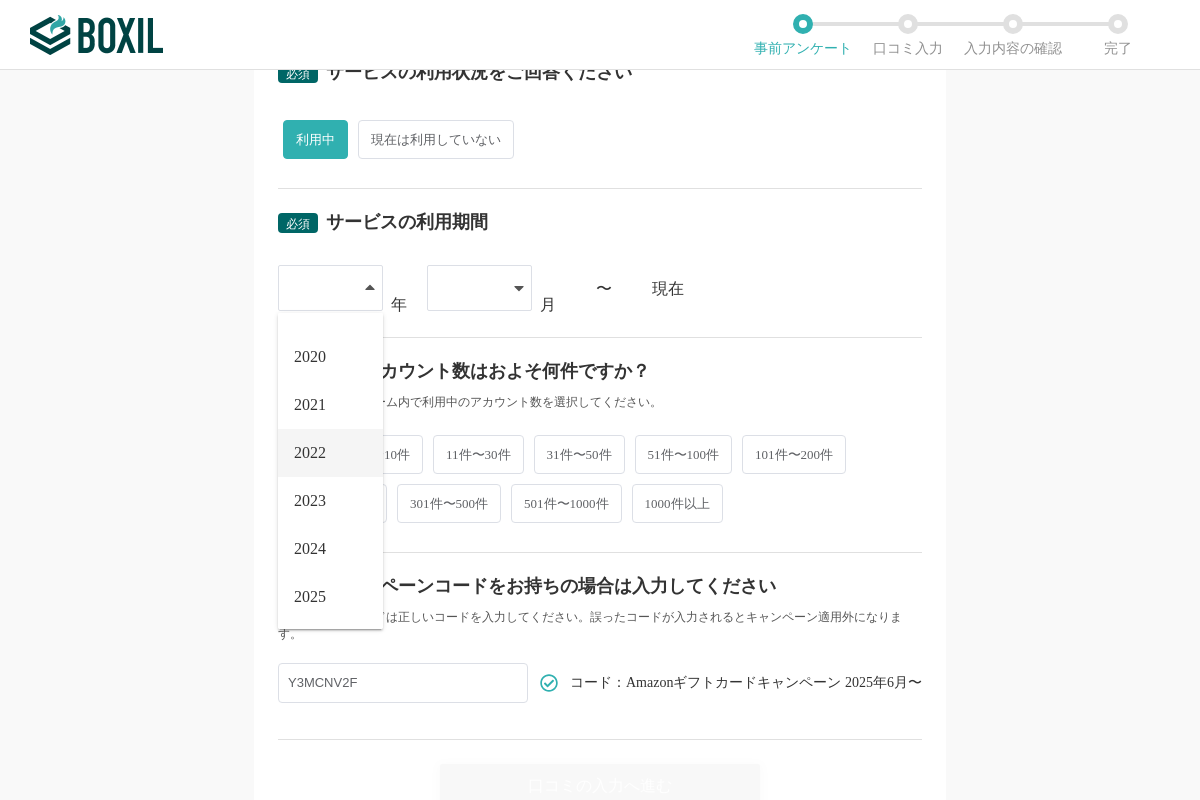 click on "2022" at bounding box center (330, 453) 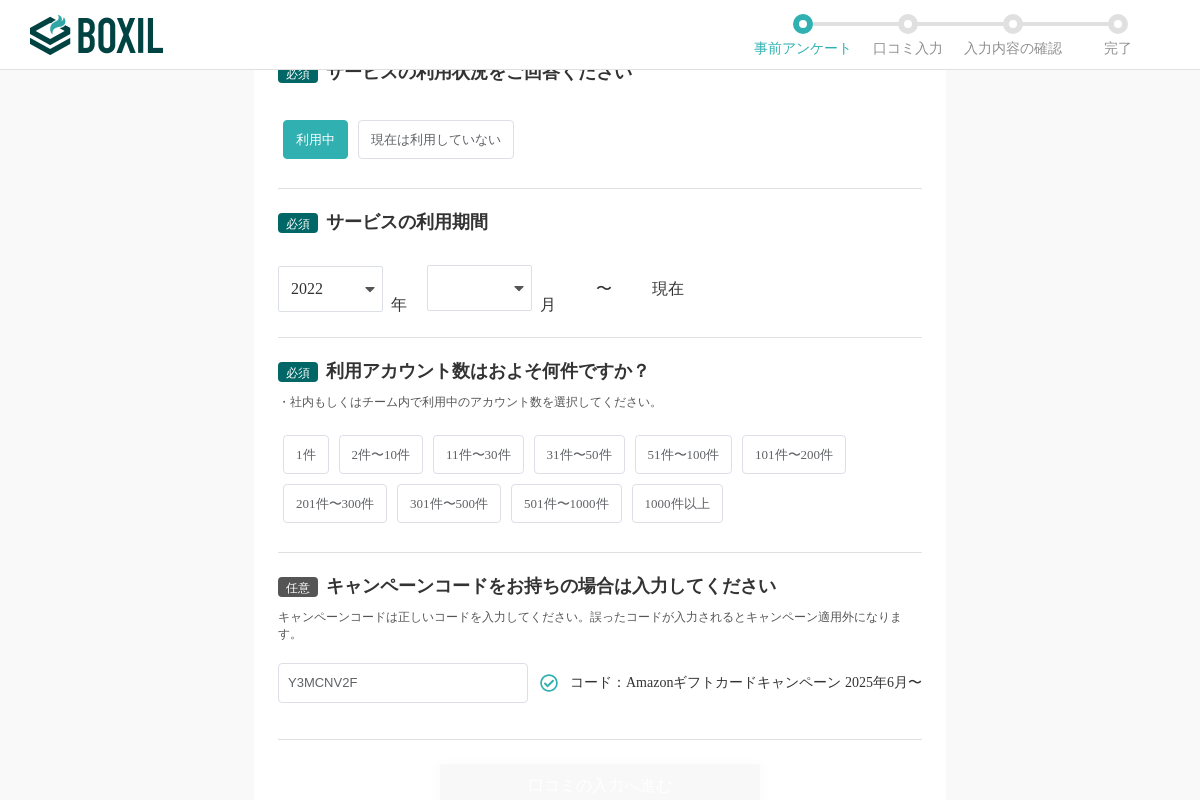 click at bounding box center (469, 288) 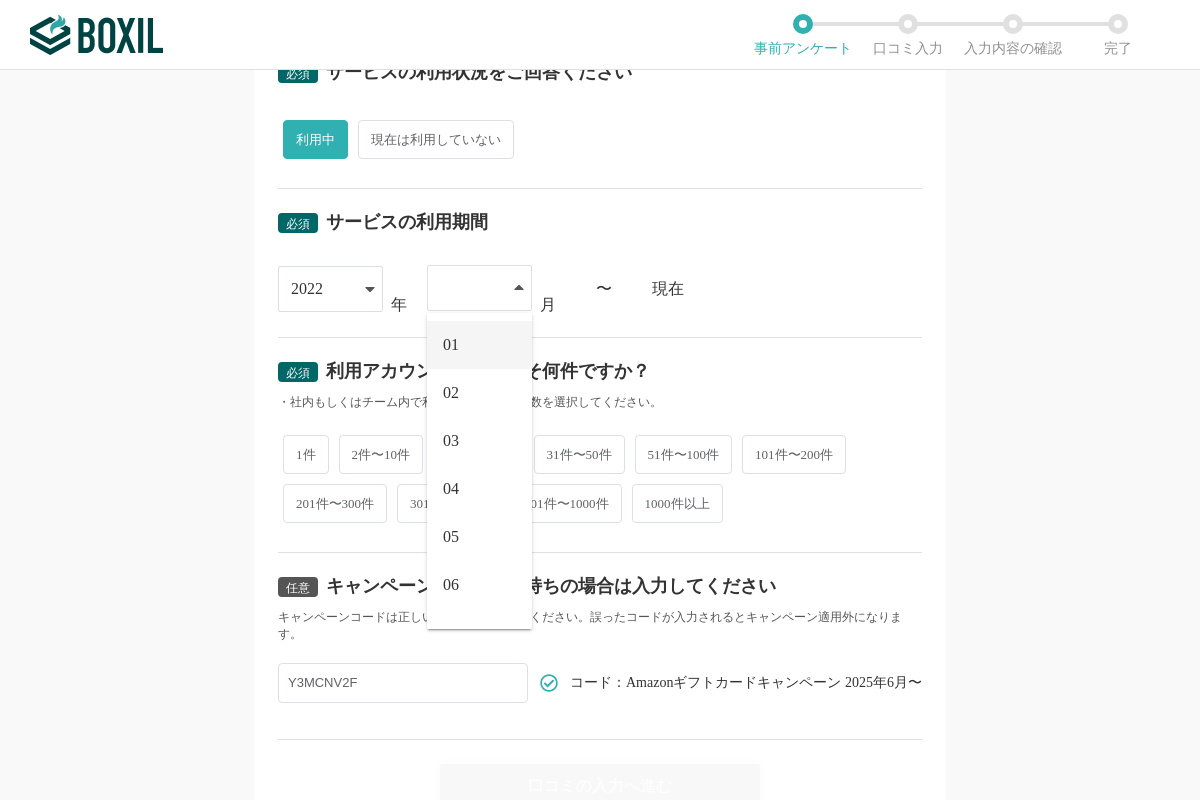 click on "01" at bounding box center (479, 345) 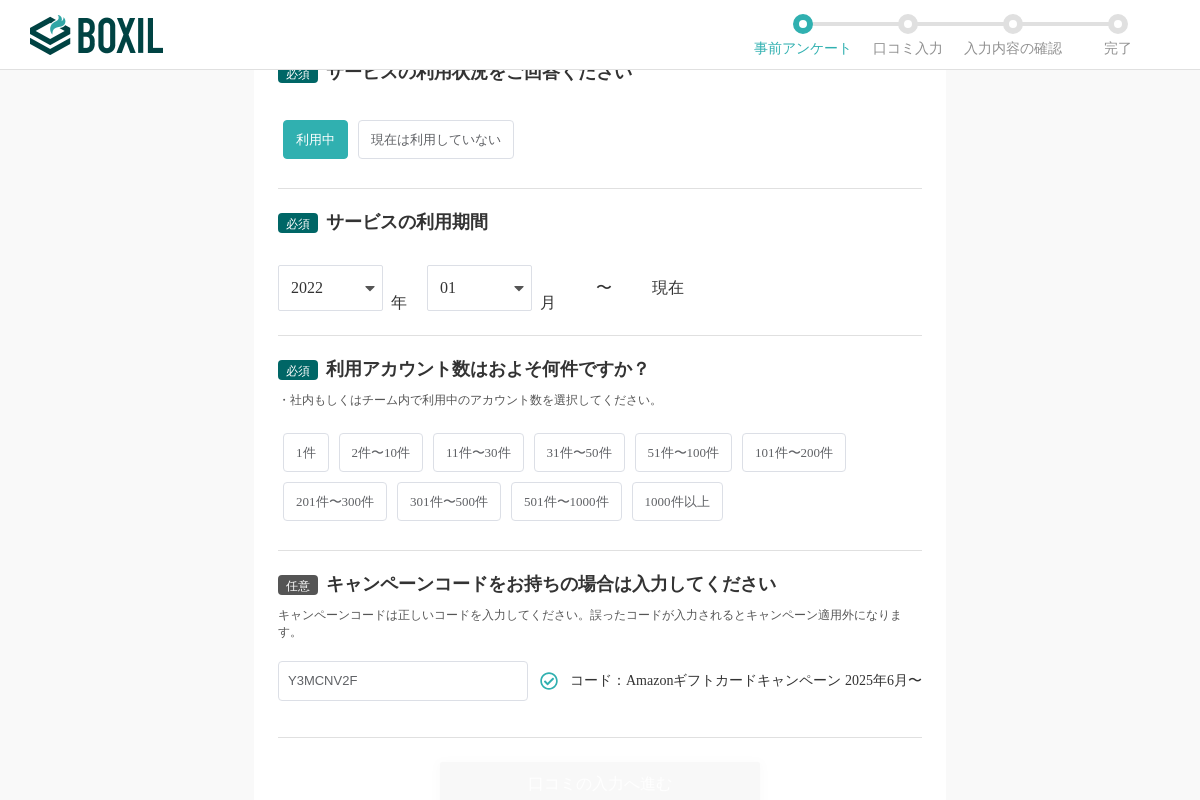 click on "51件〜100件" at bounding box center [684, 452] 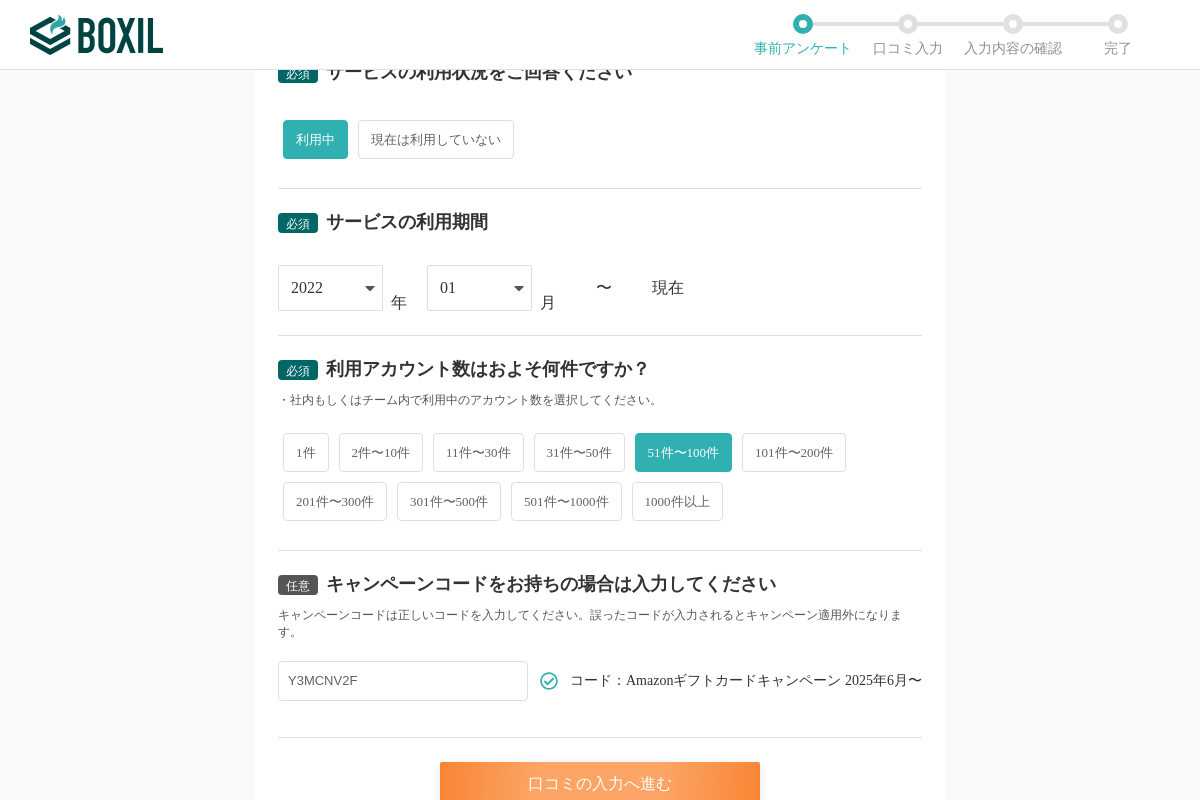 drag, startPoint x: 527, startPoint y: 749, endPoint x: 501, endPoint y: 557, distance: 193.75243 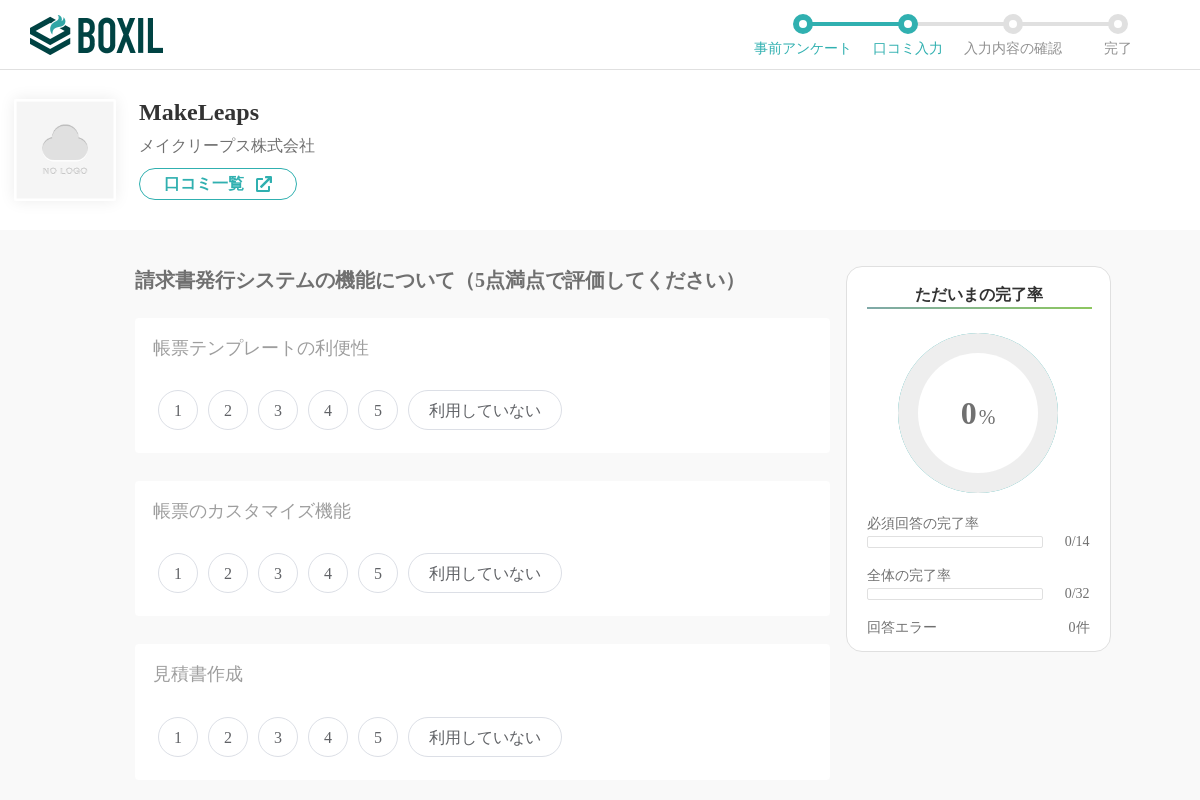 click on "請求書発行システムの機能について（5点満点で評価してください） 帳票テンプレートの利便性 1 2 3 4 5 利用していない 帳票のカスタマイズ機能 1 2 3 4 5 利用していない 見積書作成 1 2 3 4 5 利用していない 見積書から注文書に変換 1 2 3 4 5 利用していない 納品書作成 1 2 3 4 5 利用していない 請求書の一括作成 1 2 3 4 5 利用していない 帳票の自動作成／自動送信 1 2 3 4 5 利用していない 帳票ステータス管理 1 2 3 4 5 利用していない 帳票の一覧表示 1 2 3 4 5 利用していない 期限切れ請求書アラート 1 2 3 4 5 利用していない 英文・外貨の書類作成 1 2 3 4 5 利用していない 取引先管理 1 2 3 4 5 利用していない 商品管理 1 2 3 4 5 利用していない ワークフロー管理 1 2 3 4 5 利用していない クレジットカード処理機能 1 2 3 4 5 利用していない Excelから出力／入力 1 2 3 4 5 1 2 3 4 5" at bounding box center [415, 515] 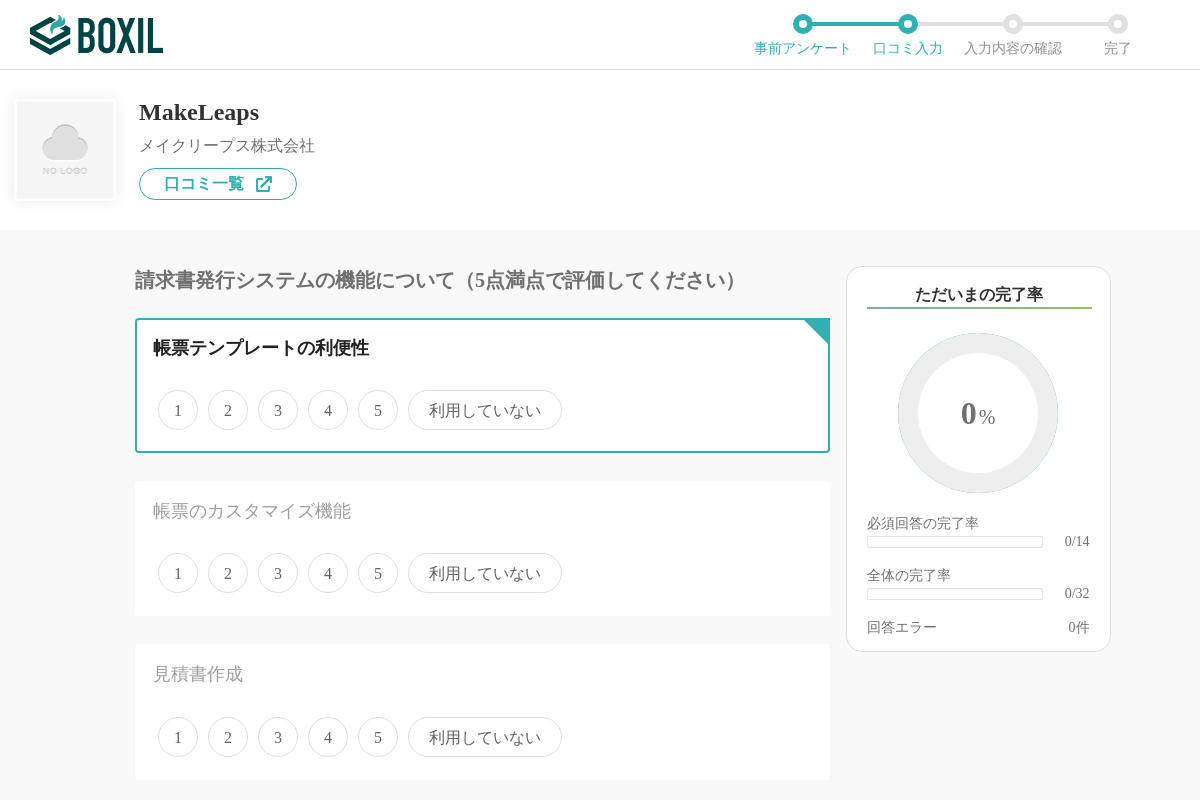 click on "5" at bounding box center (369, 399) 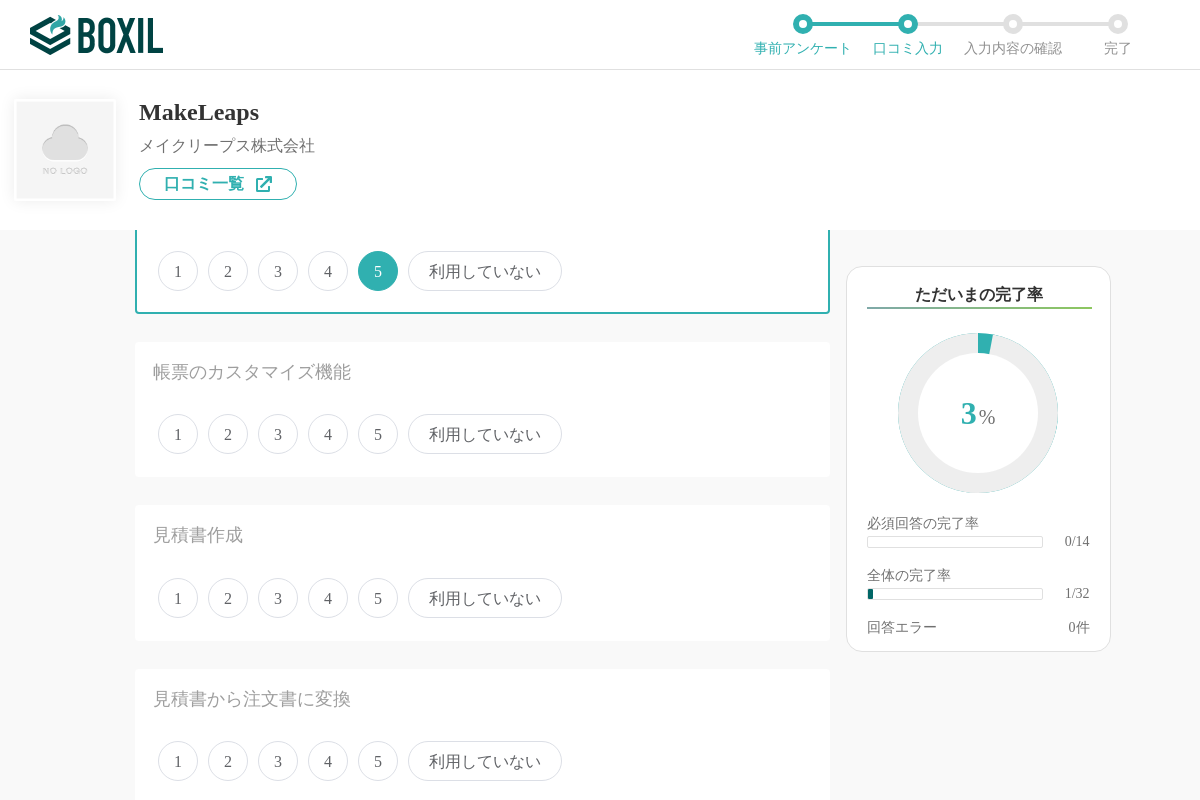 scroll, scrollTop: 140, scrollLeft: 0, axis: vertical 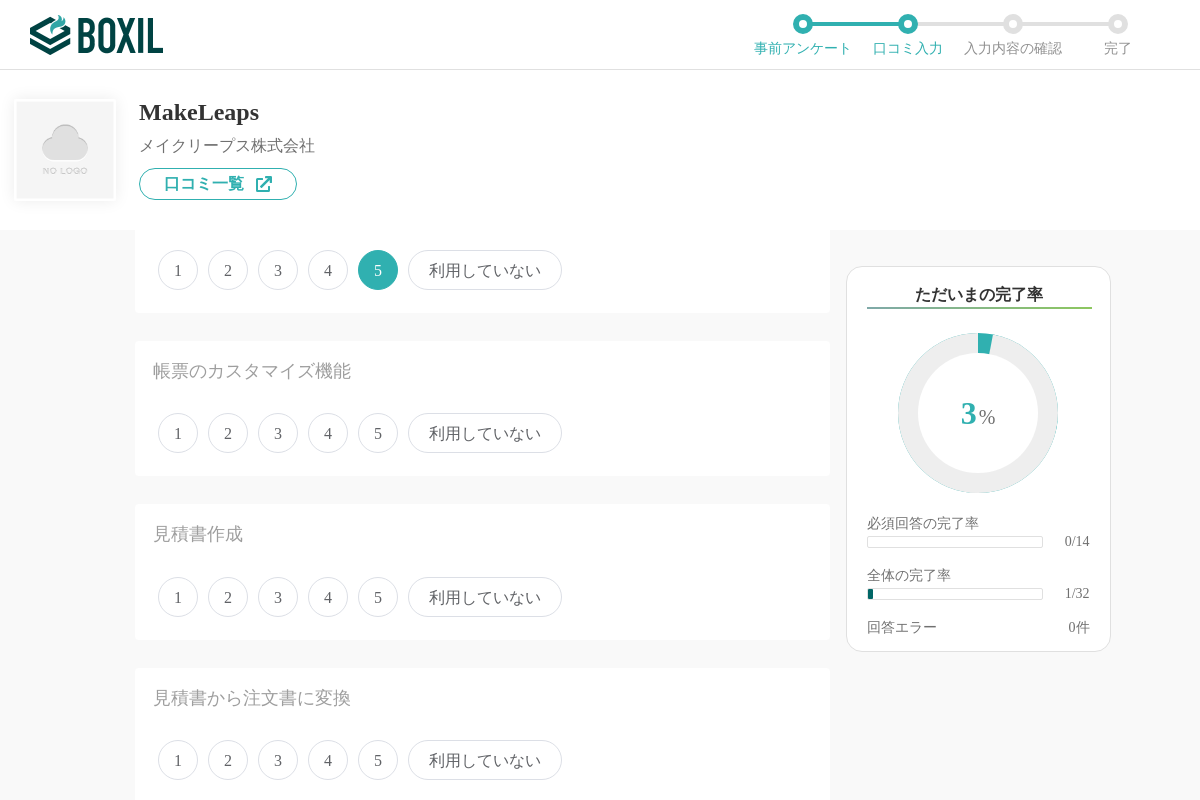 click on "4" at bounding box center (328, 433) 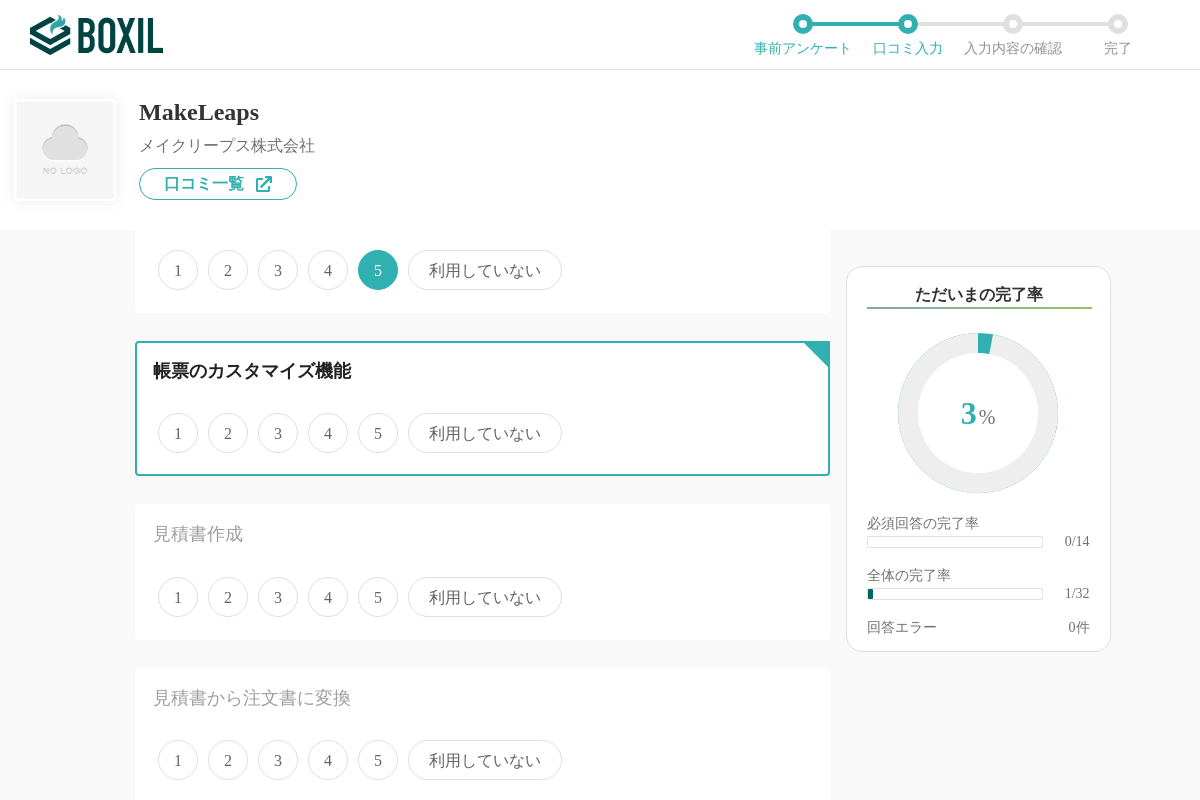 radio on "true" 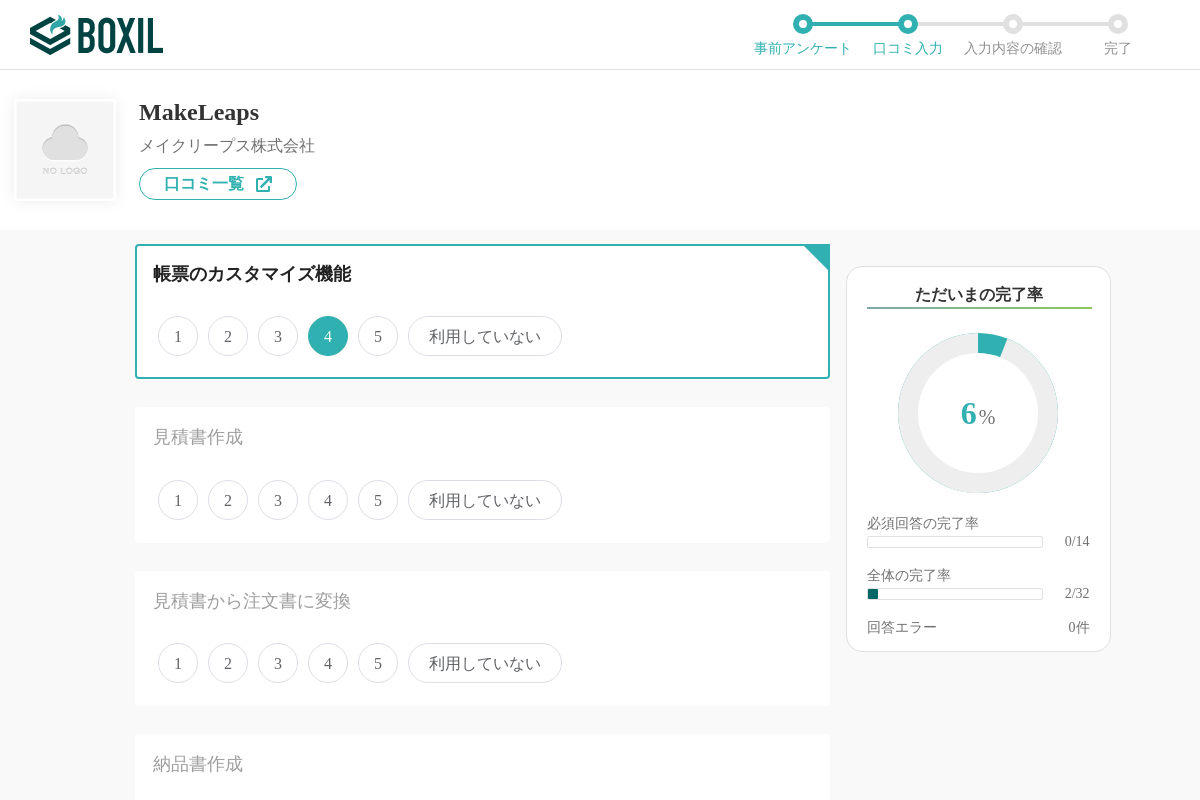 scroll, scrollTop: 280, scrollLeft: 0, axis: vertical 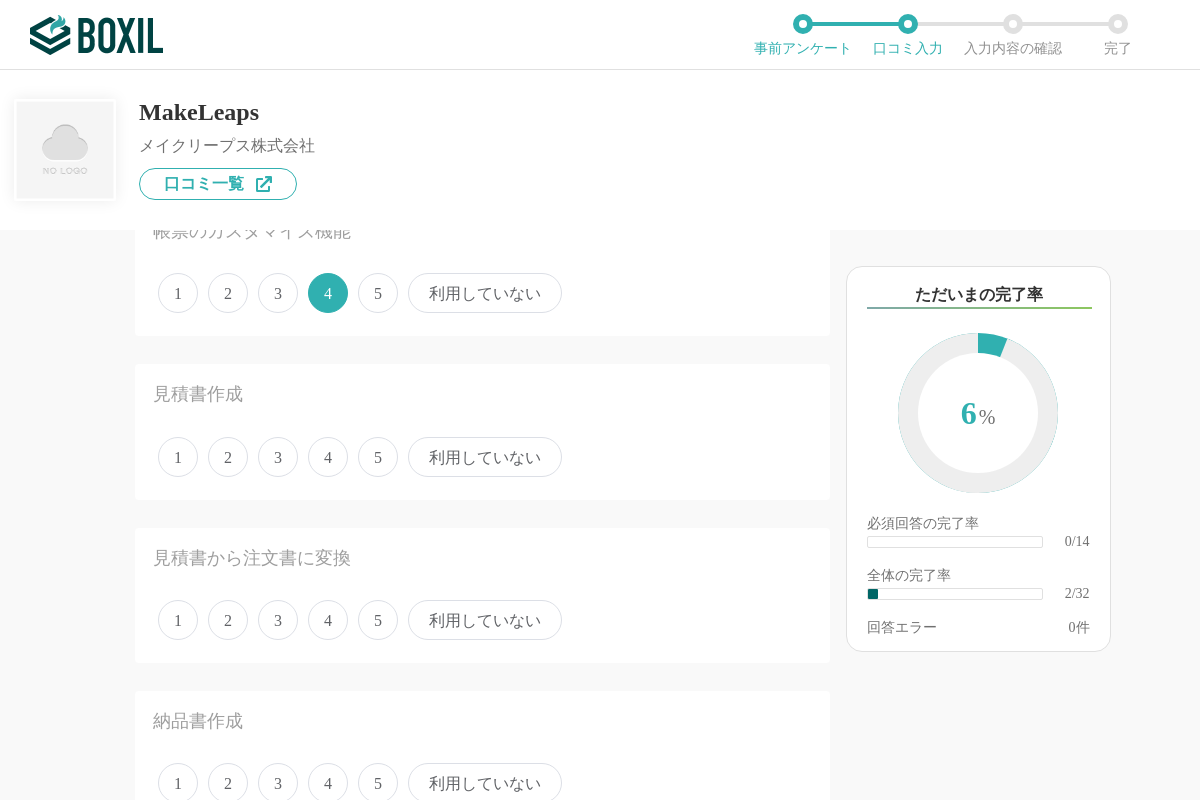 click on "5" at bounding box center [378, 457] 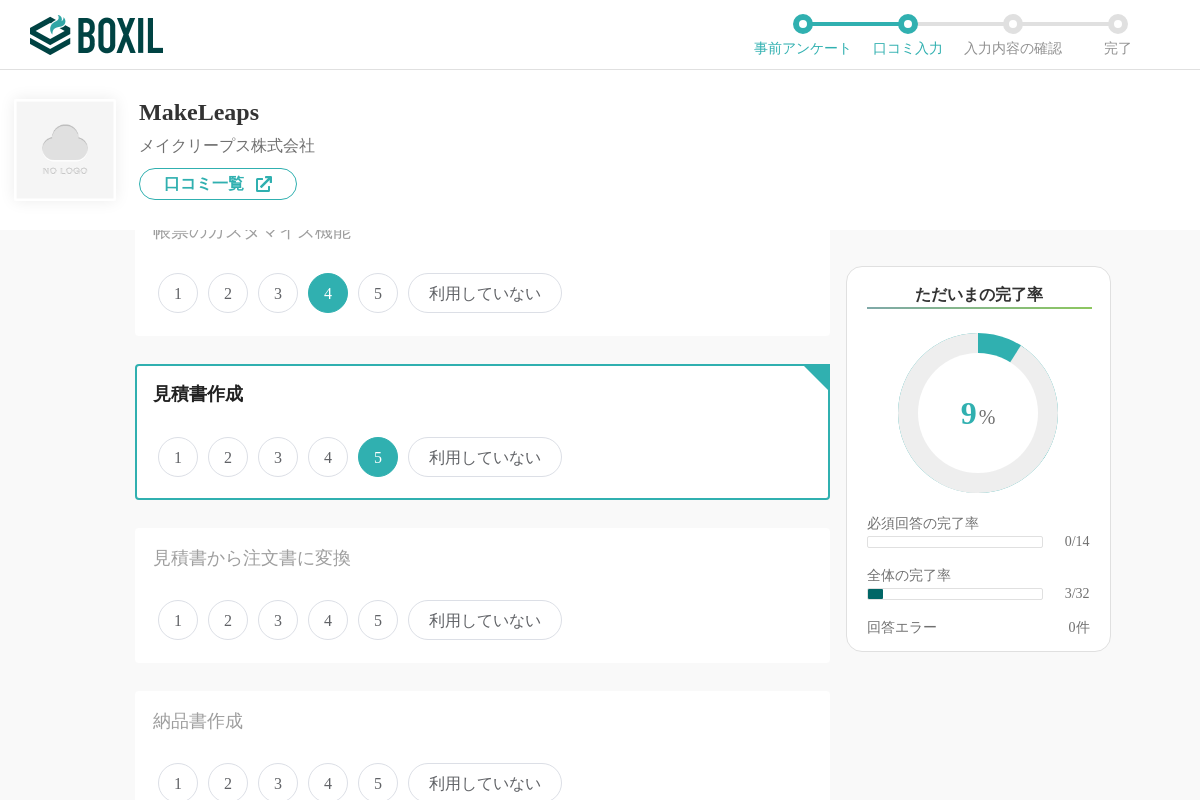 scroll, scrollTop: 560, scrollLeft: 0, axis: vertical 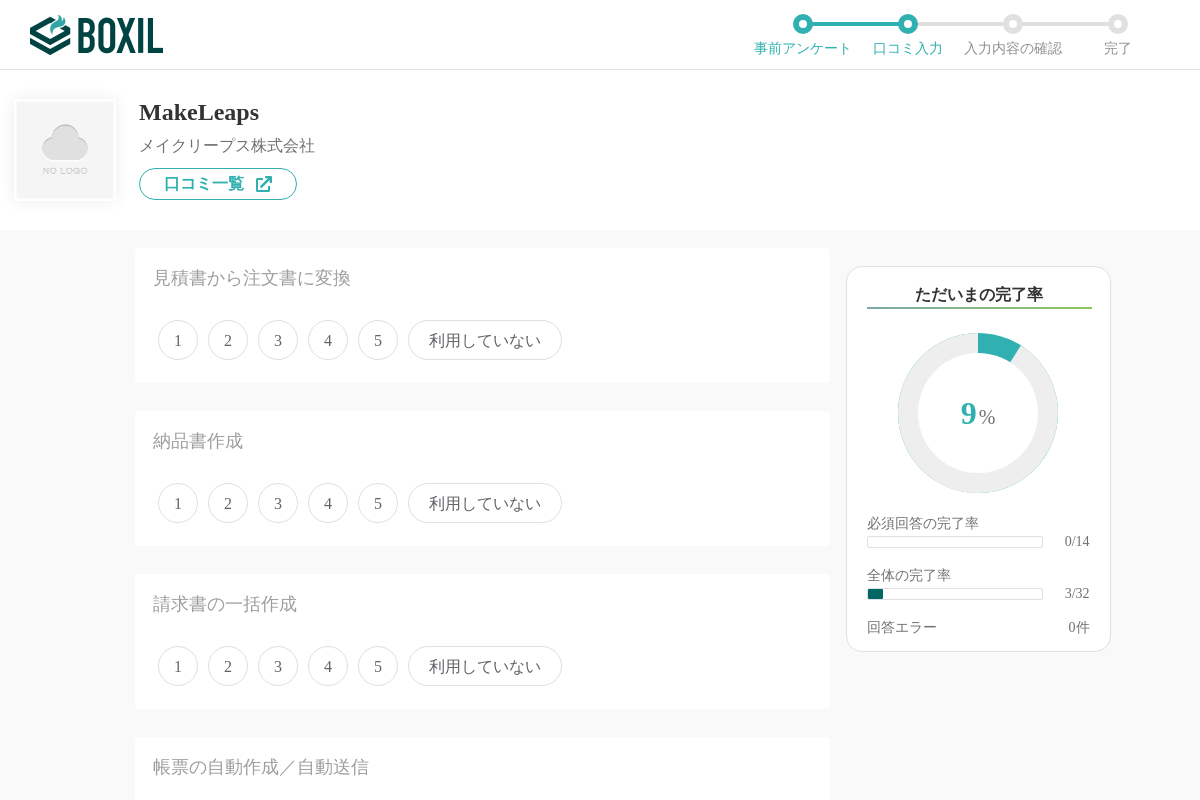 click on "4" at bounding box center [328, 340] 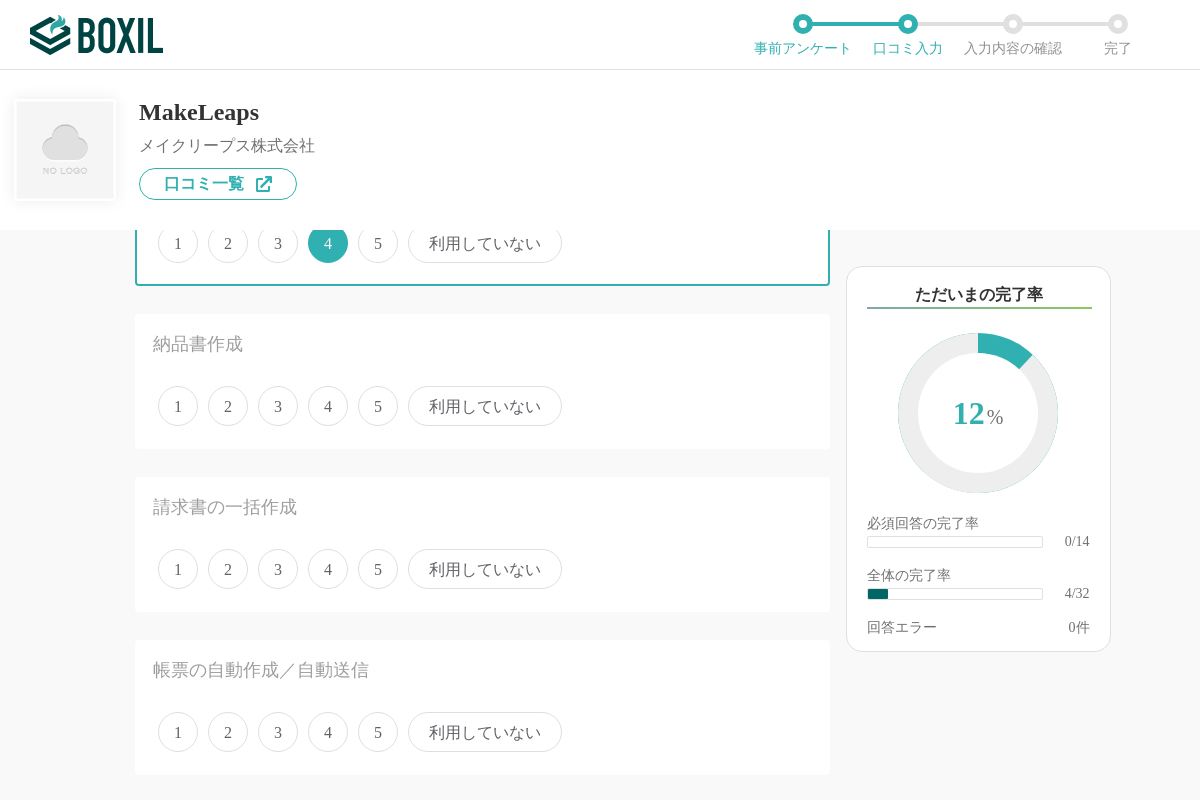 scroll, scrollTop: 700, scrollLeft: 0, axis: vertical 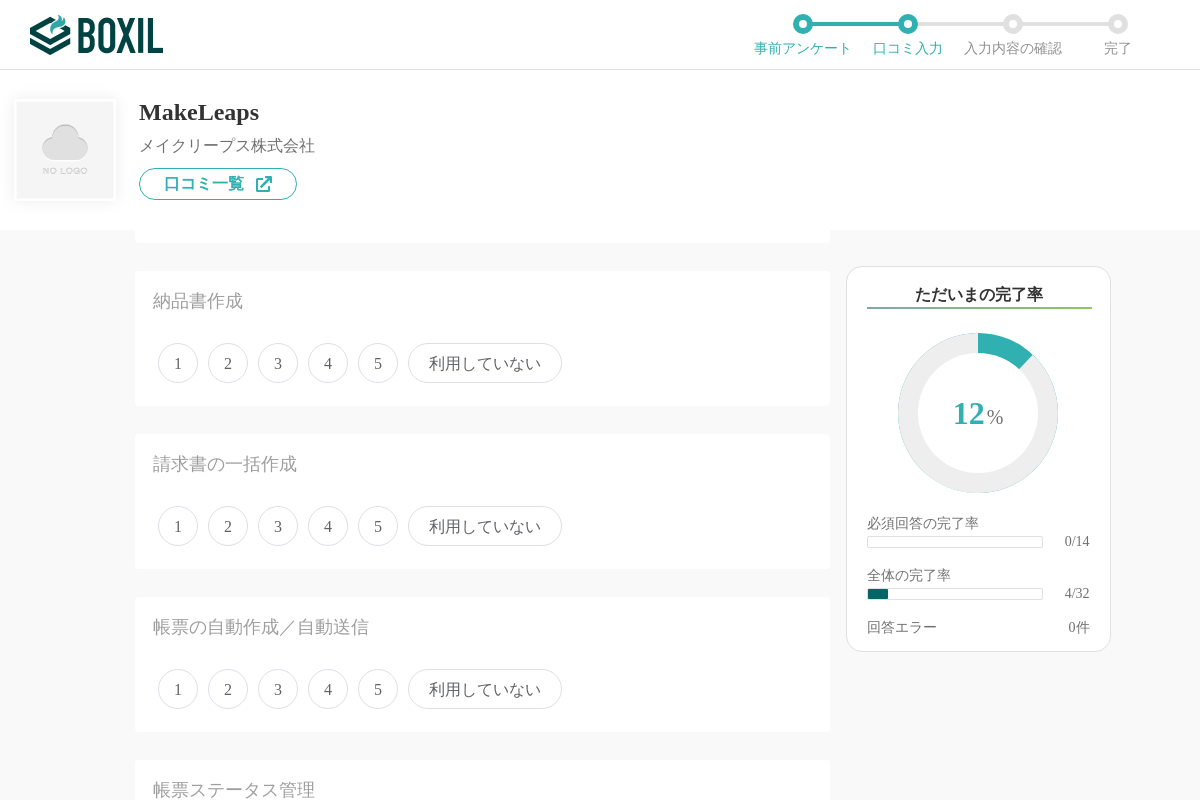 click on "5" at bounding box center [378, 363] 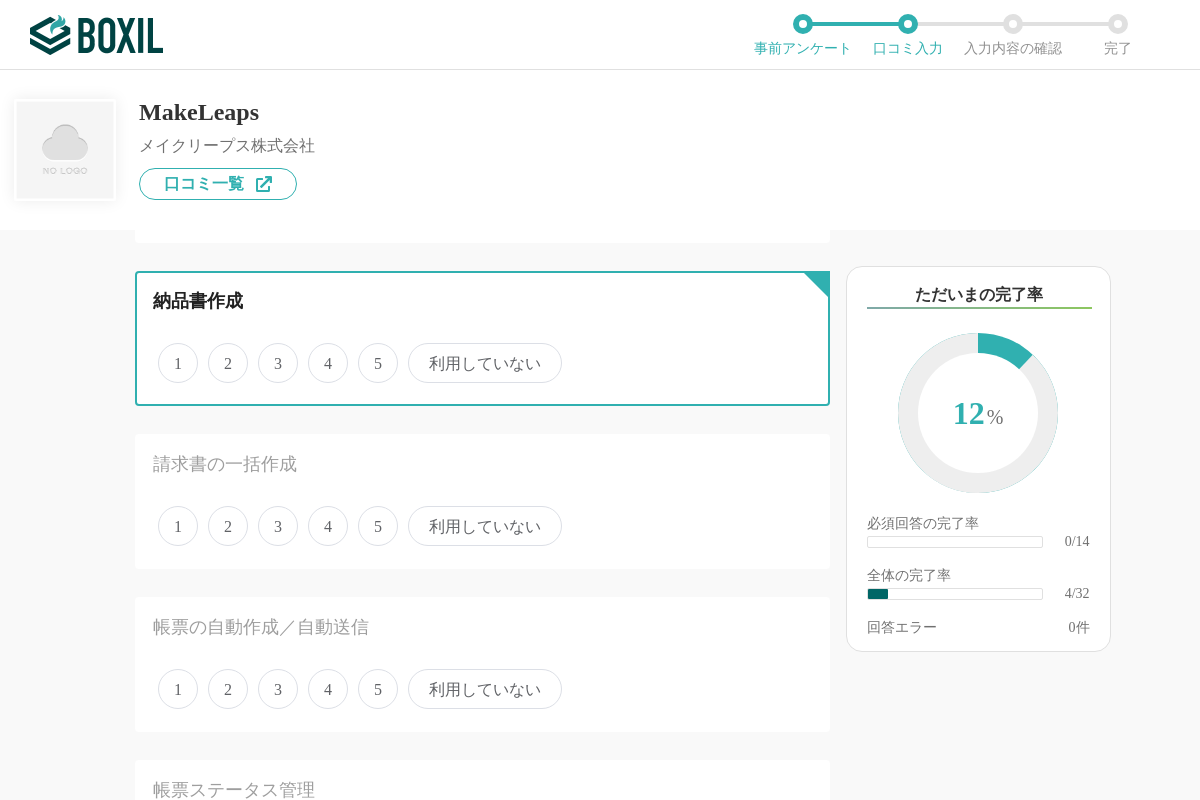 radio on "true" 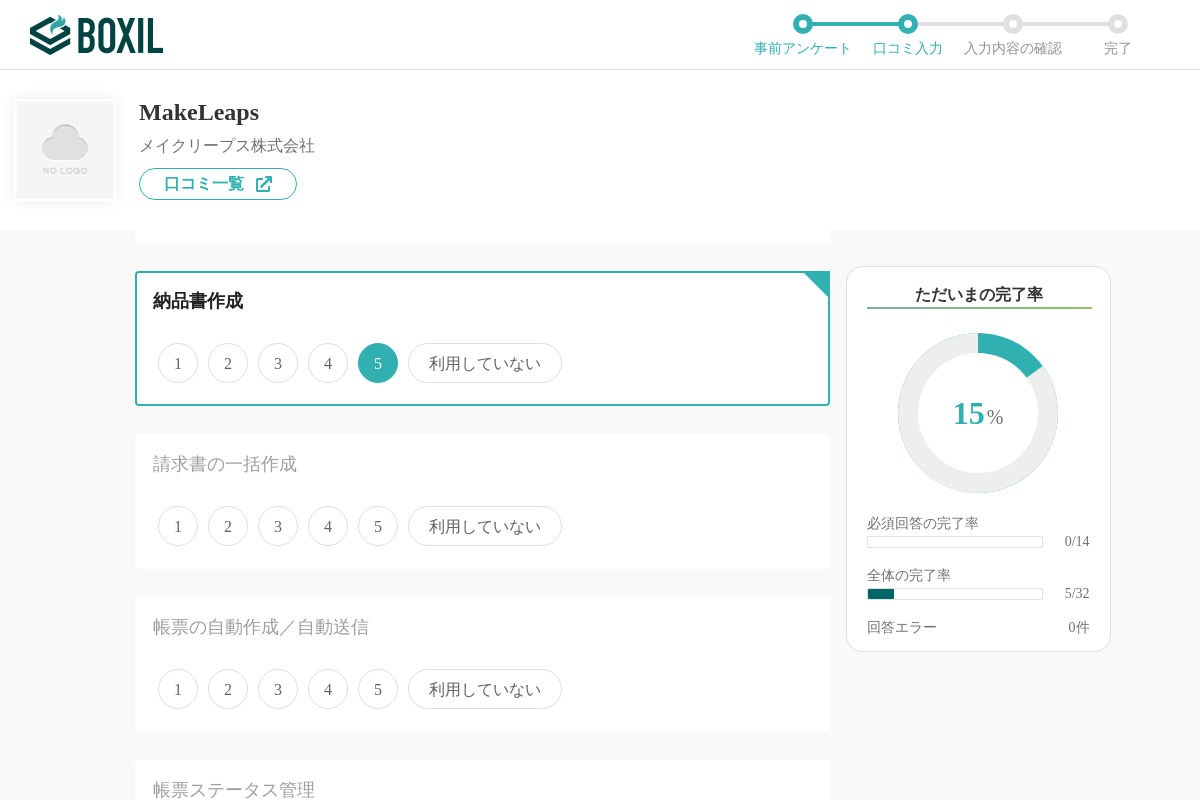 scroll, scrollTop: 840, scrollLeft: 0, axis: vertical 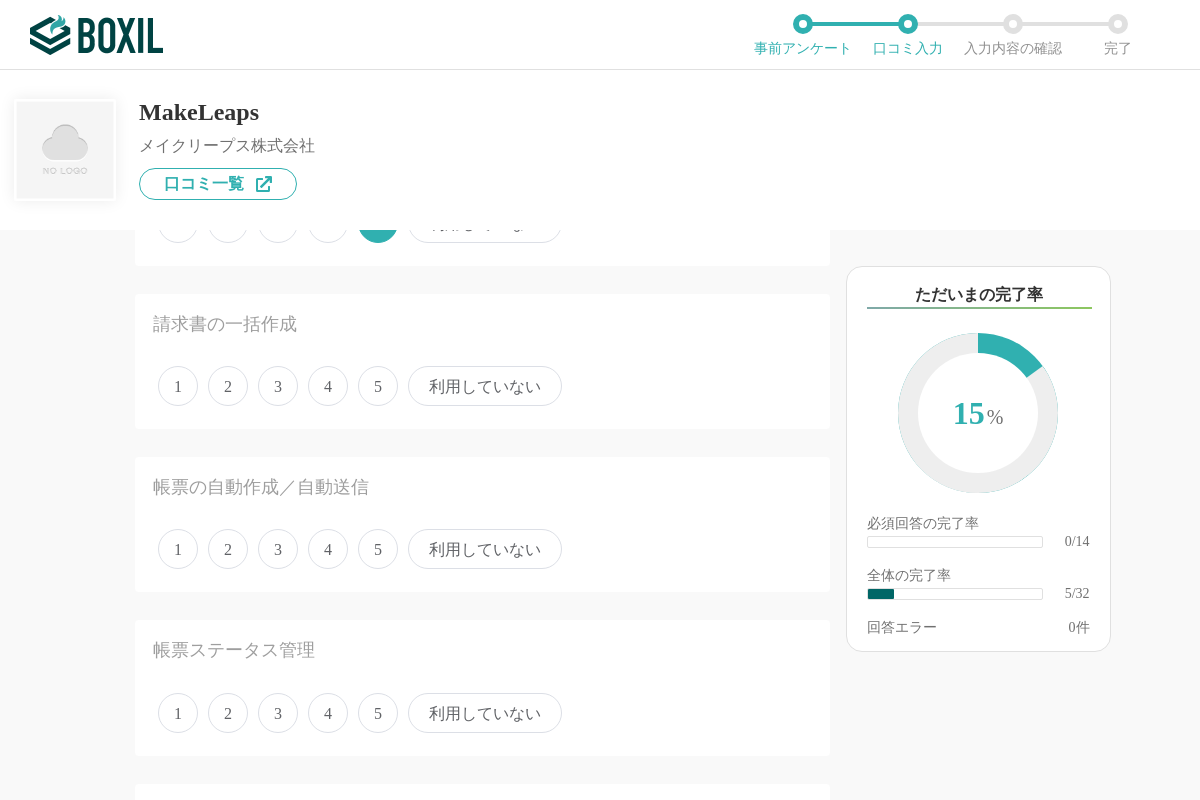 click on "5" at bounding box center (378, 386) 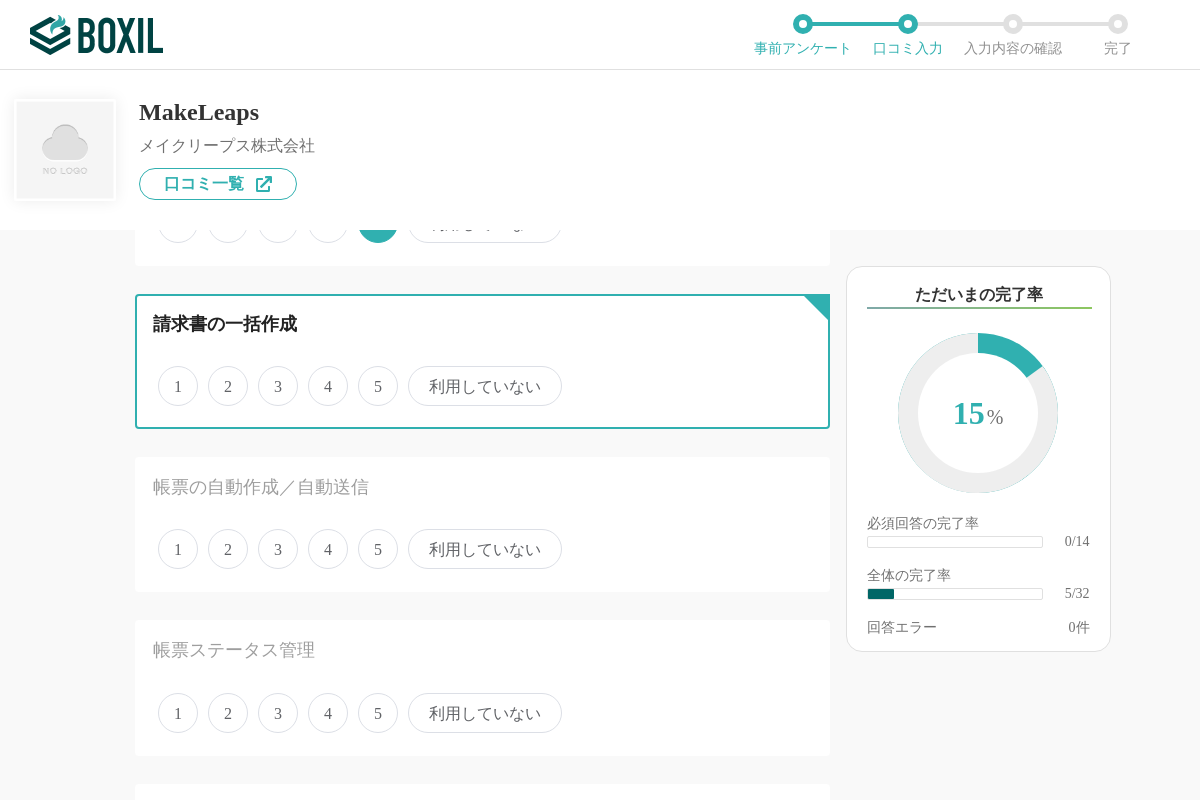 radio on "true" 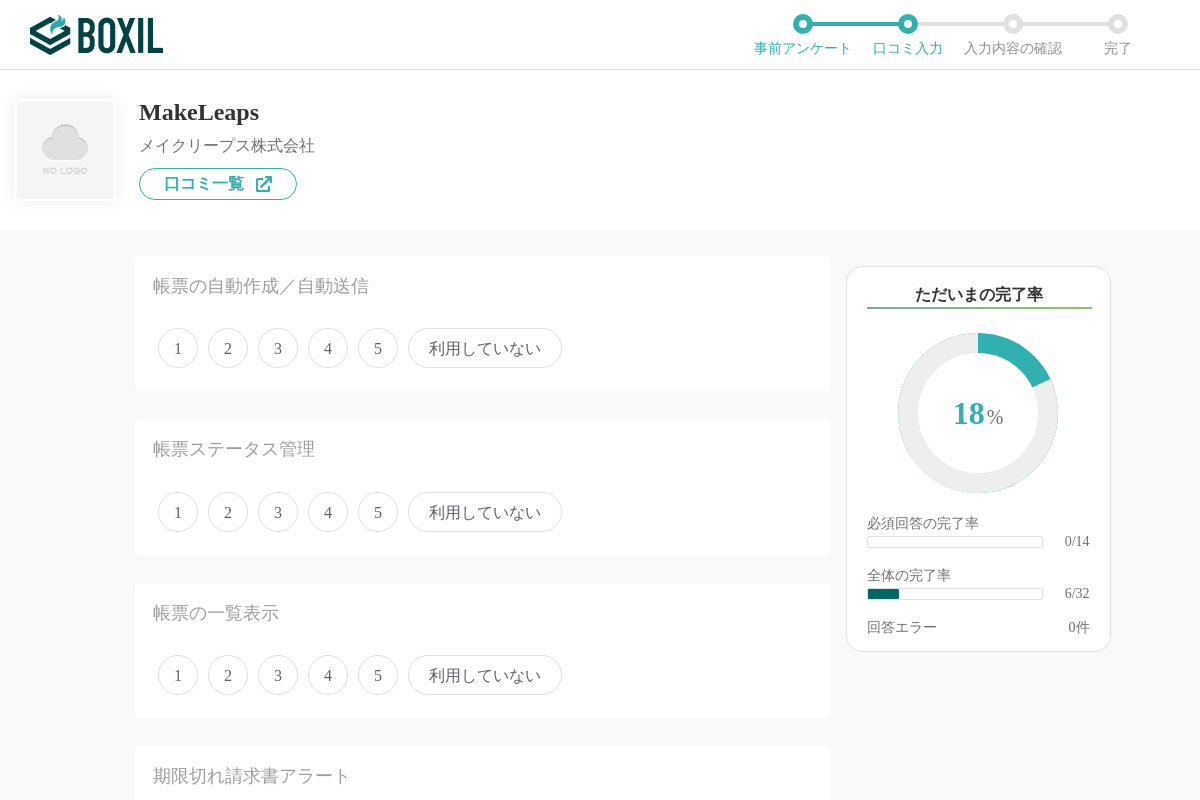scroll, scrollTop: 1120, scrollLeft: 0, axis: vertical 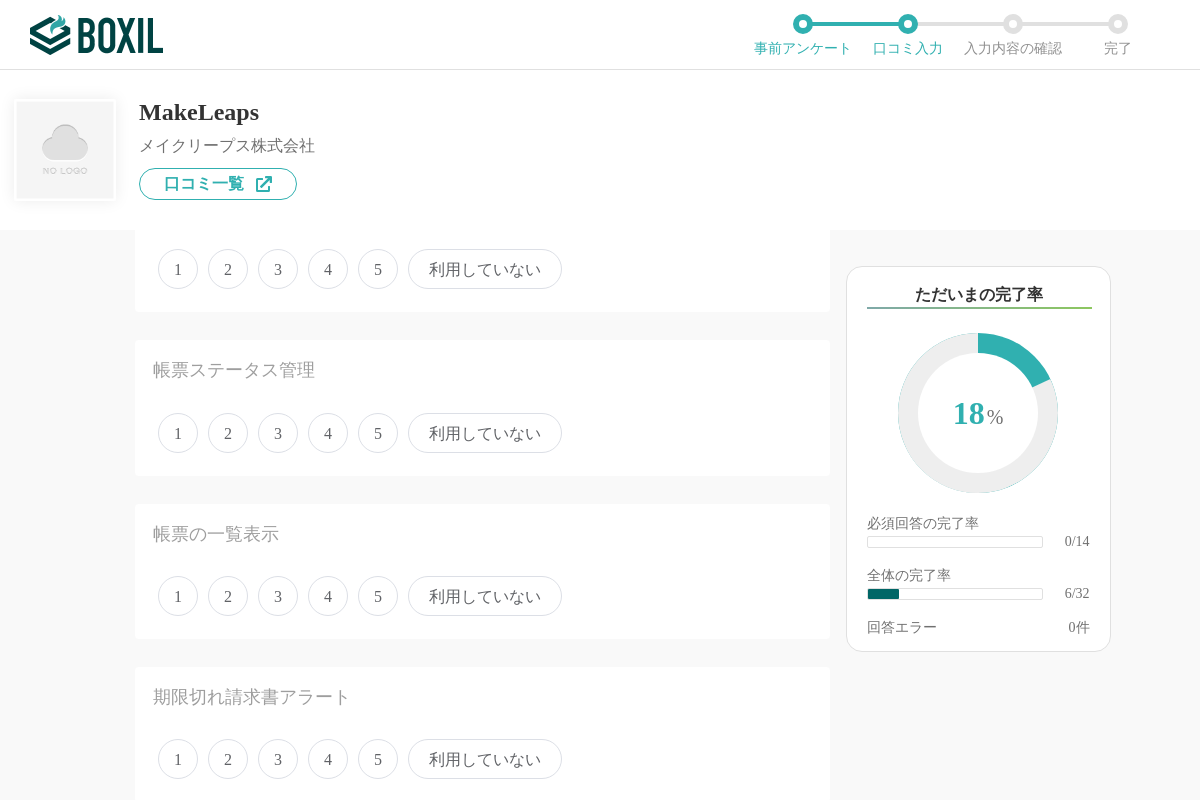 click on "5" at bounding box center [378, 269] 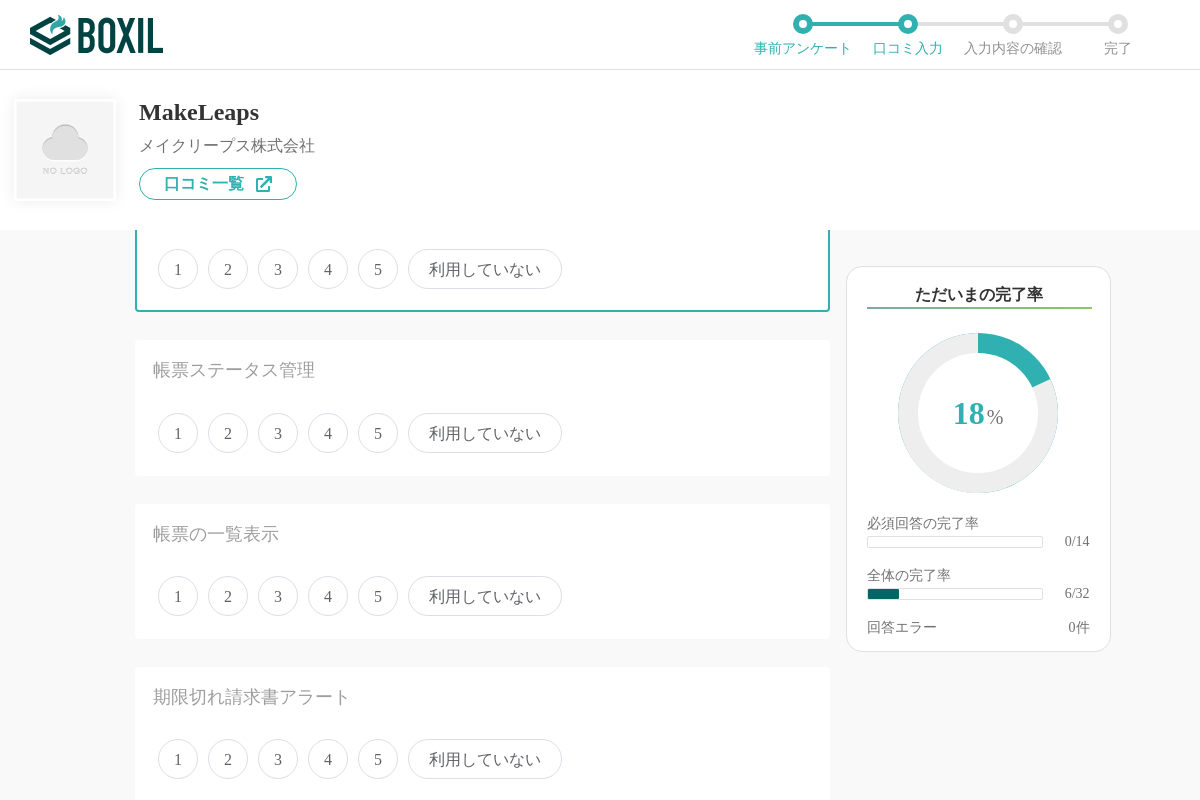radio on "true" 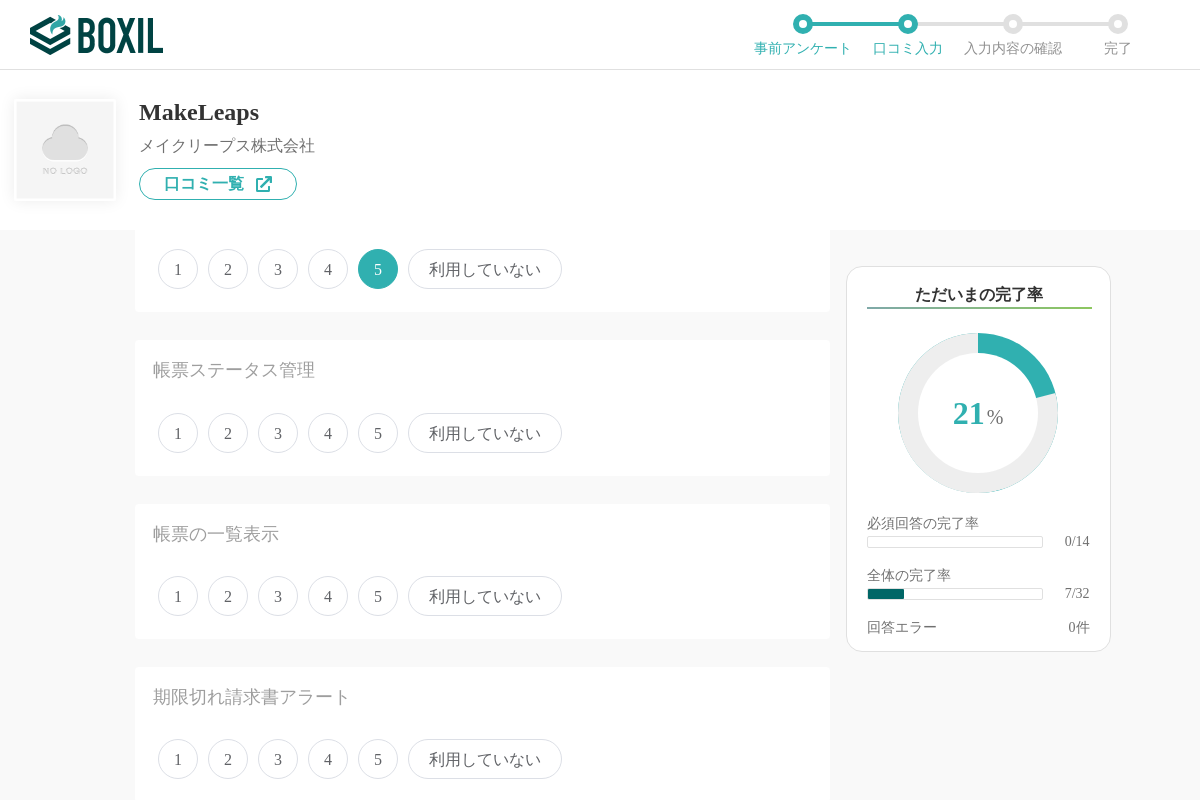 click on "5" at bounding box center (378, 433) 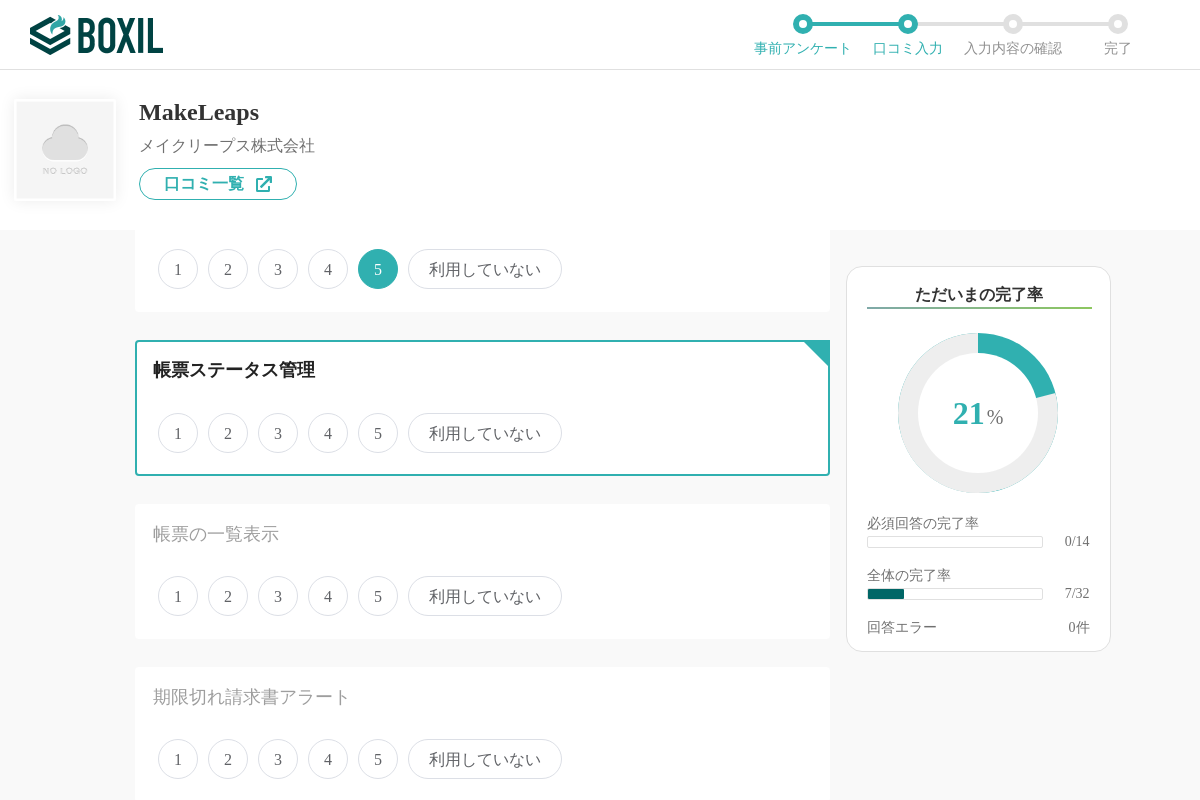 click on "5" at bounding box center (369, 422) 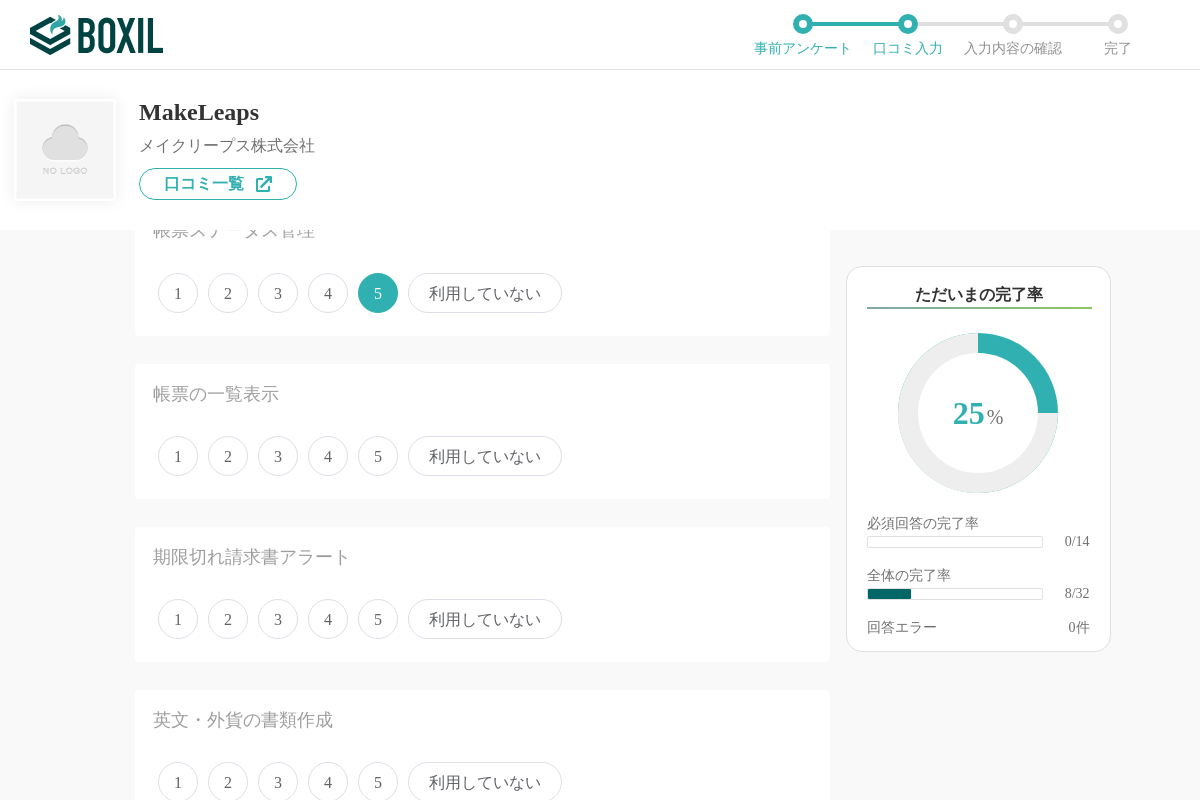 click on "5" at bounding box center [378, 456] 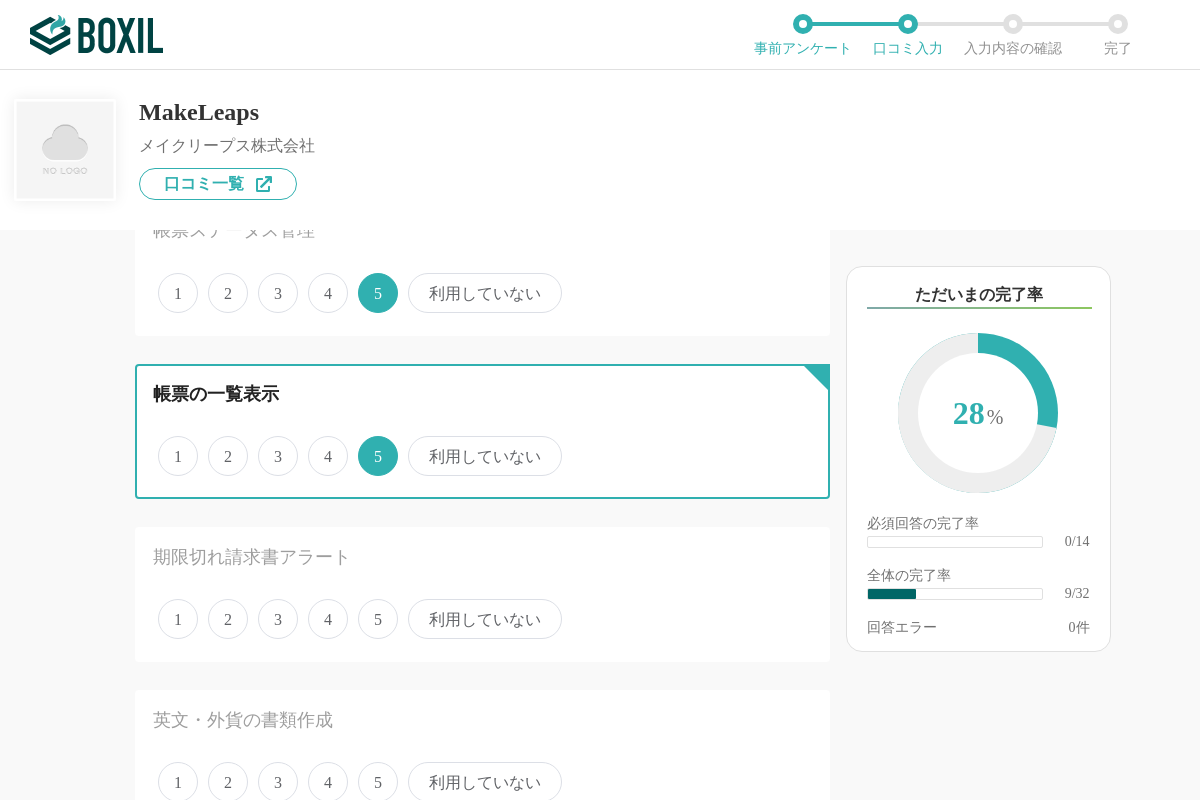 scroll, scrollTop: 1540, scrollLeft: 0, axis: vertical 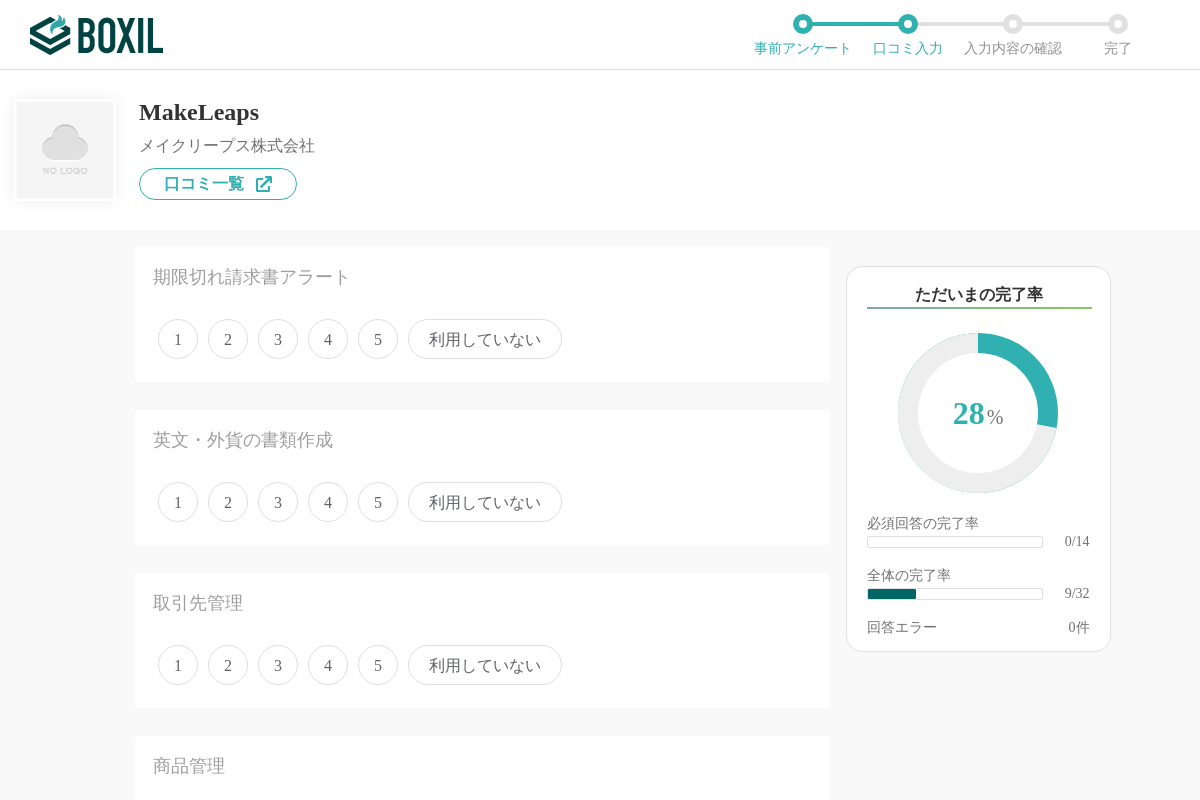 click on "5" at bounding box center (378, 339) 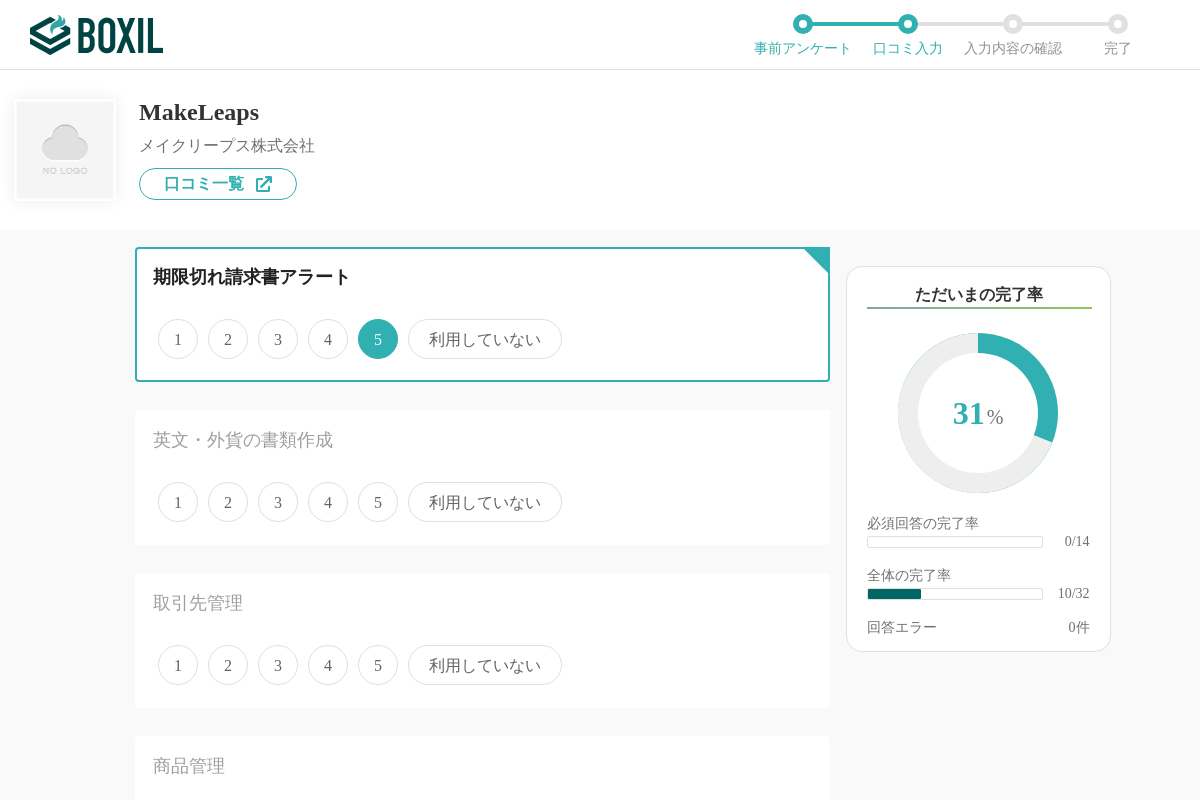 scroll, scrollTop: 1680, scrollLeft: 0, axis: vertical 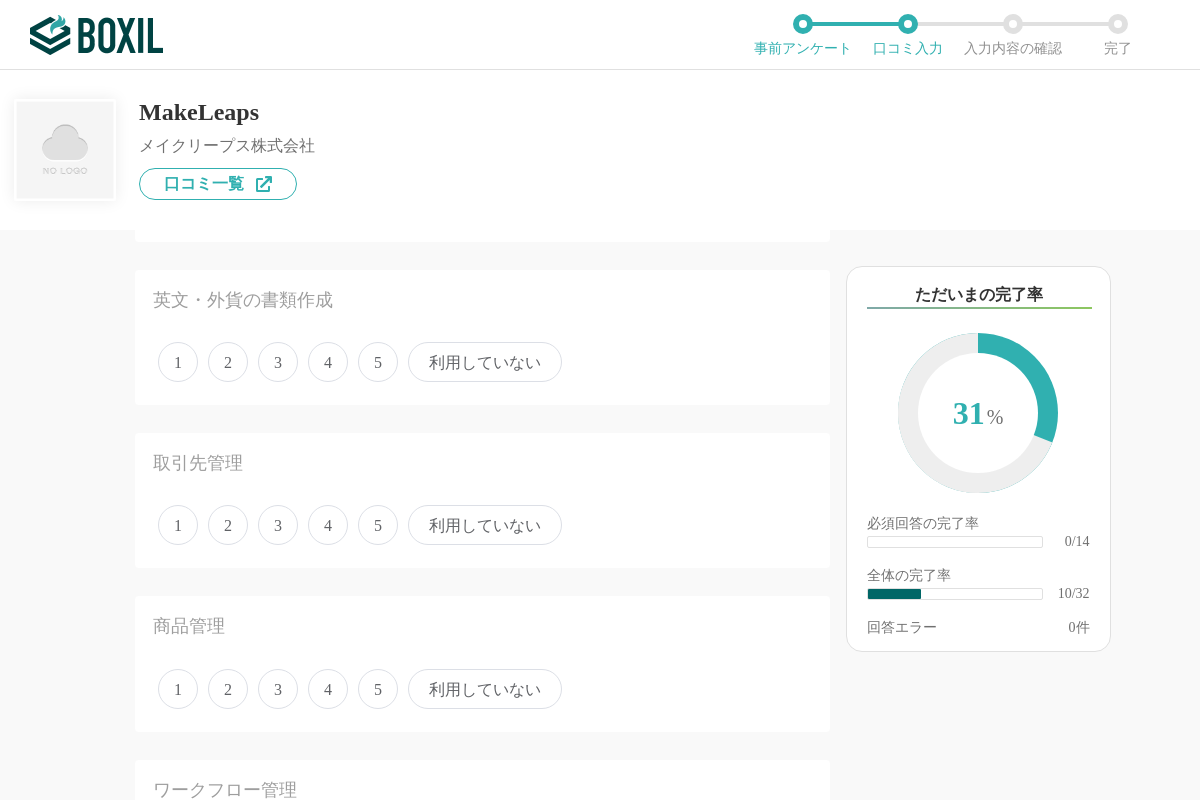 click on "4" at bounding box center [328, 362] 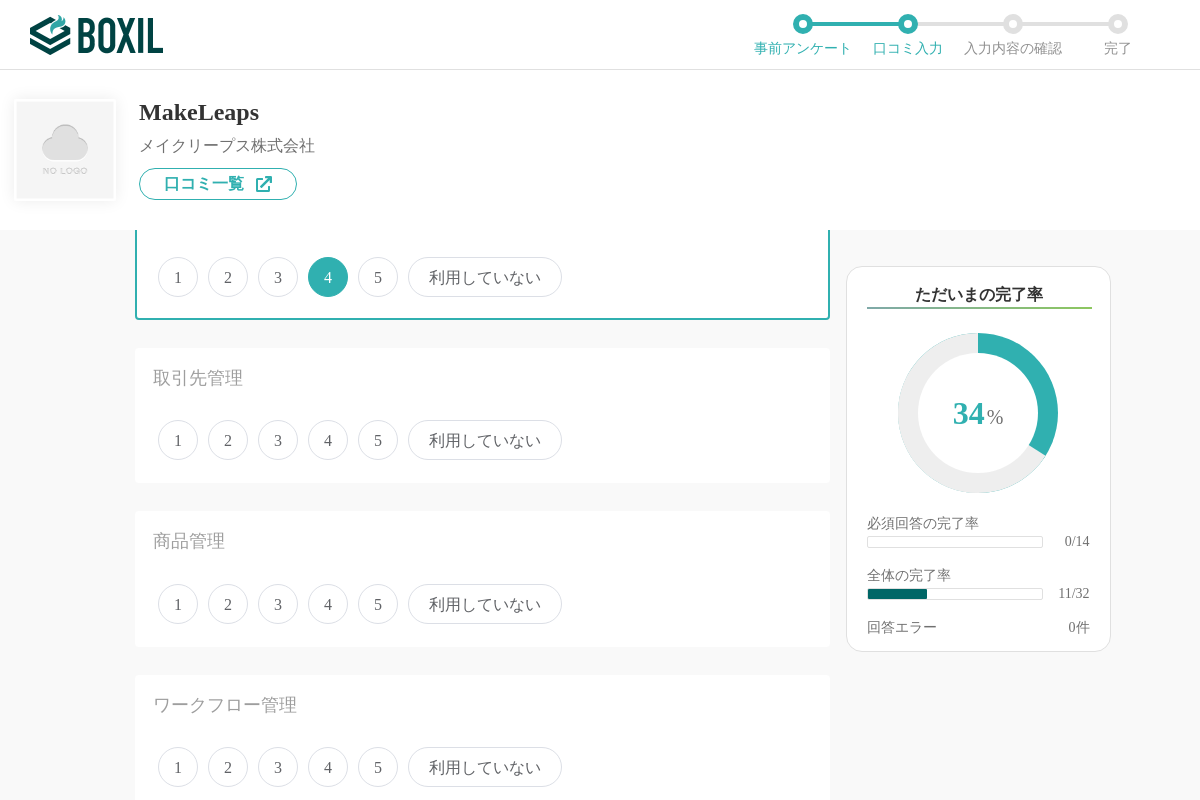 scroll, scrollTop: 1820, scrollLeft: 0, axis: vertical 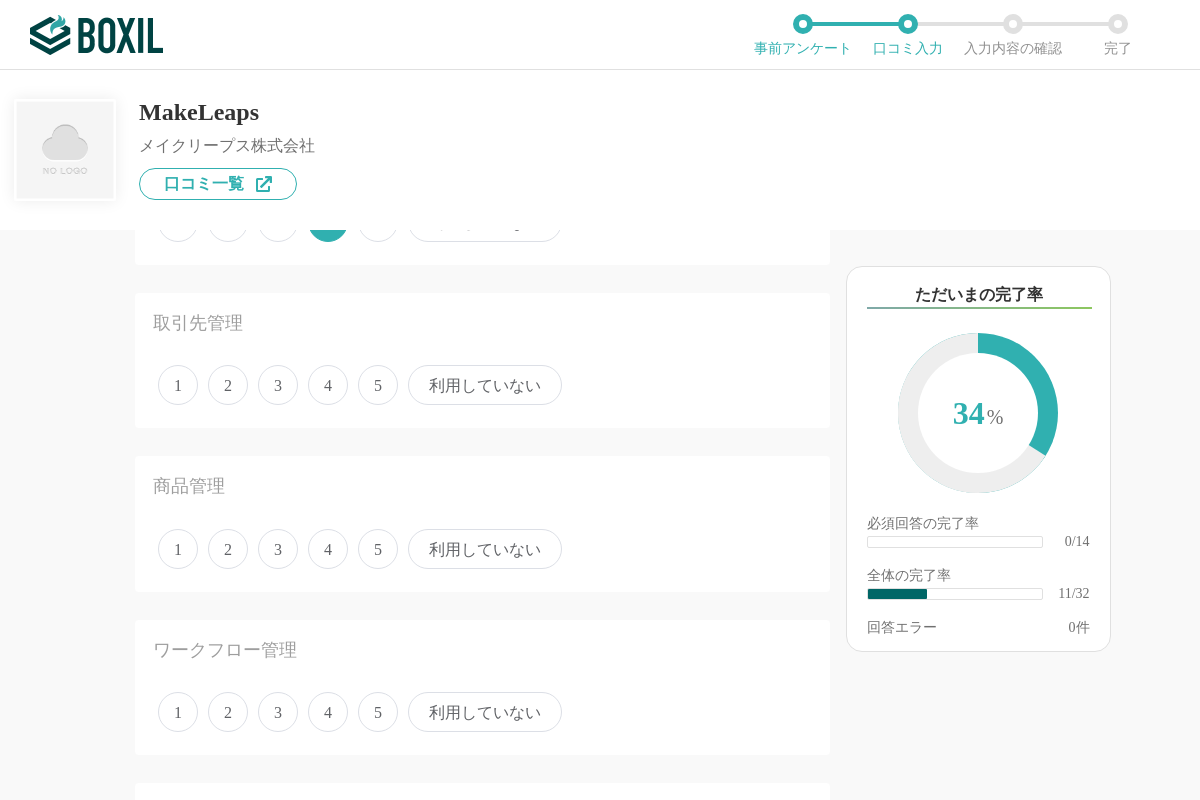 click on "4" at bounding box center [328, 385] 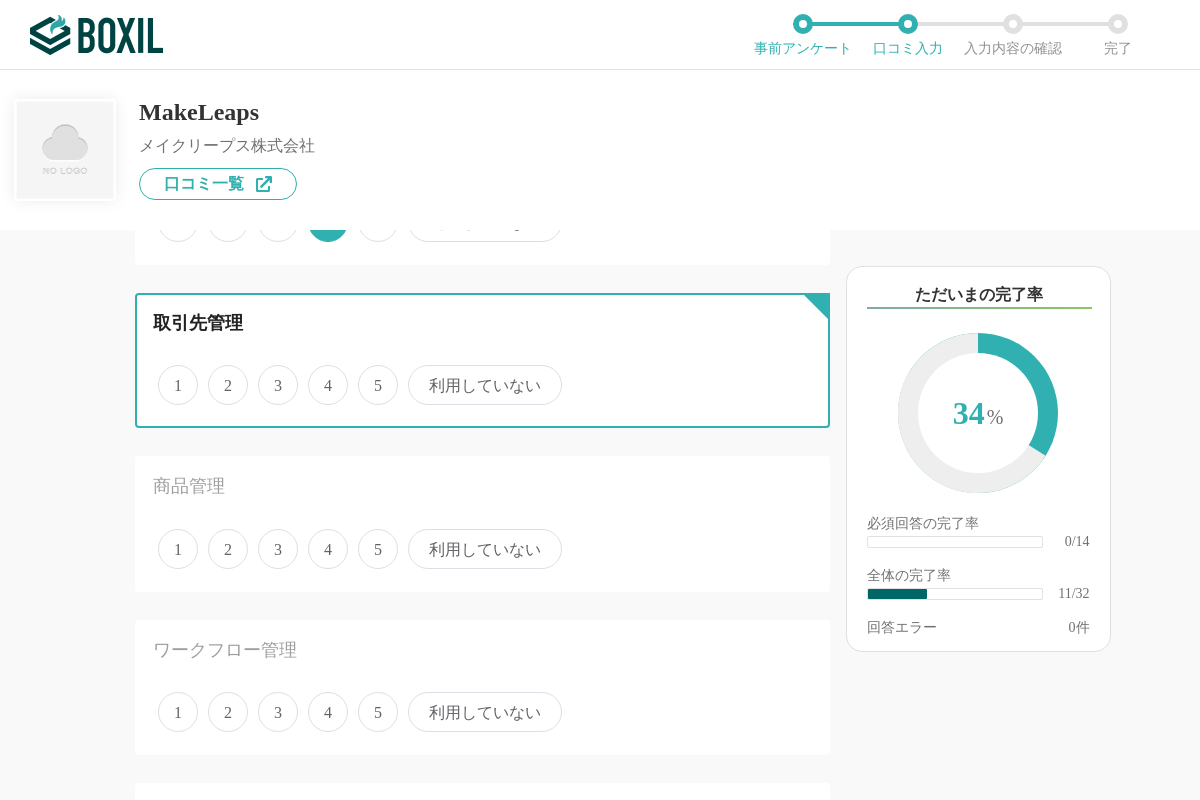 radio on "true" 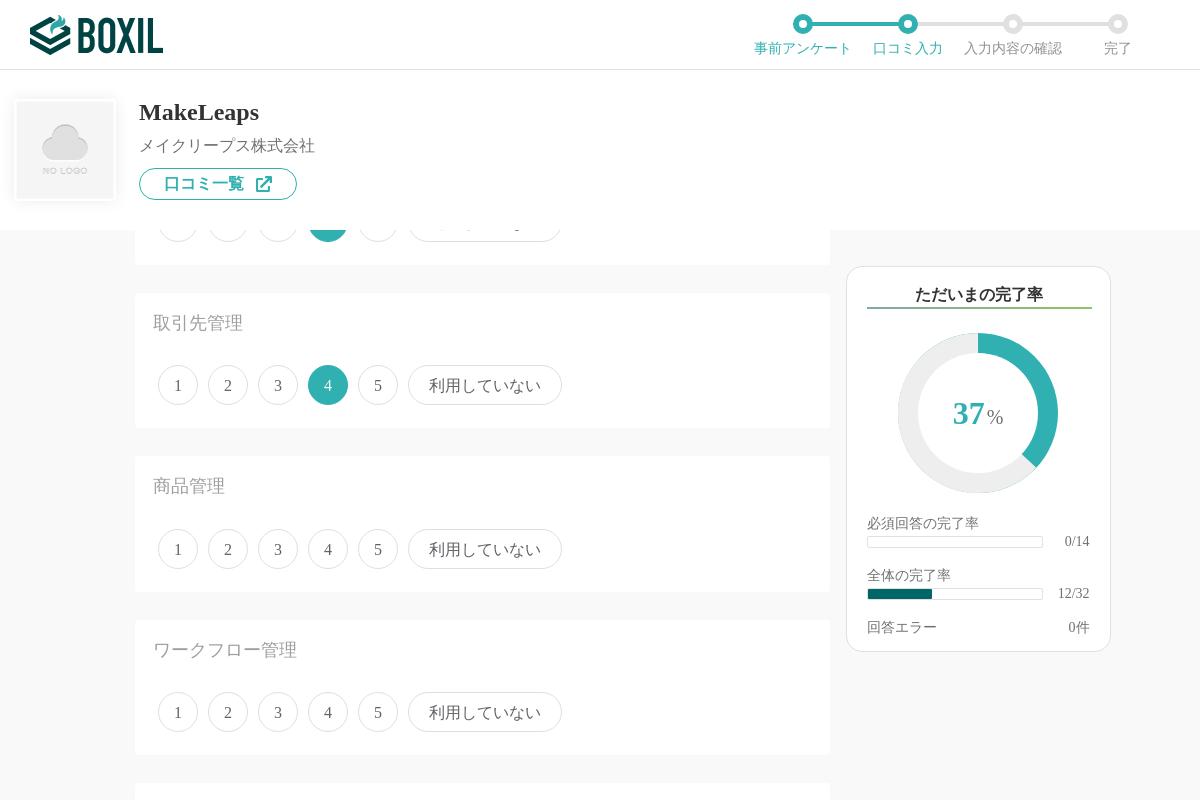 click on "4" at bounding box center (328, 549) 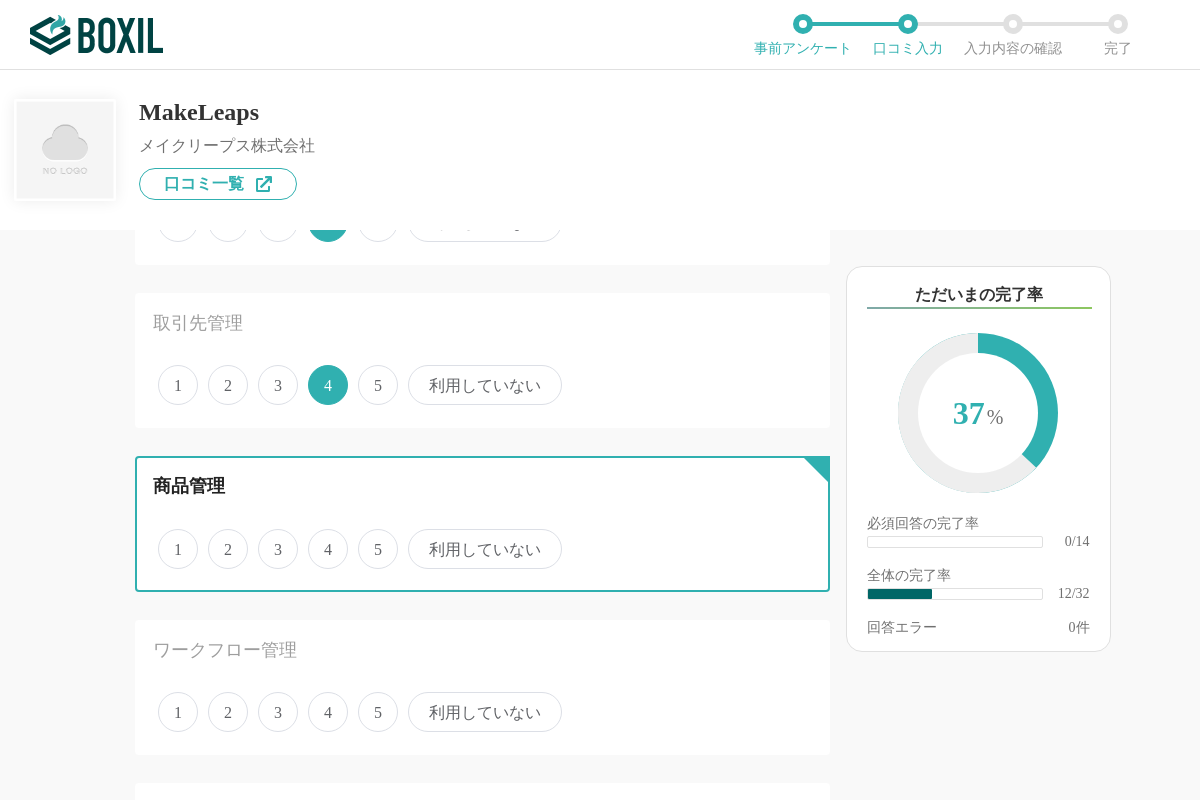 radio on "true" 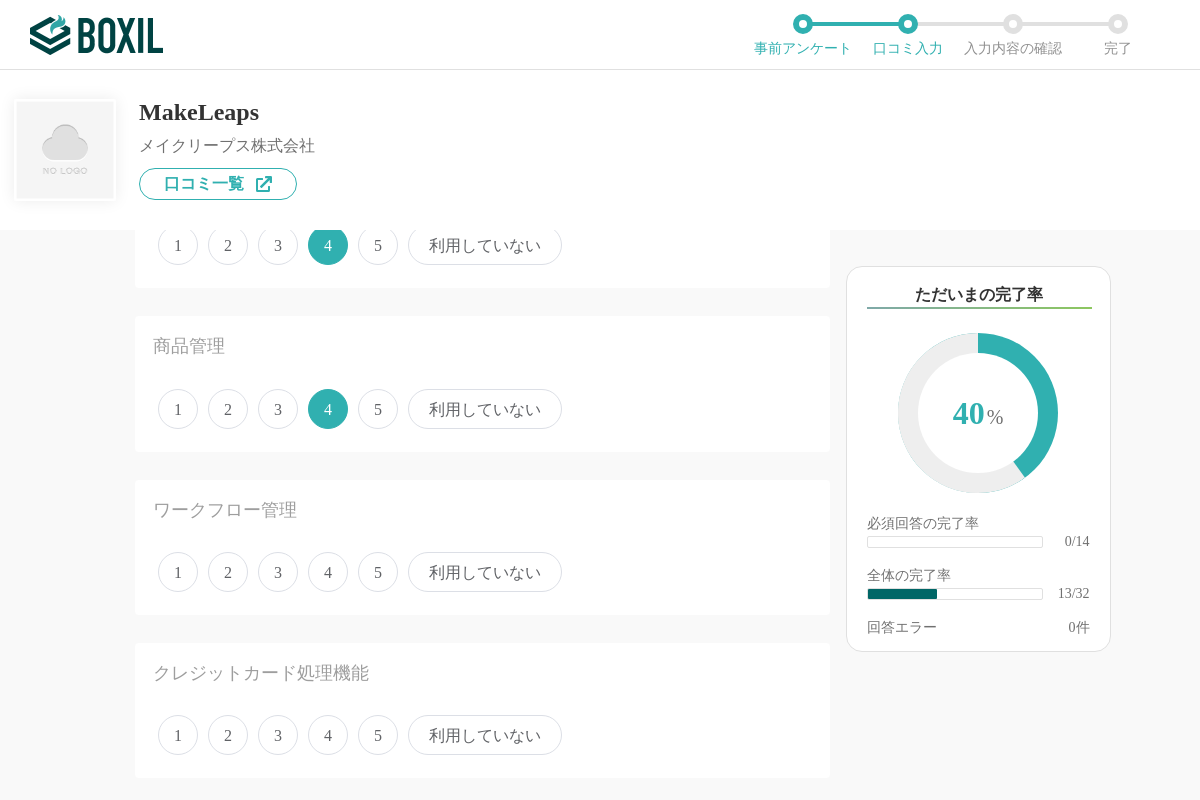 click on "5" at bounding box center [378, 572] 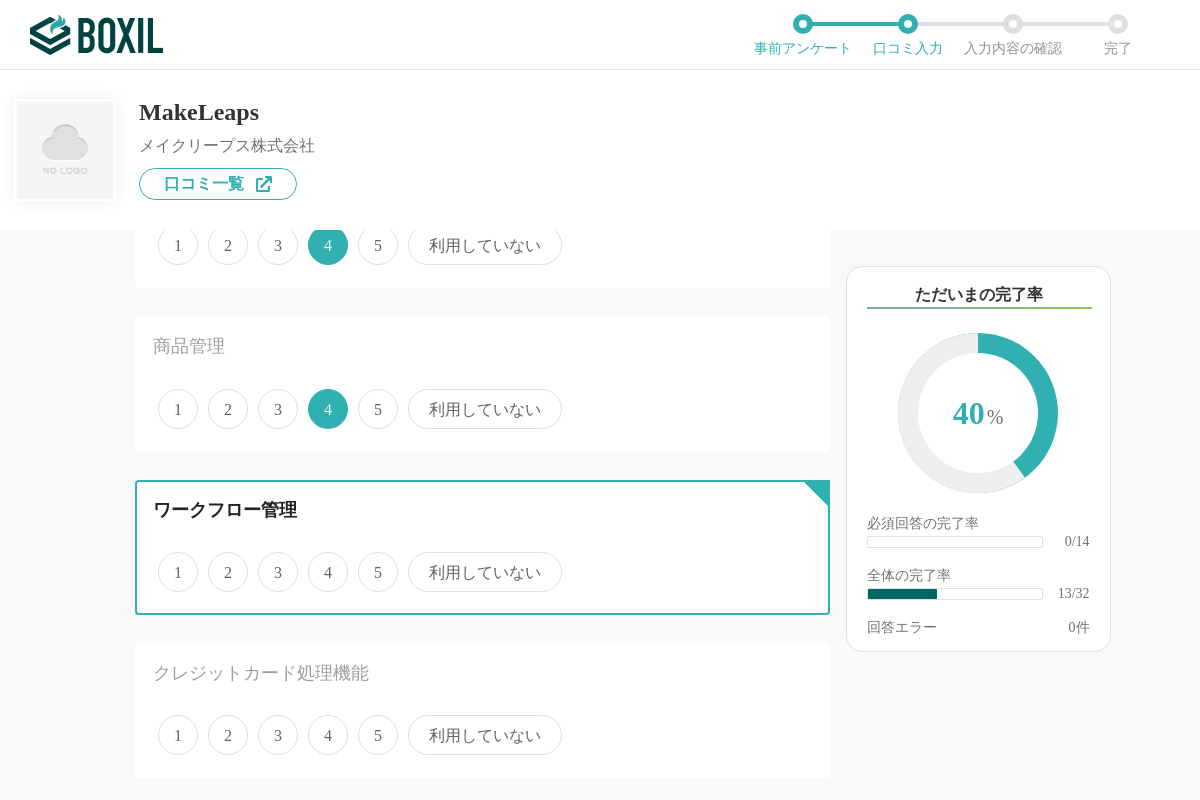 radio on "true" 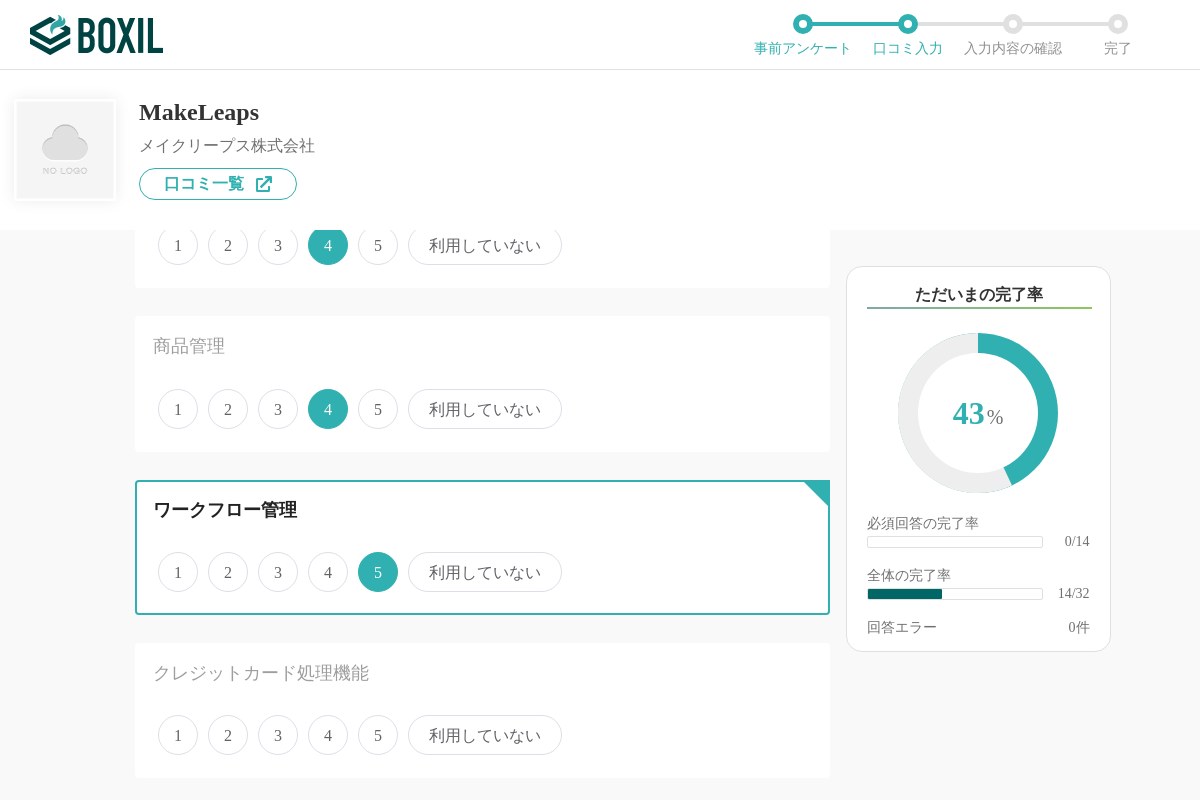 scroll, scrollTop: 2240, scrollLeft: 0, axis: vertical 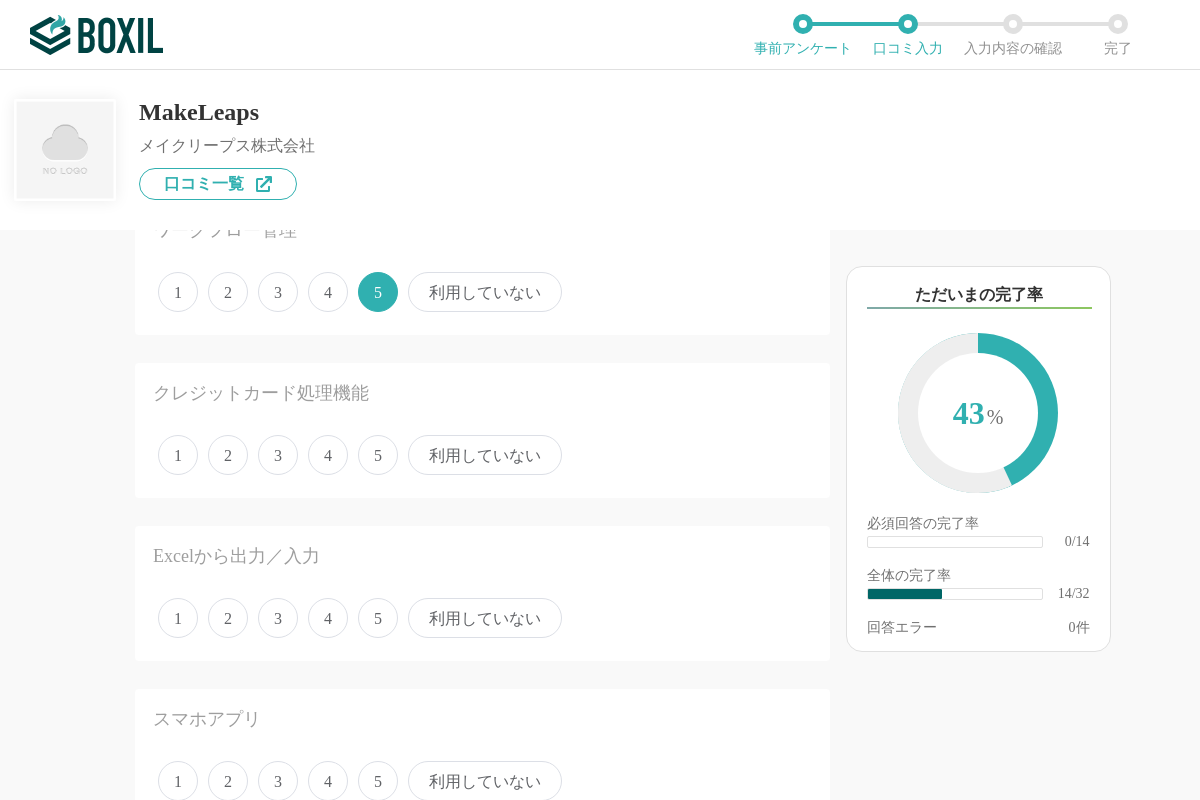 click on "4" at bounding box center [328, 455] 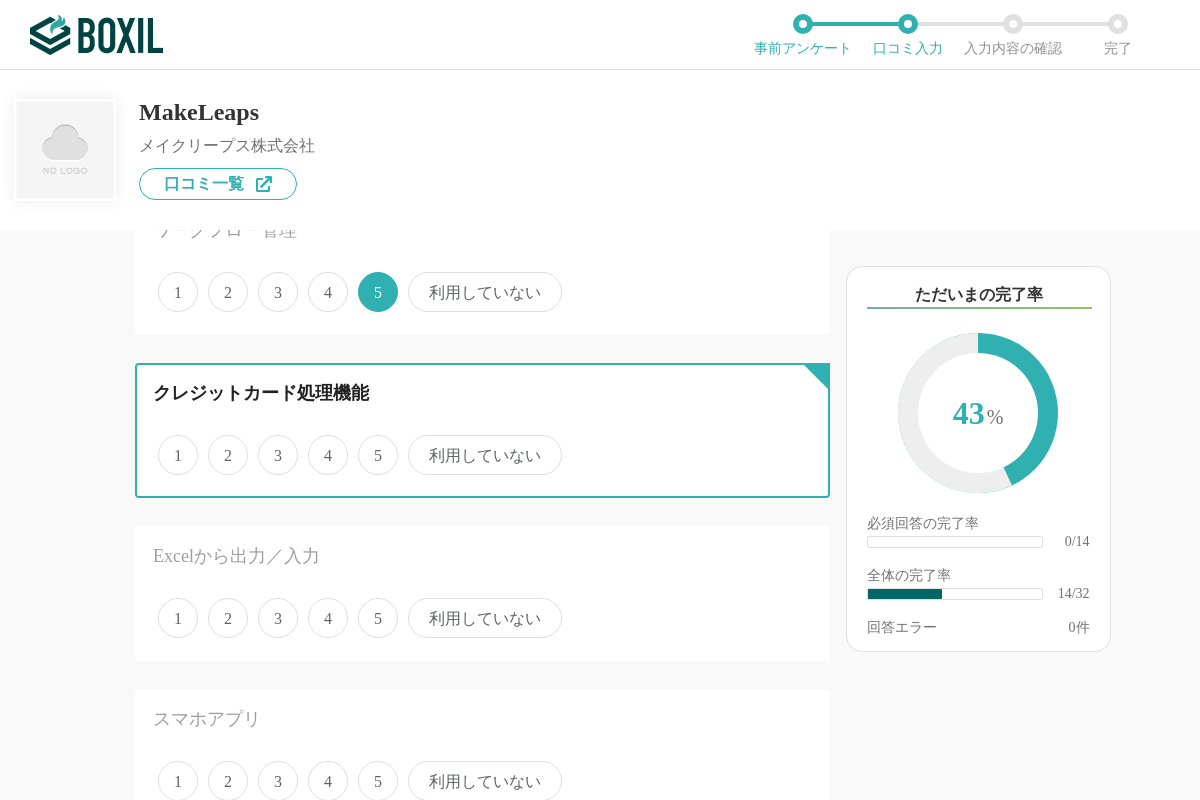 radio on "true" 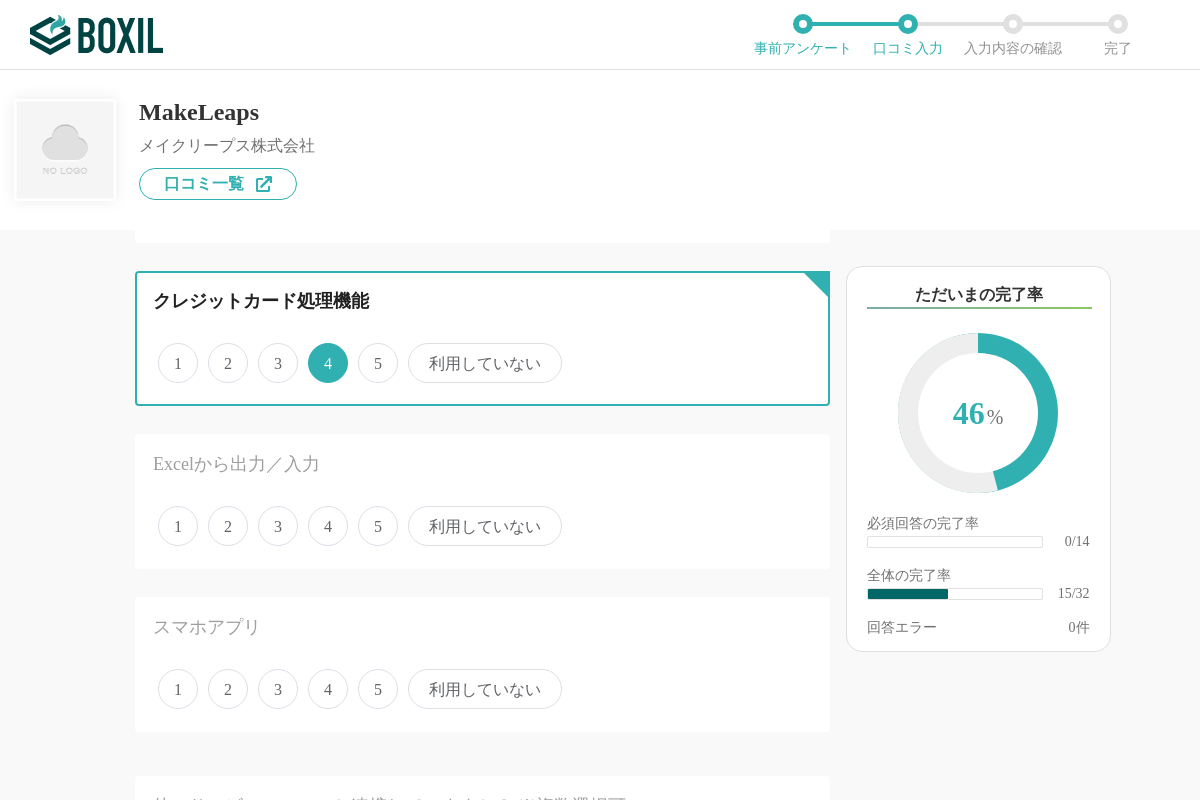 scroll, scrollTop: 2380, scrollLeft: 0, axis: vertical 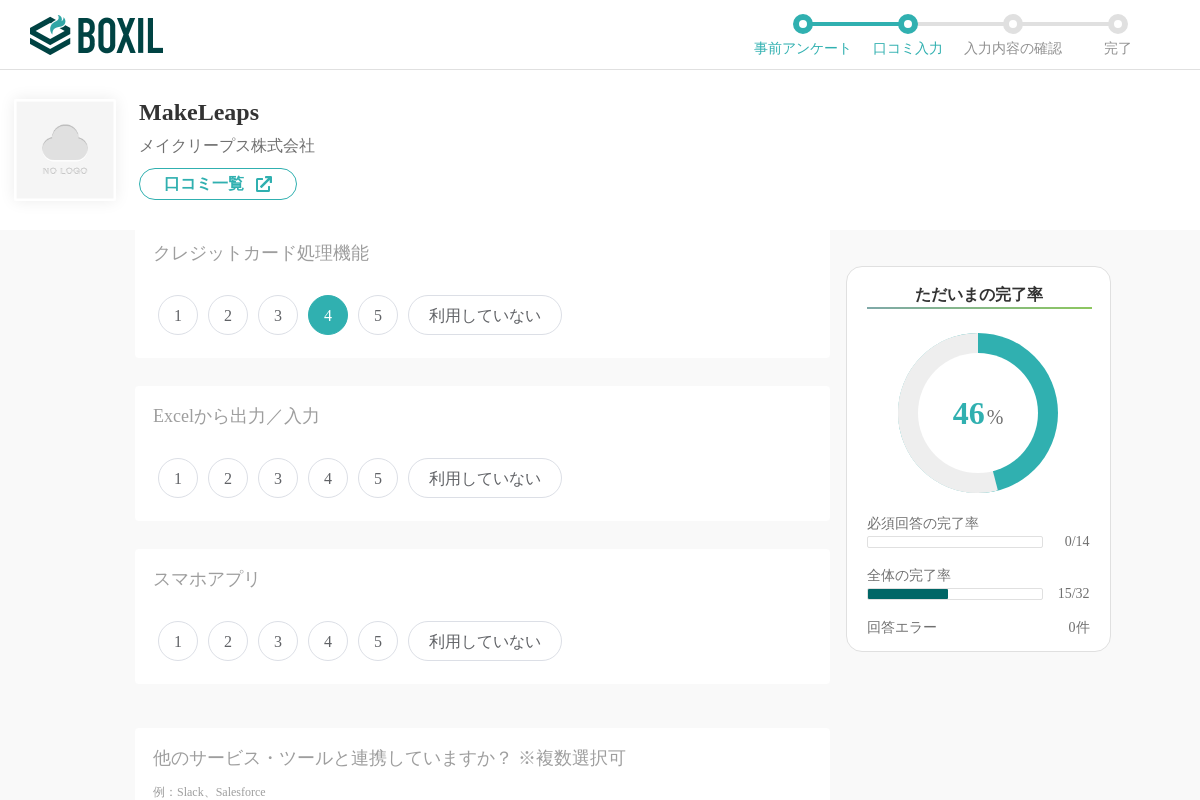 click on "4" at bounding box center (328, 478) 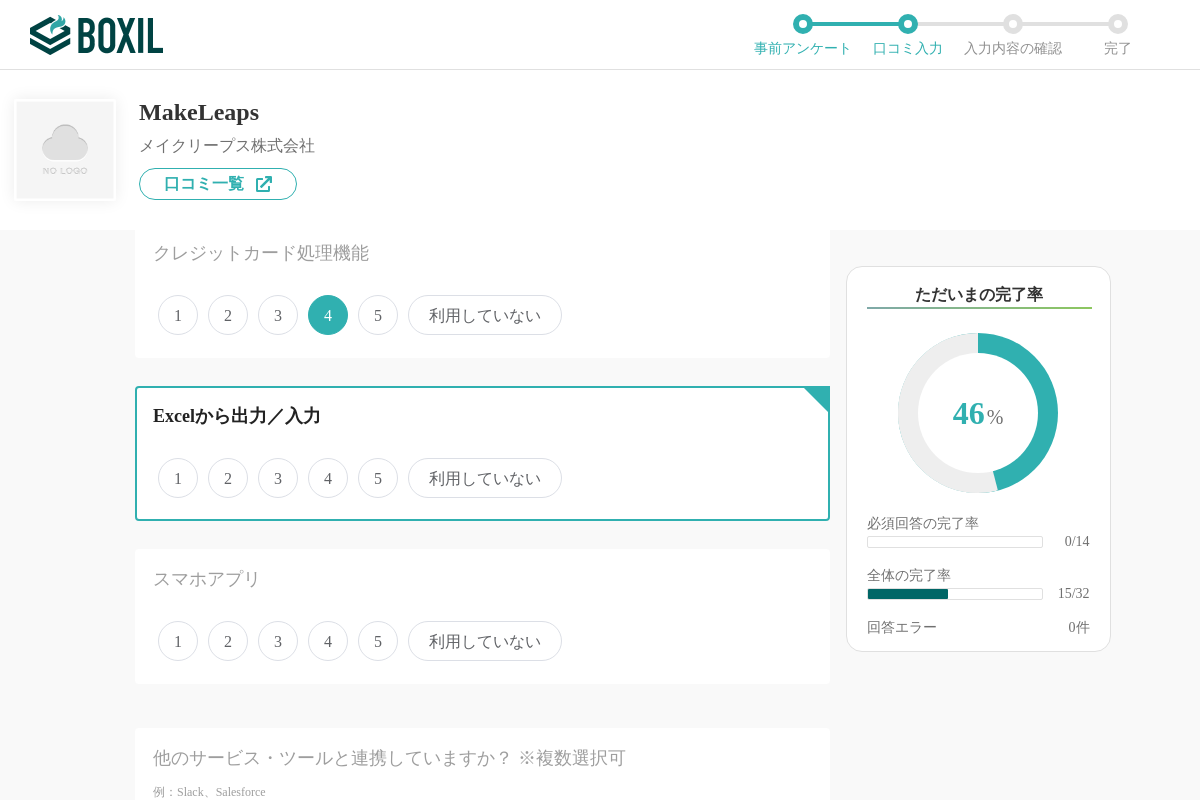 click on "4" at bounding box center (319, 467) 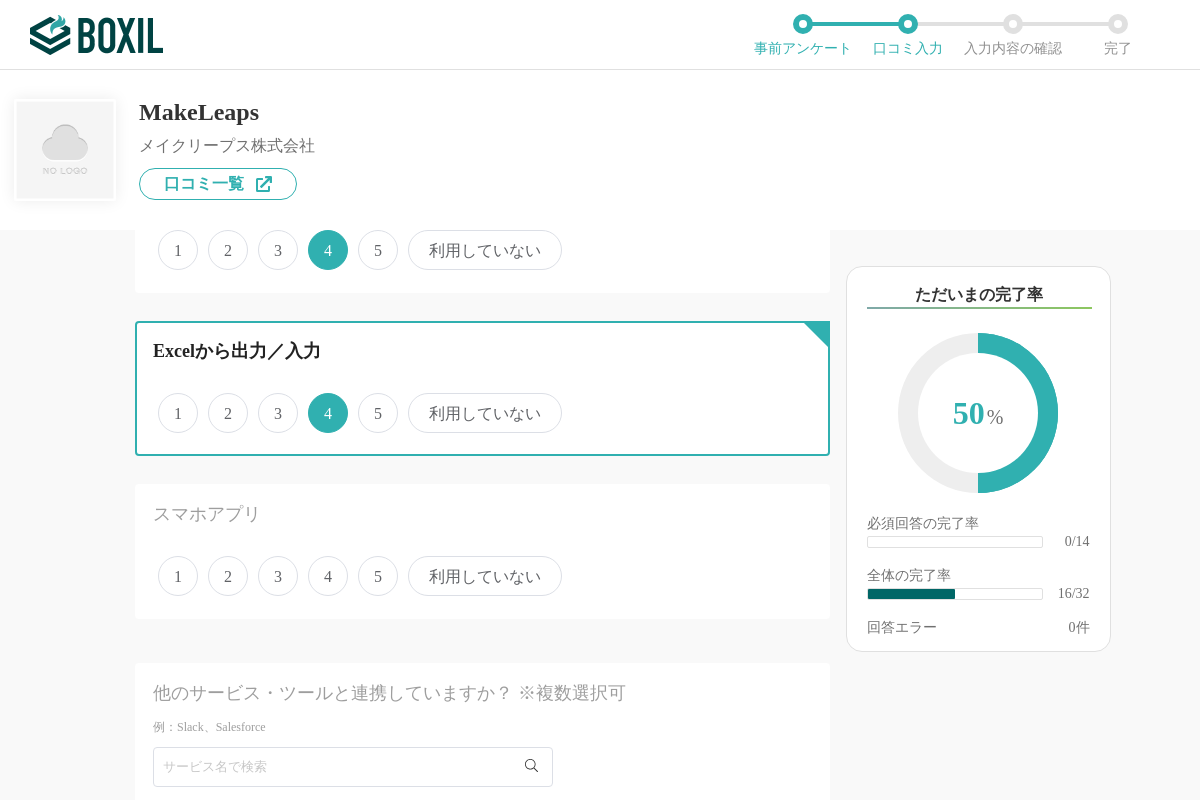 scroll, scrollTop: 2520, scrollLeft: 0, axis: vertical 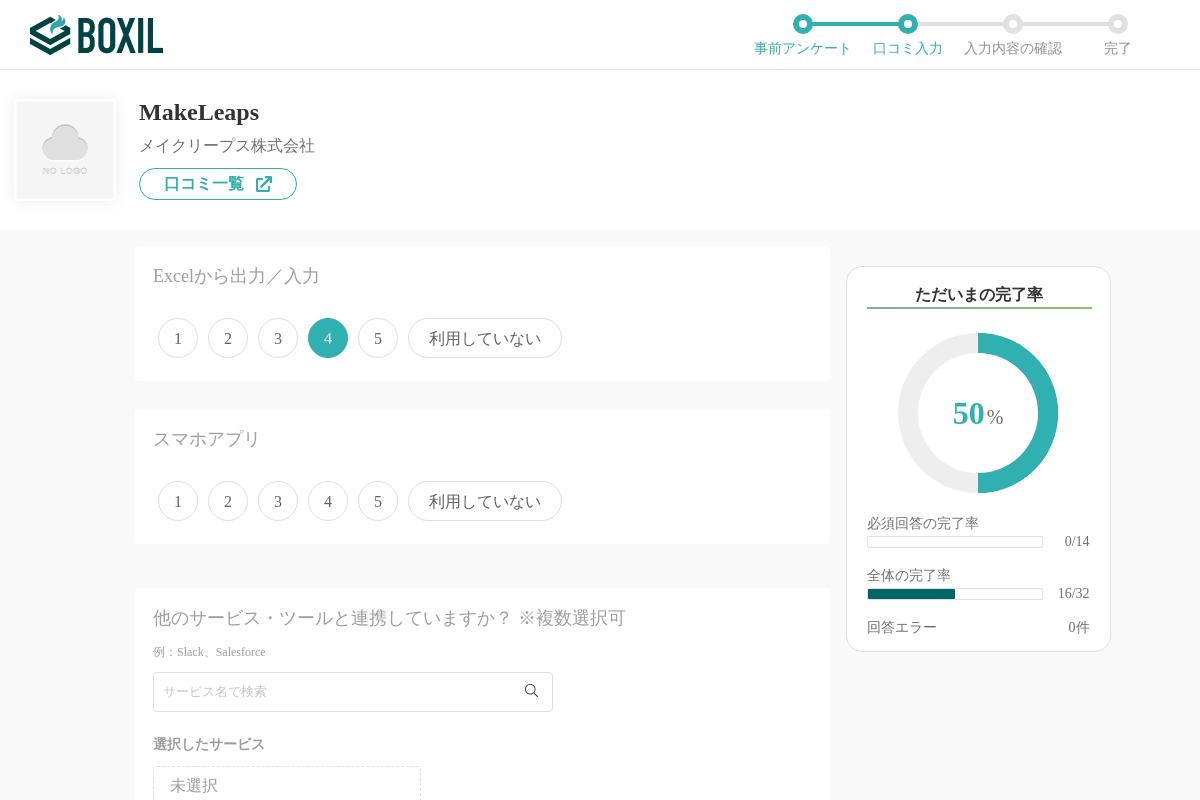 click on "4" at bounding box center (328, 501) 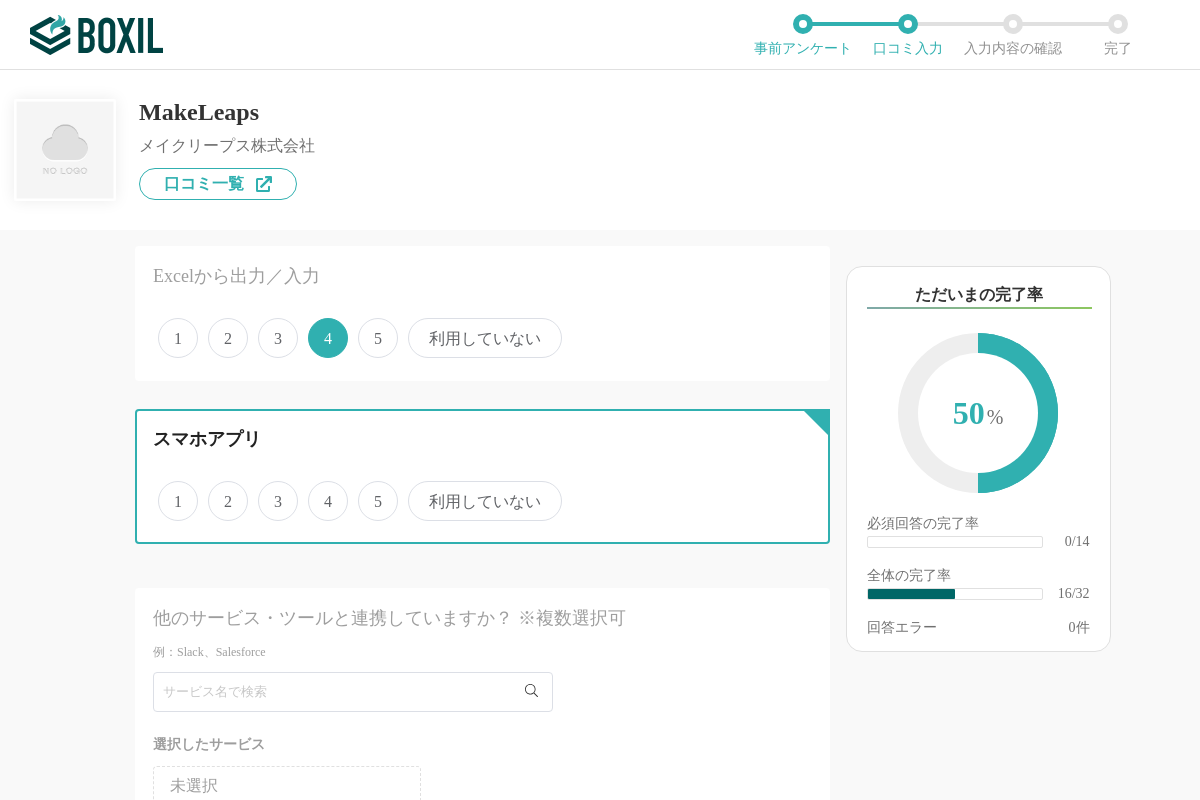 radio on "true" 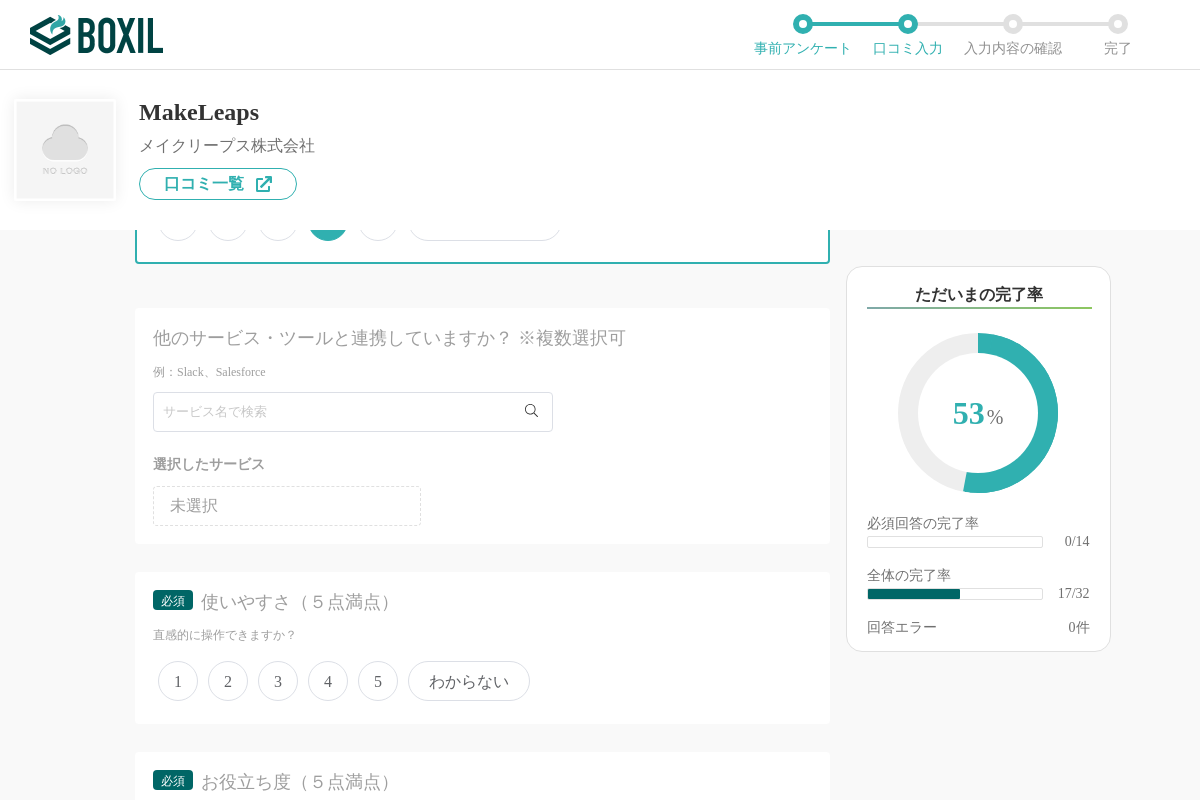 scroll, scrollTop: 2940, scrollLeft: 0, axis: vertical 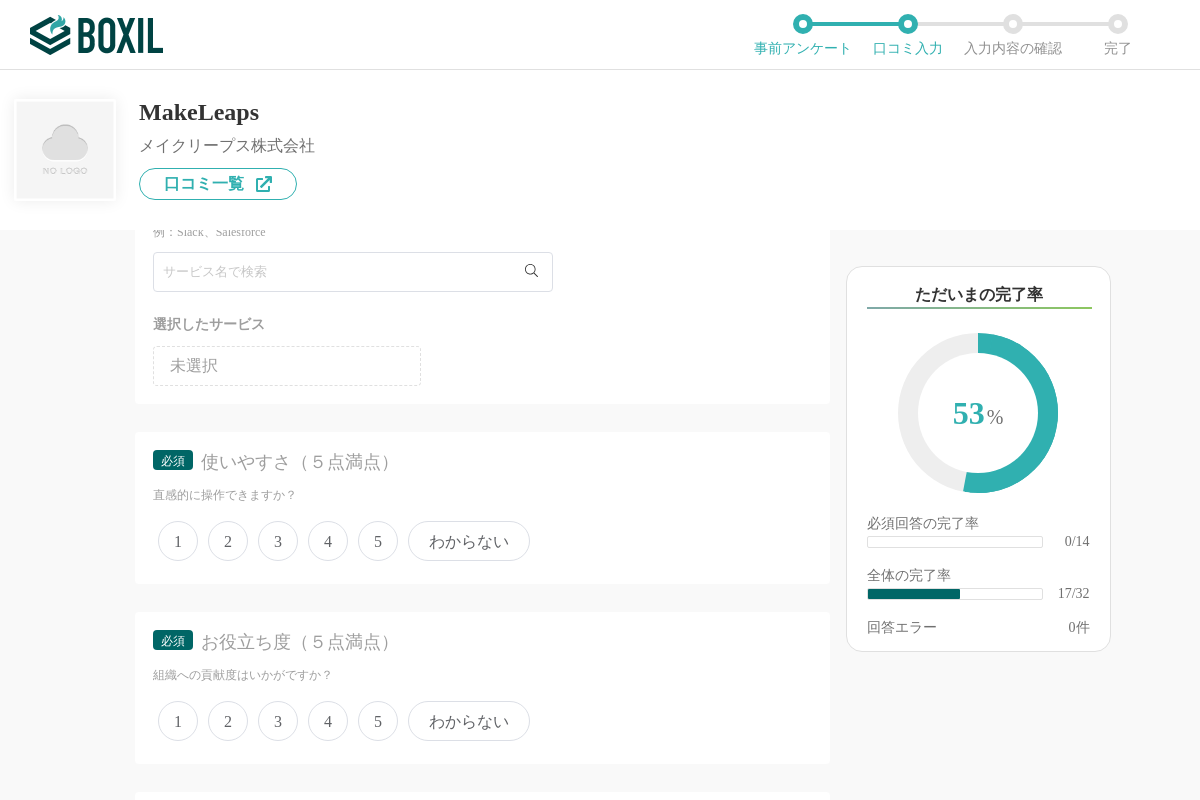 click on "4" at bounding box center (328, 541) 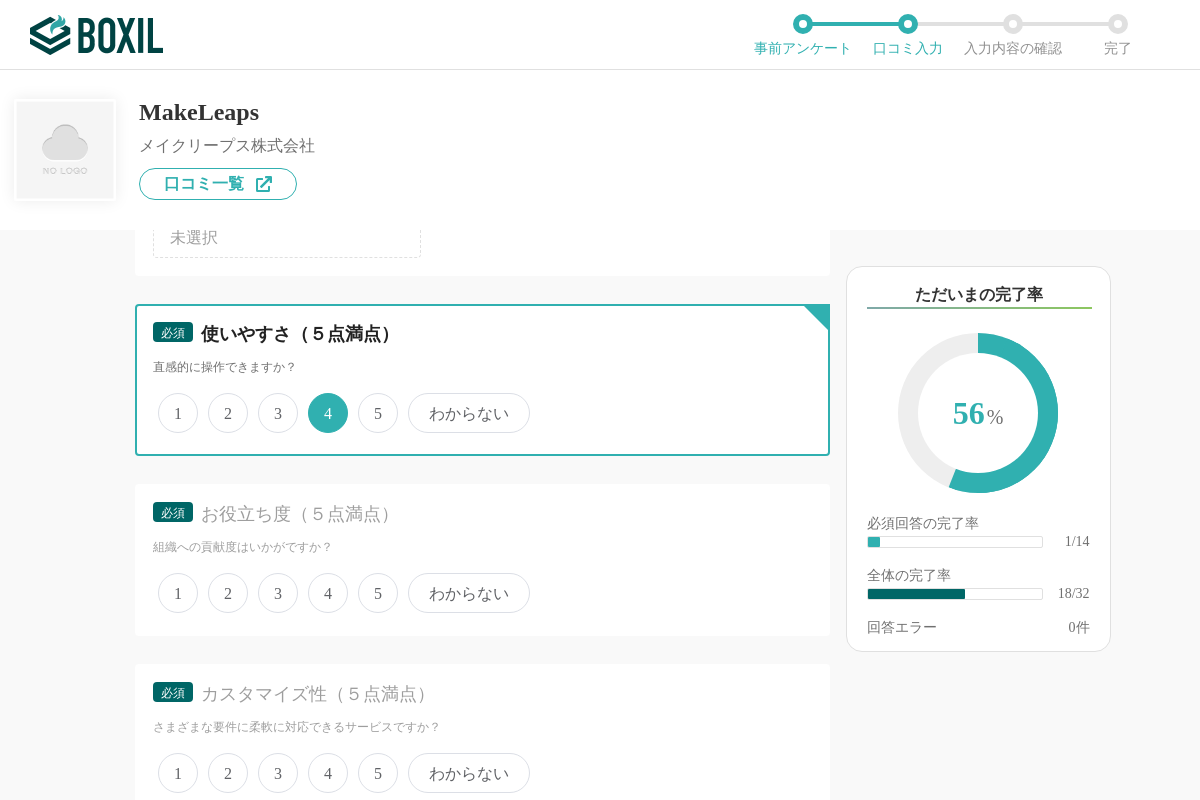 scroll, scrollTop: 3220, scrollLeft: 0, axis: vertical 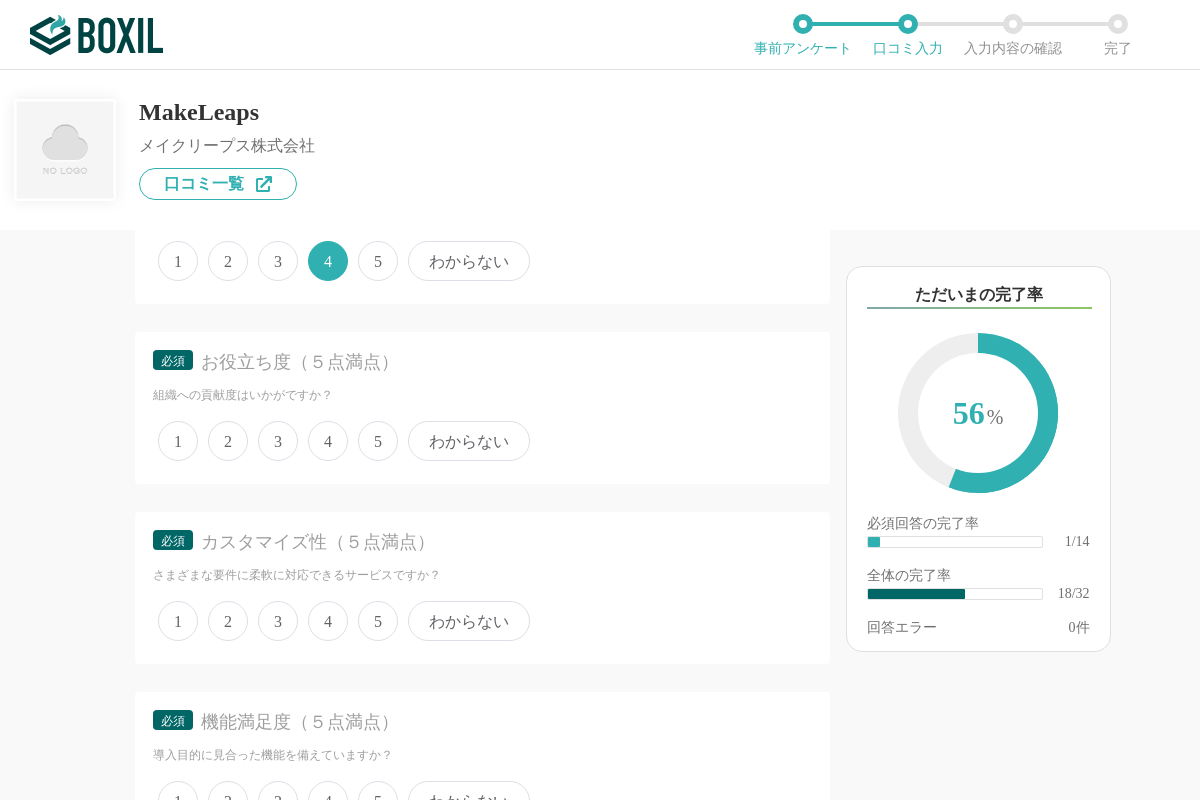 click on "5" at bounding box center [378, 441] 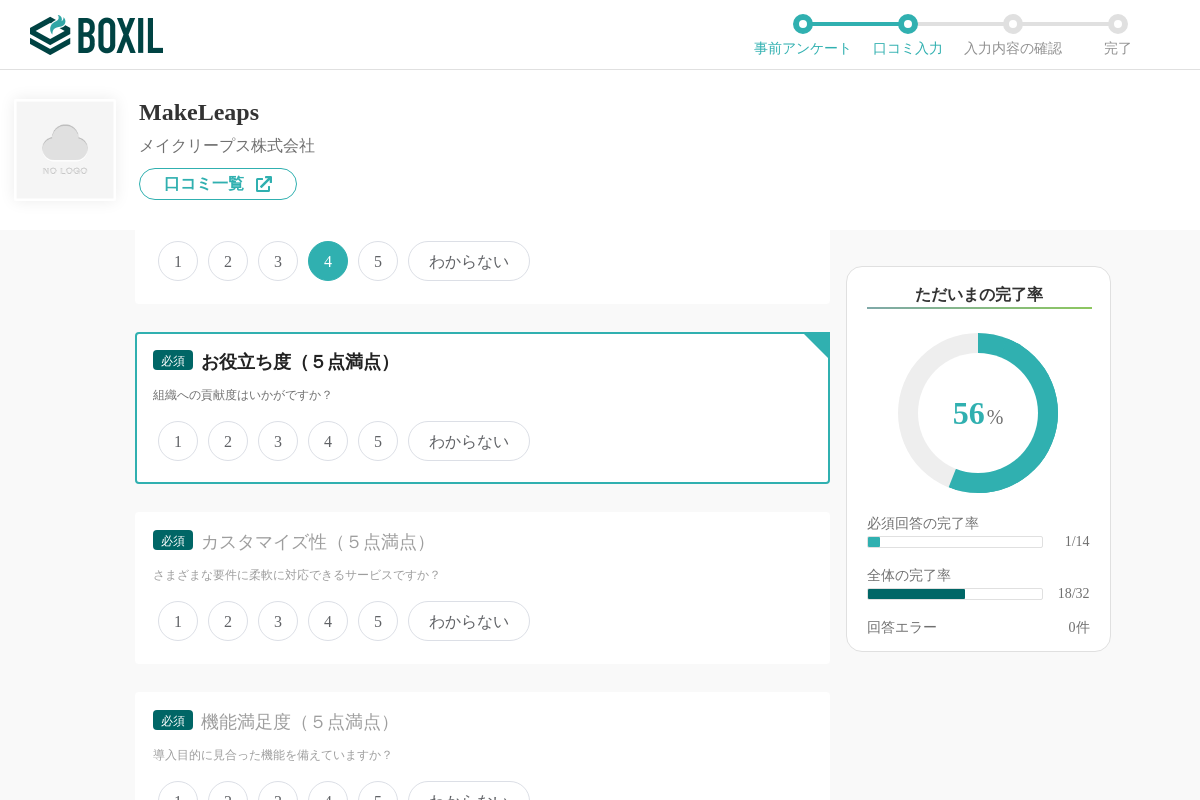 click on "5" at bounding box center (369, 430) 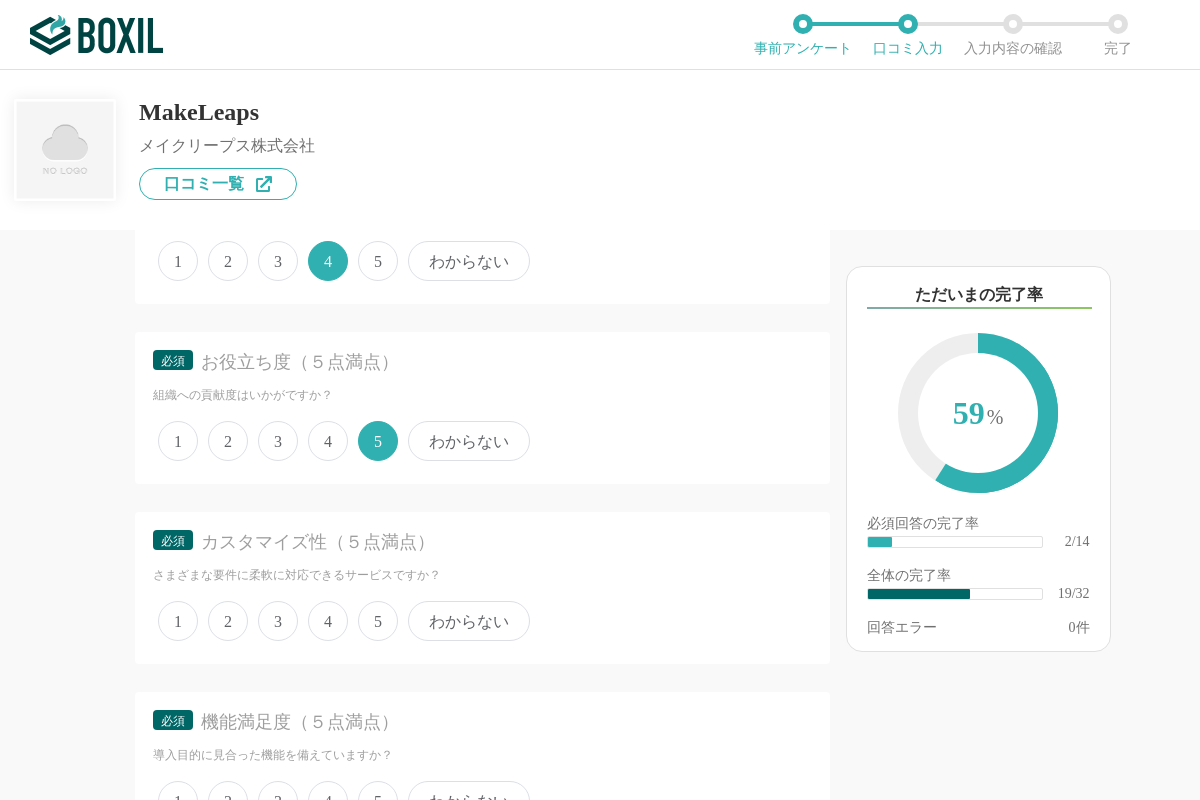 click on "5" at bounding box center [378, 621] 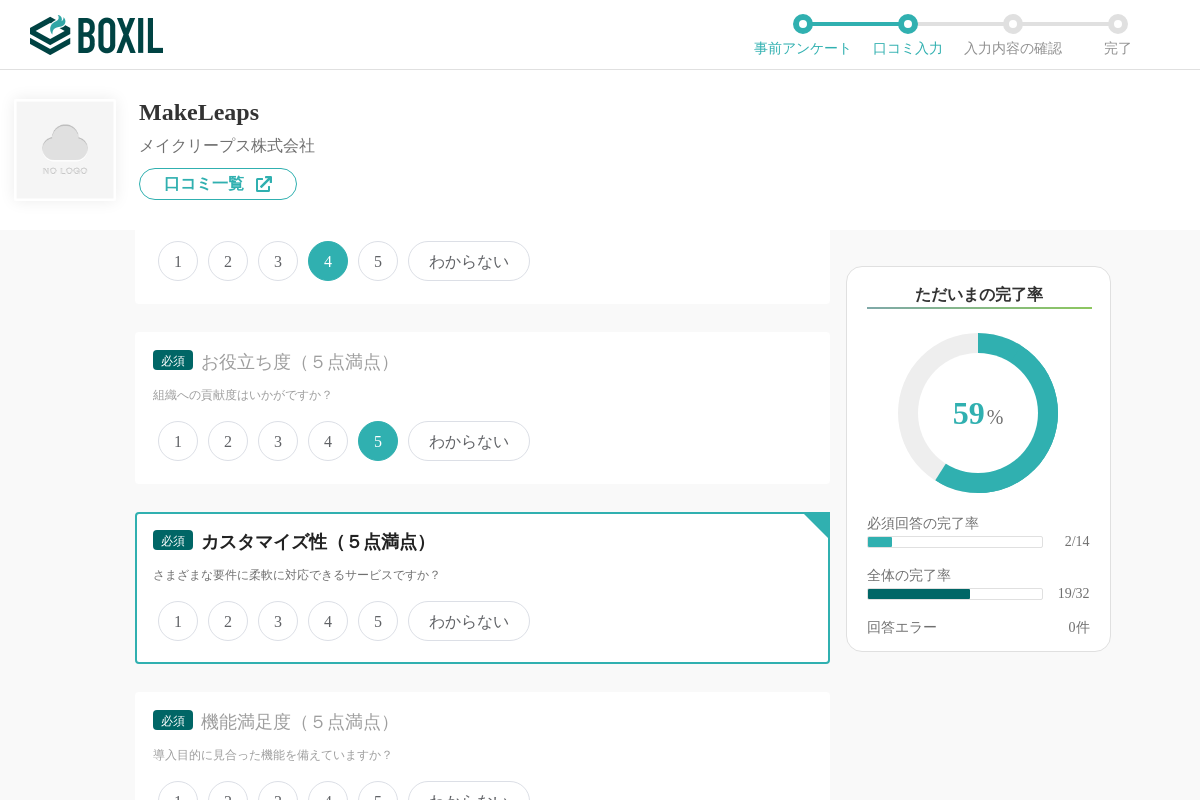 click on "5" at bounding box center (369, 610) 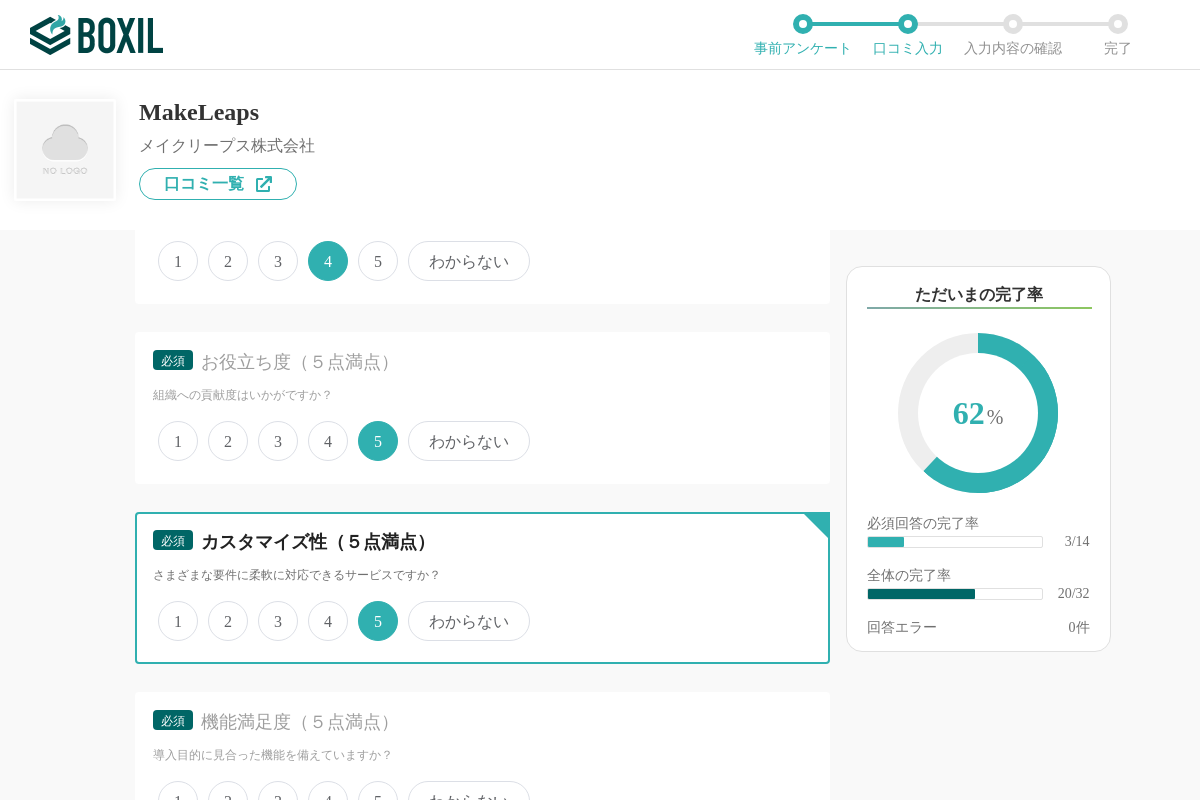 scroll, scrollTop: 3500, scrollLeft: 0, axis: vertical 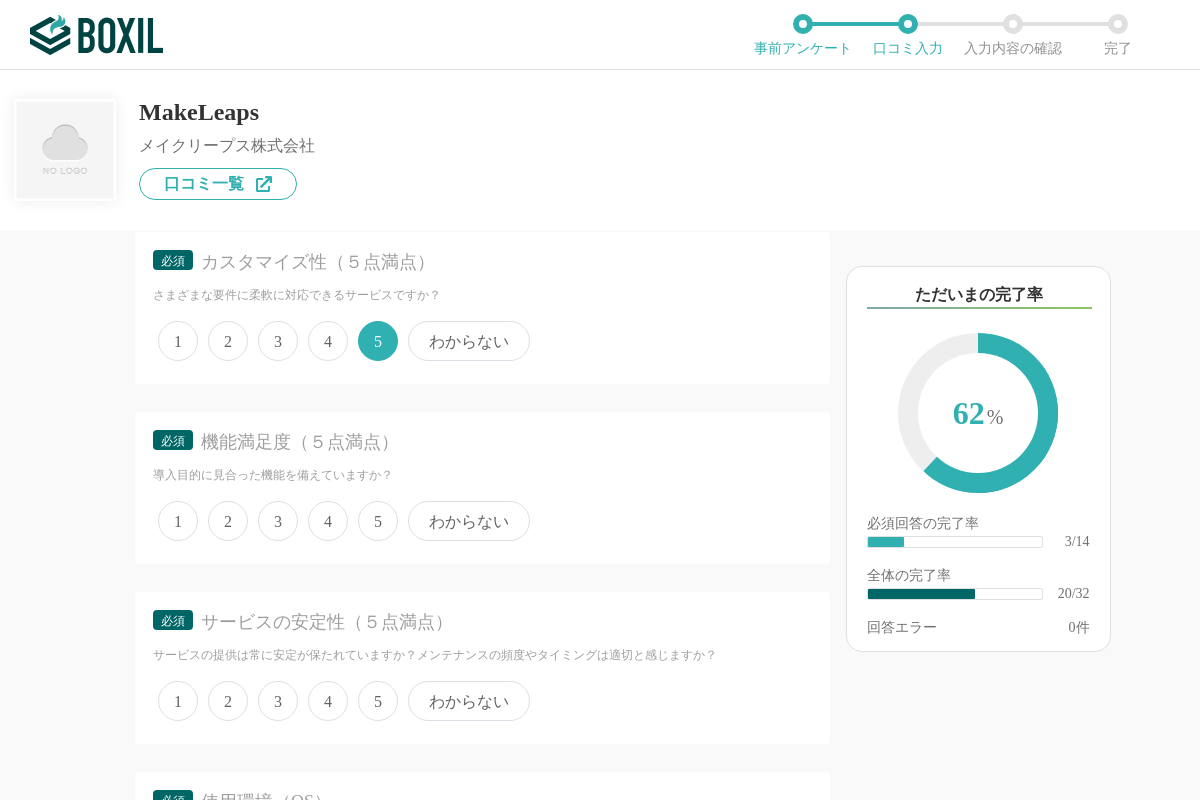 click on "5" at bounding box center (378, 521) 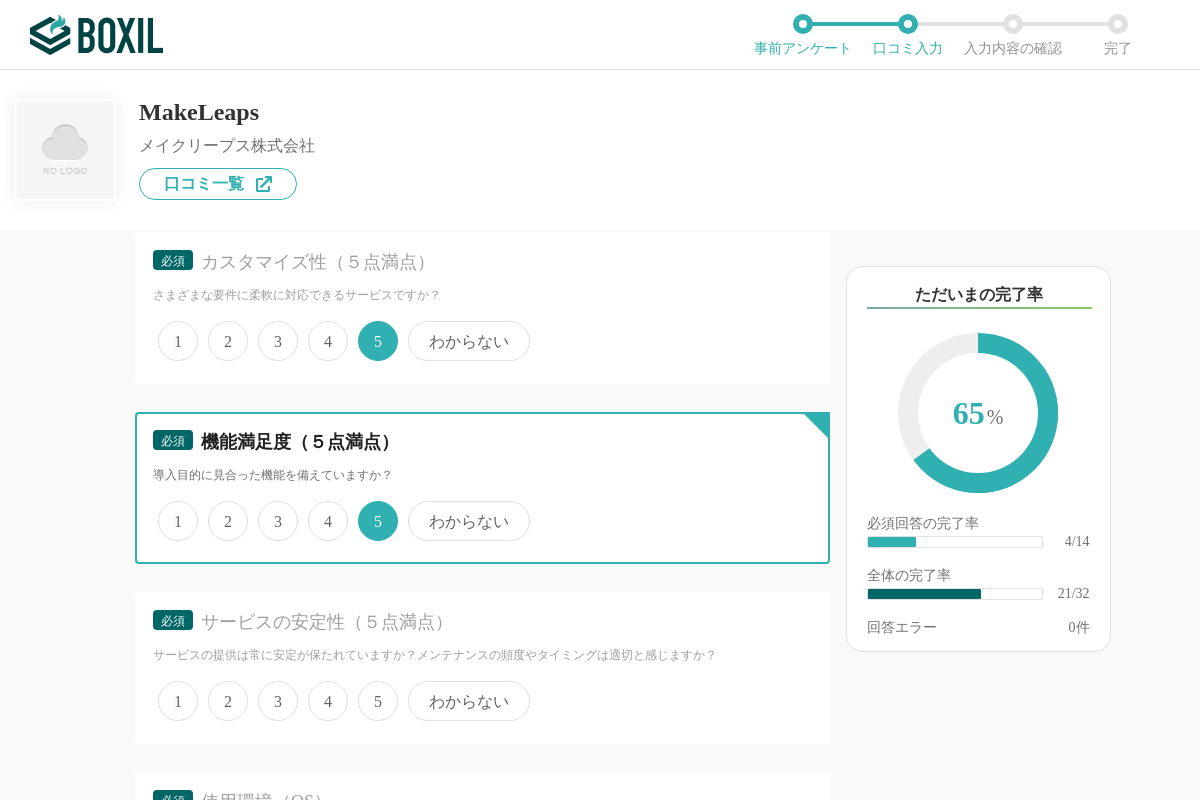 scroll, scrollTop: 3640, scrollLeft: 0, axis: vertical 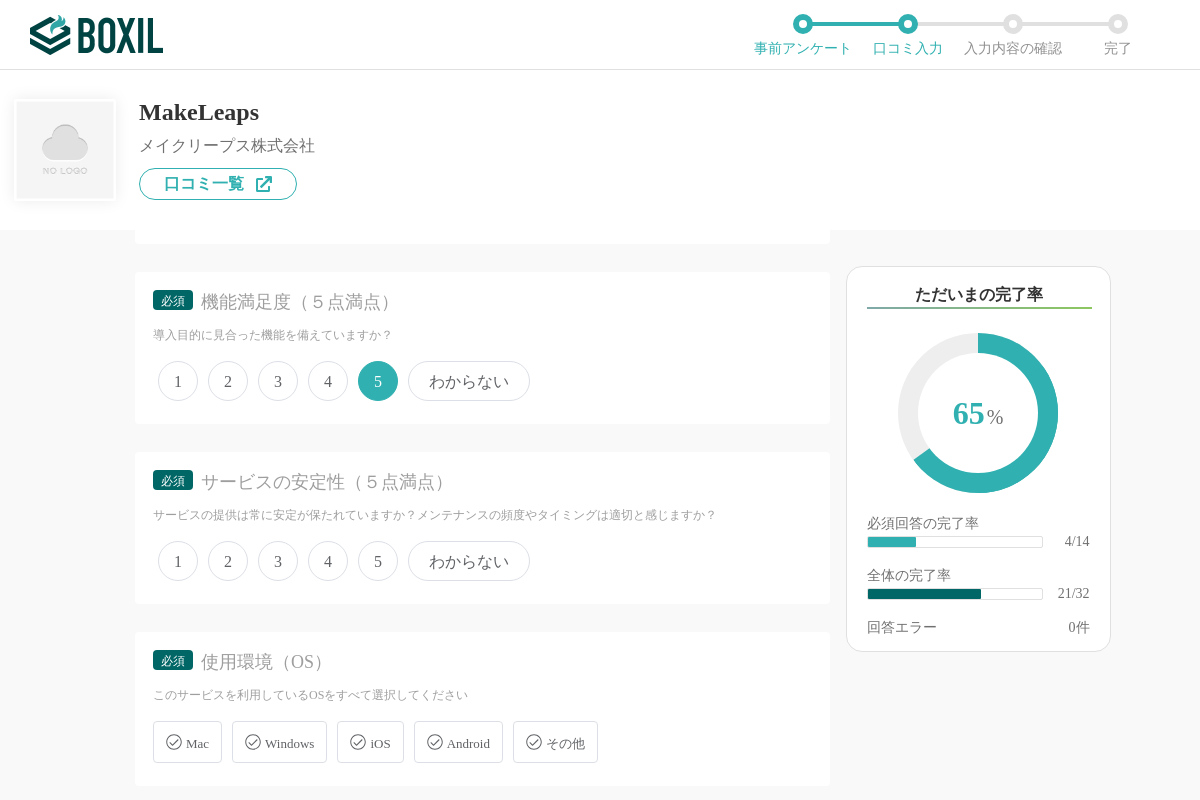 click on "4" at bounding box center (328, 561) 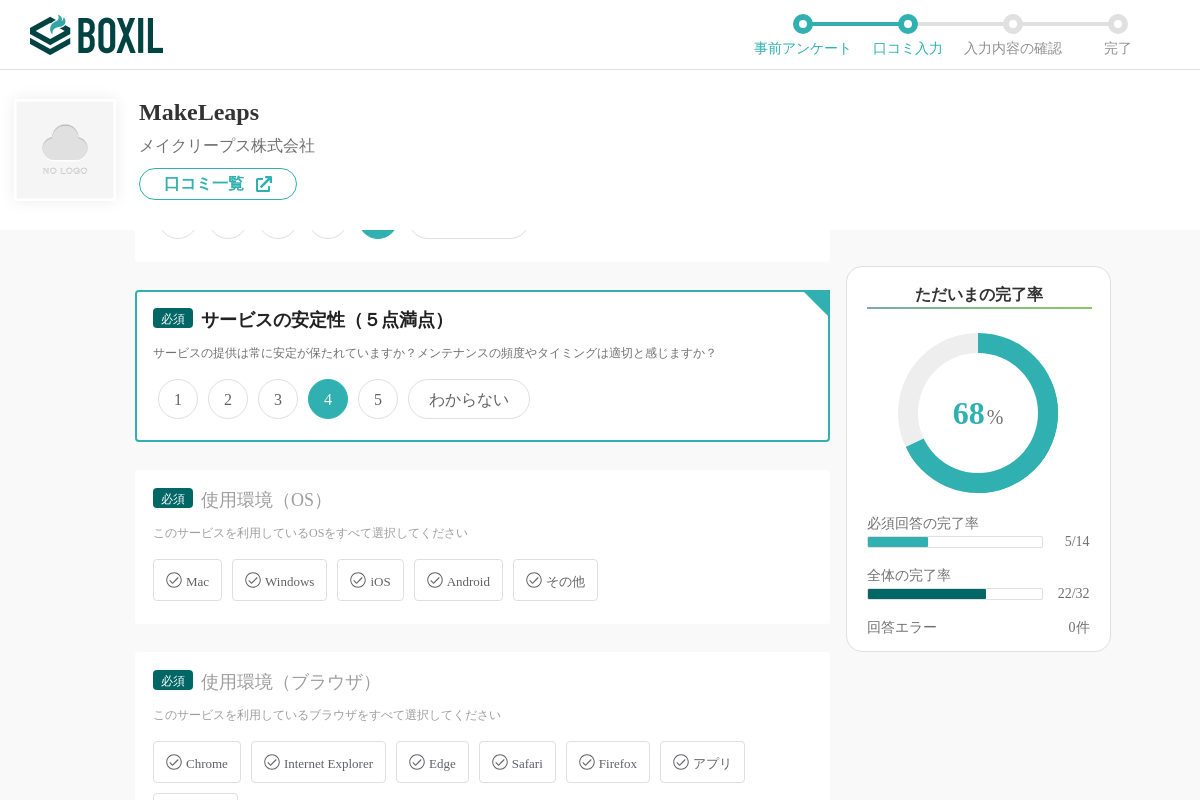 scroll, scrollTop: 3920, scrollLeft: 0, axis: vertical 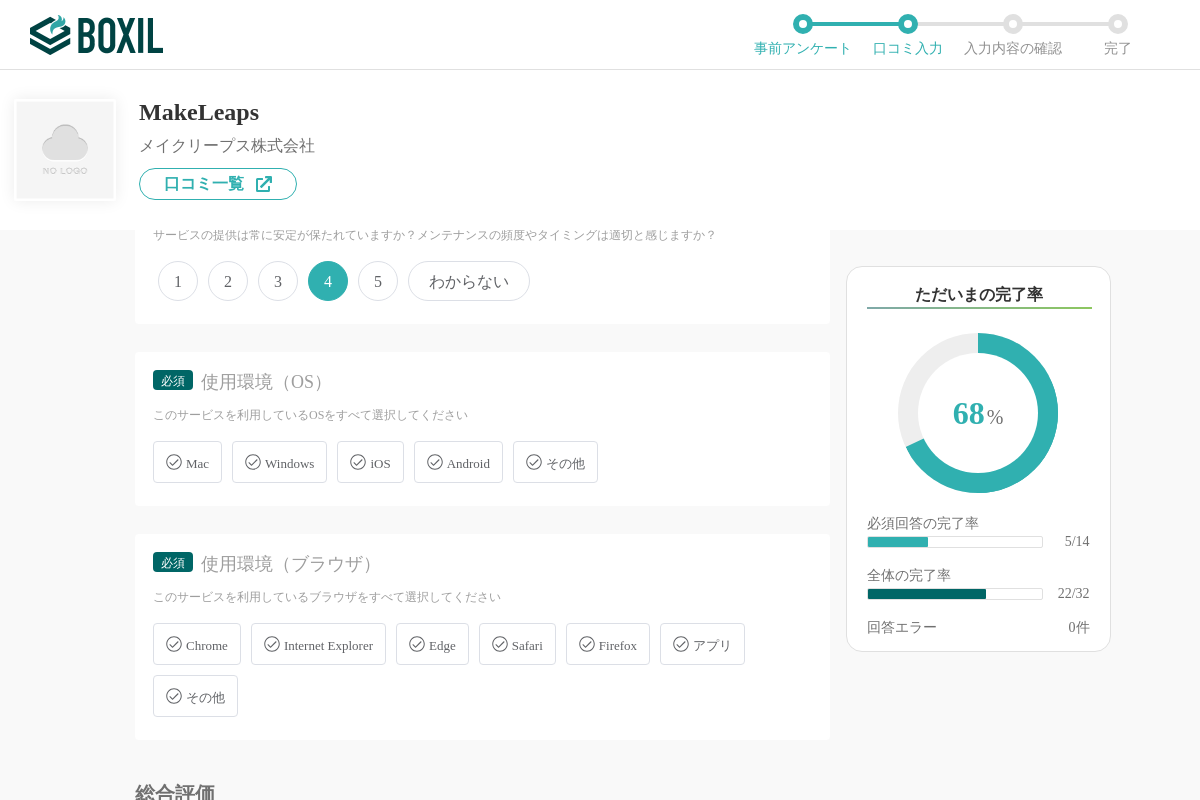 click on "Windows" at bounding box center (289, 463) 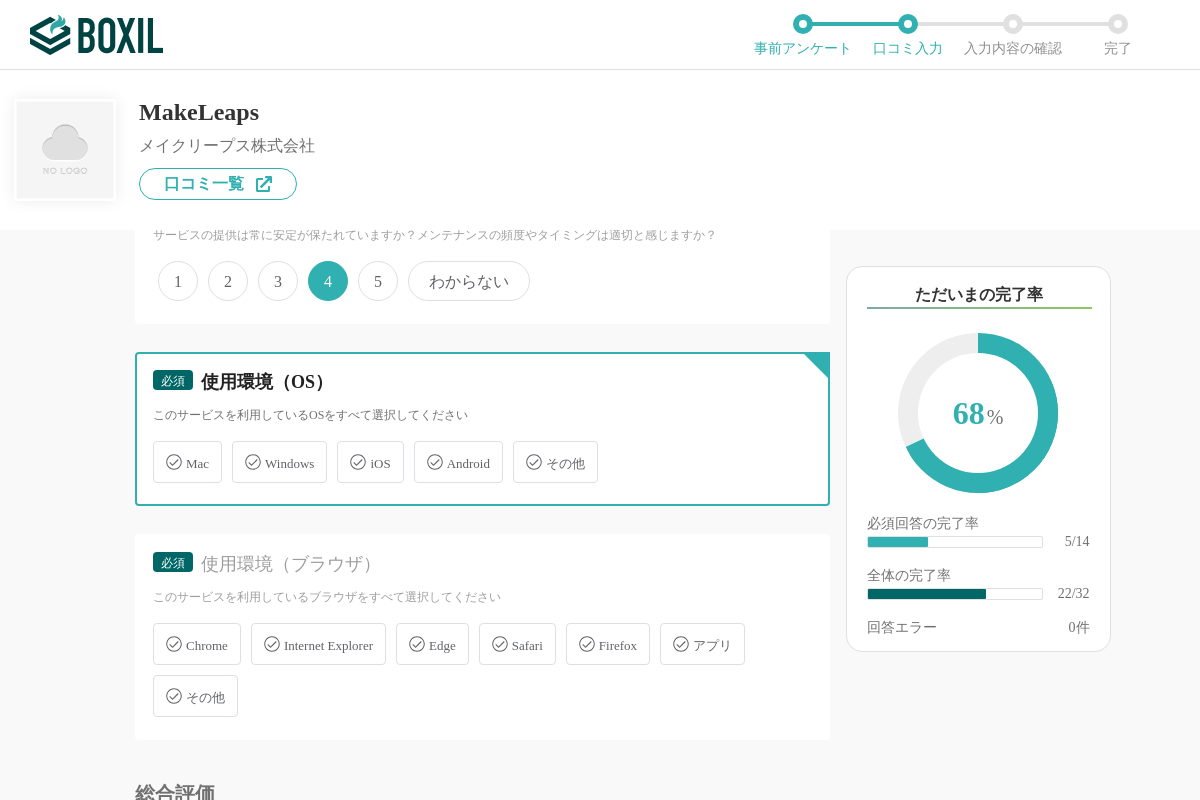 click on "Windows" at bounding box center [242, 450] 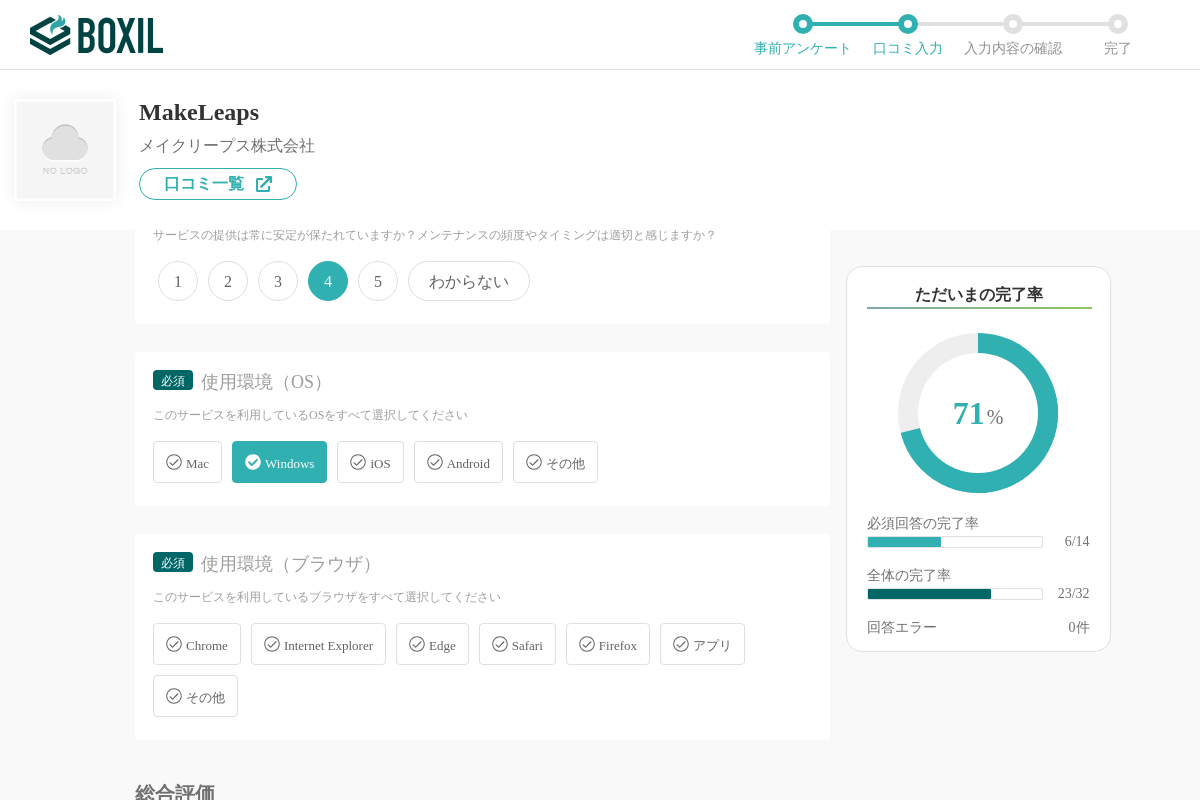 click on "iOS" at bounding box center (380, 463) 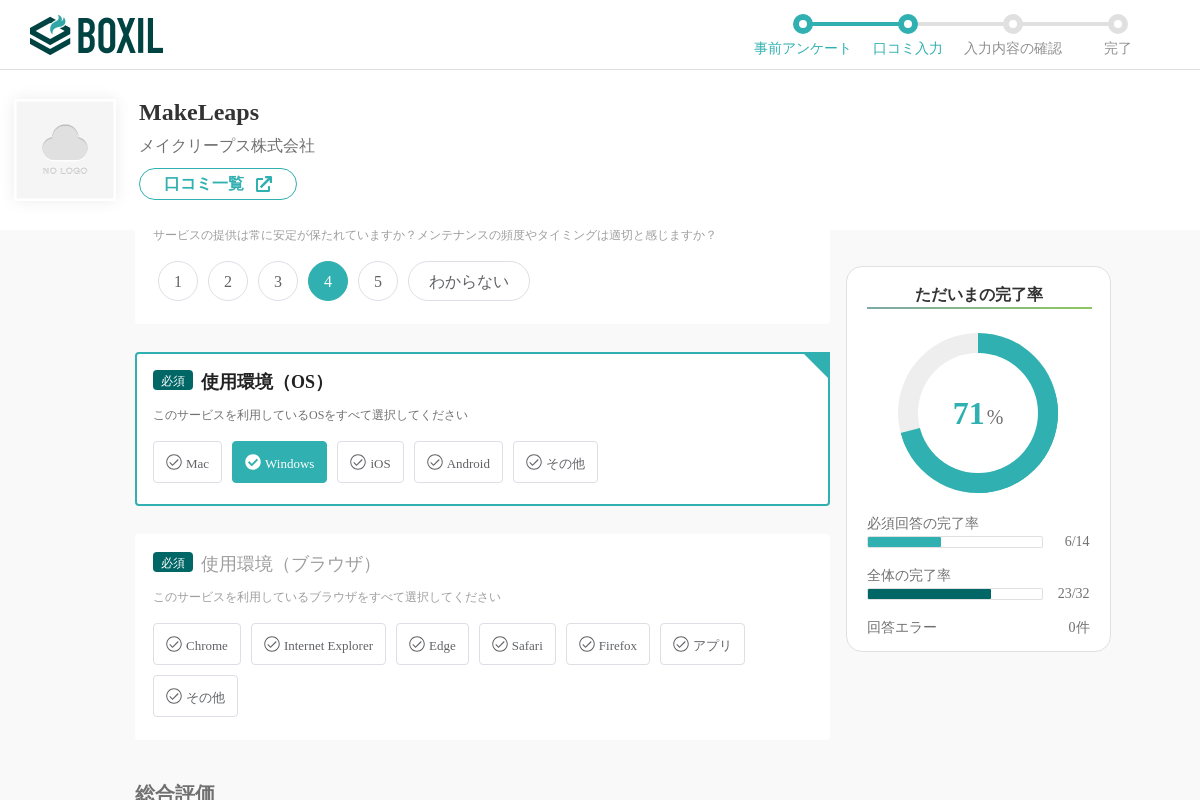 click on "iOS" at bounding box center (347, 450) 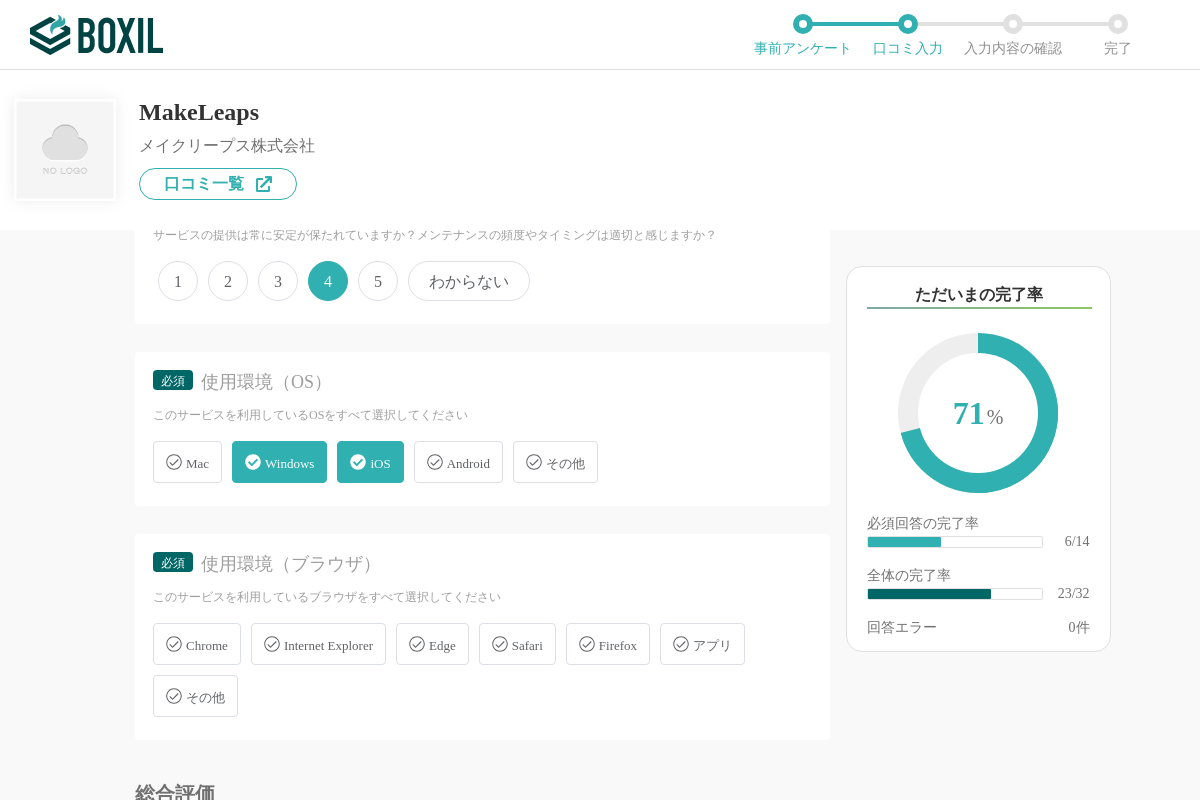 click on "Chrome" at bounding box center [207, 645] 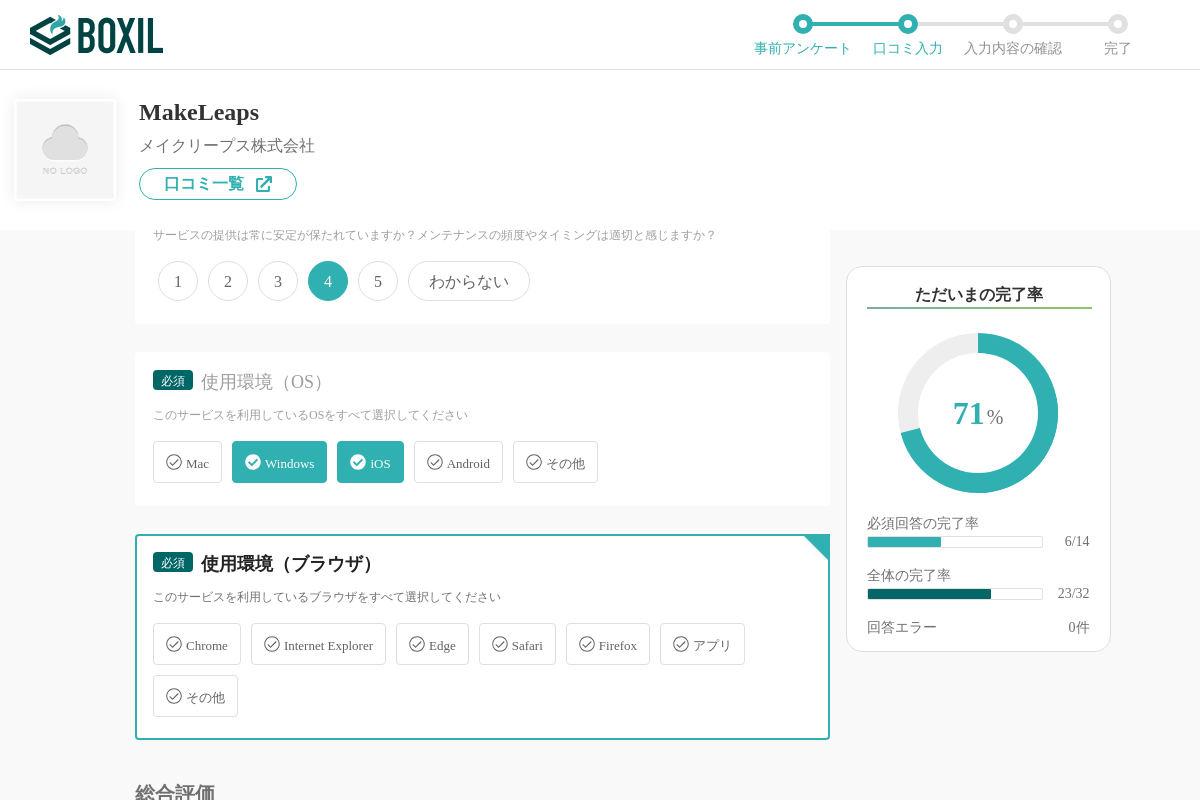 checkbox on "true" 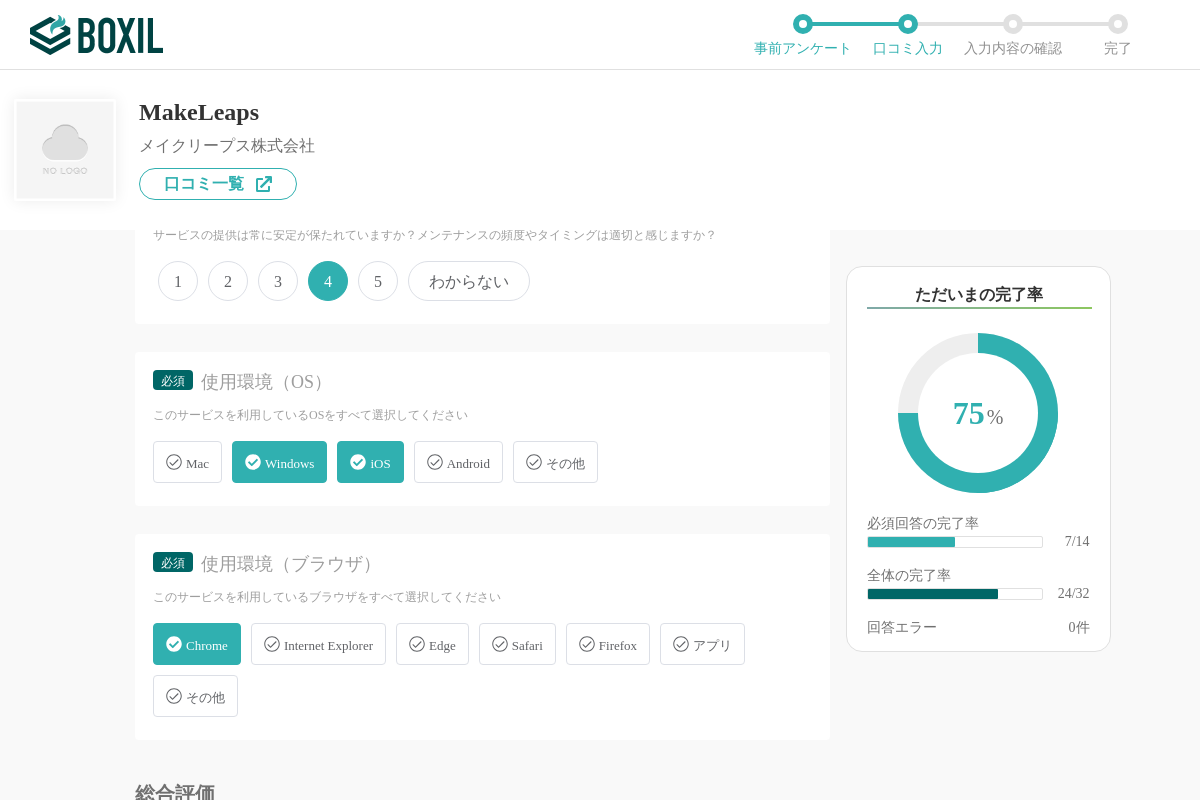 drag, startPoint x: 711, startPoint y: 646, endPoint x: 697, endPoint y: 614, distance: 34.928497 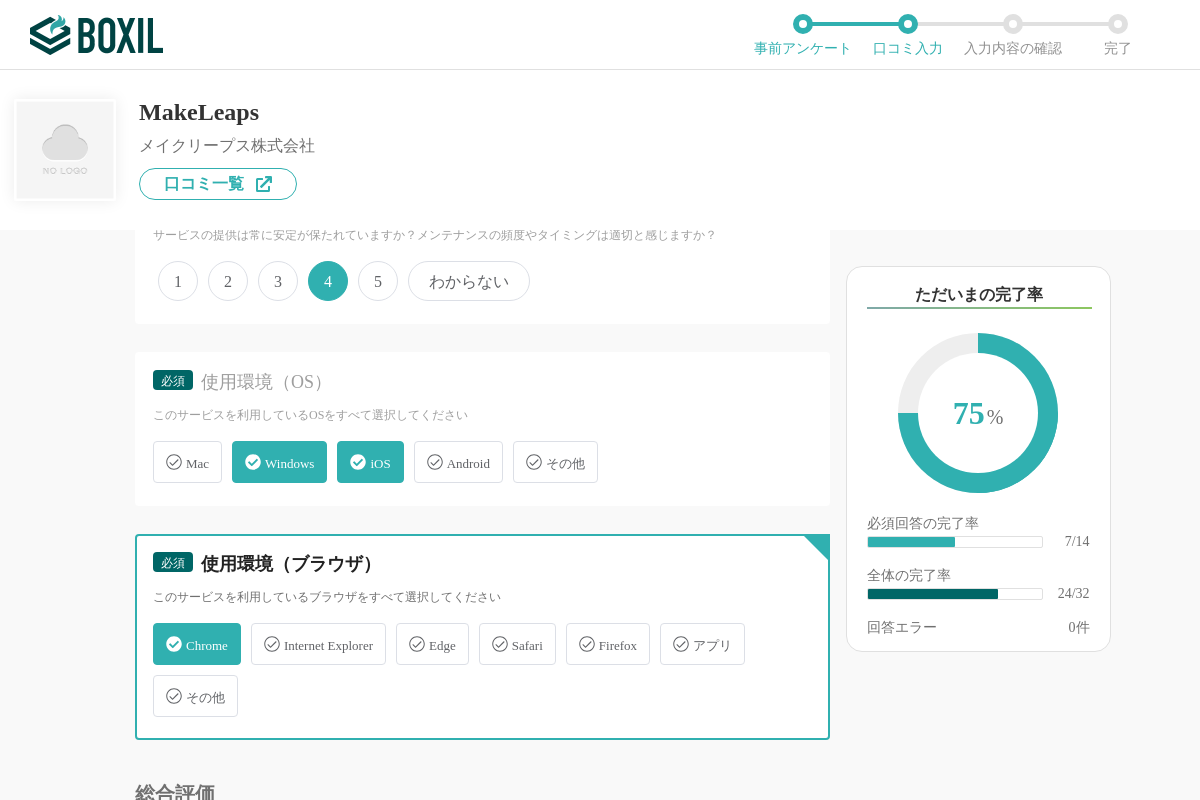 checkbox on "true" 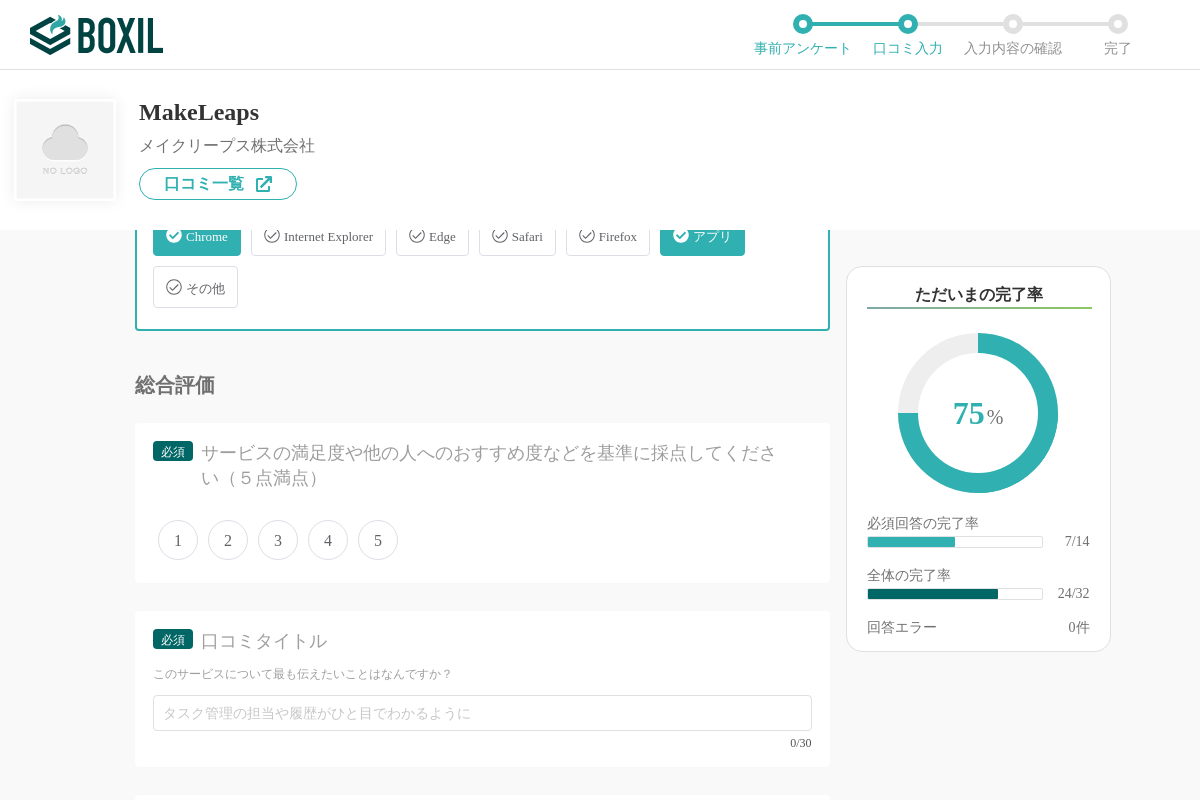 scroll, scrollTop: 4480, scrollLeft: 0, axis: vertical 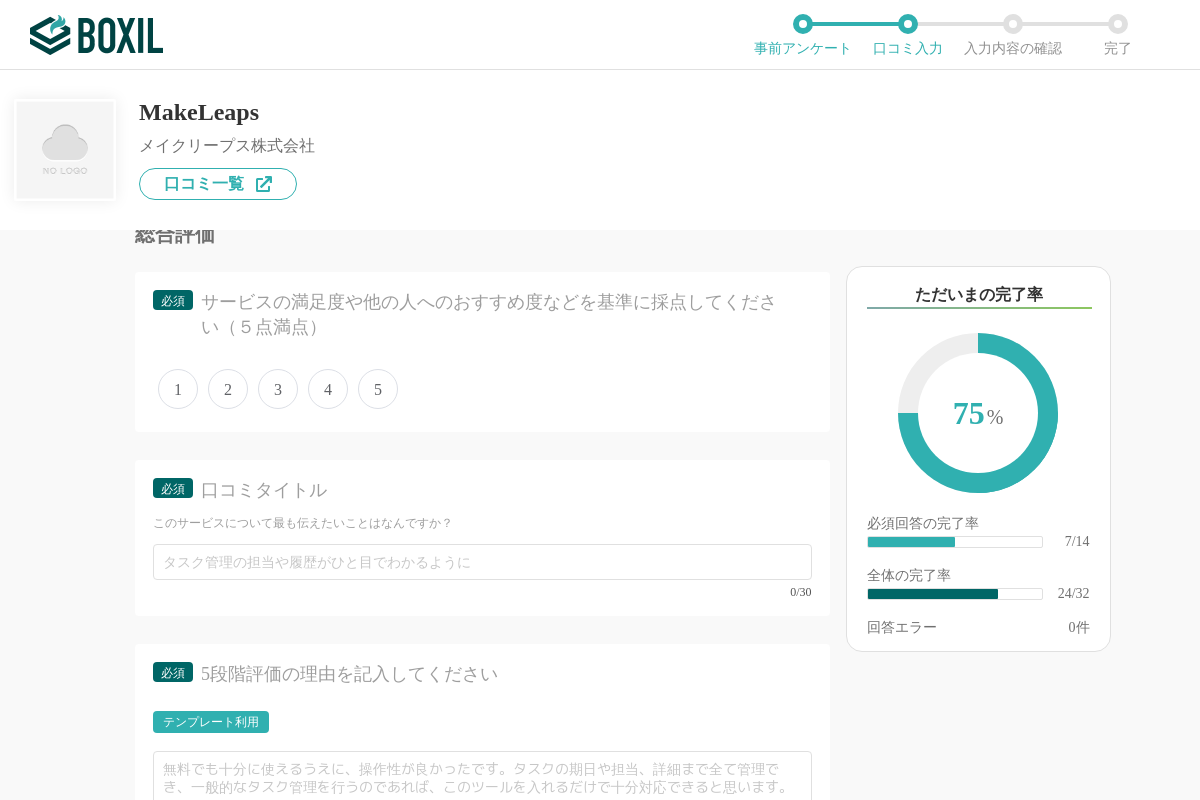click on "5" at bounding box center (378, 389) 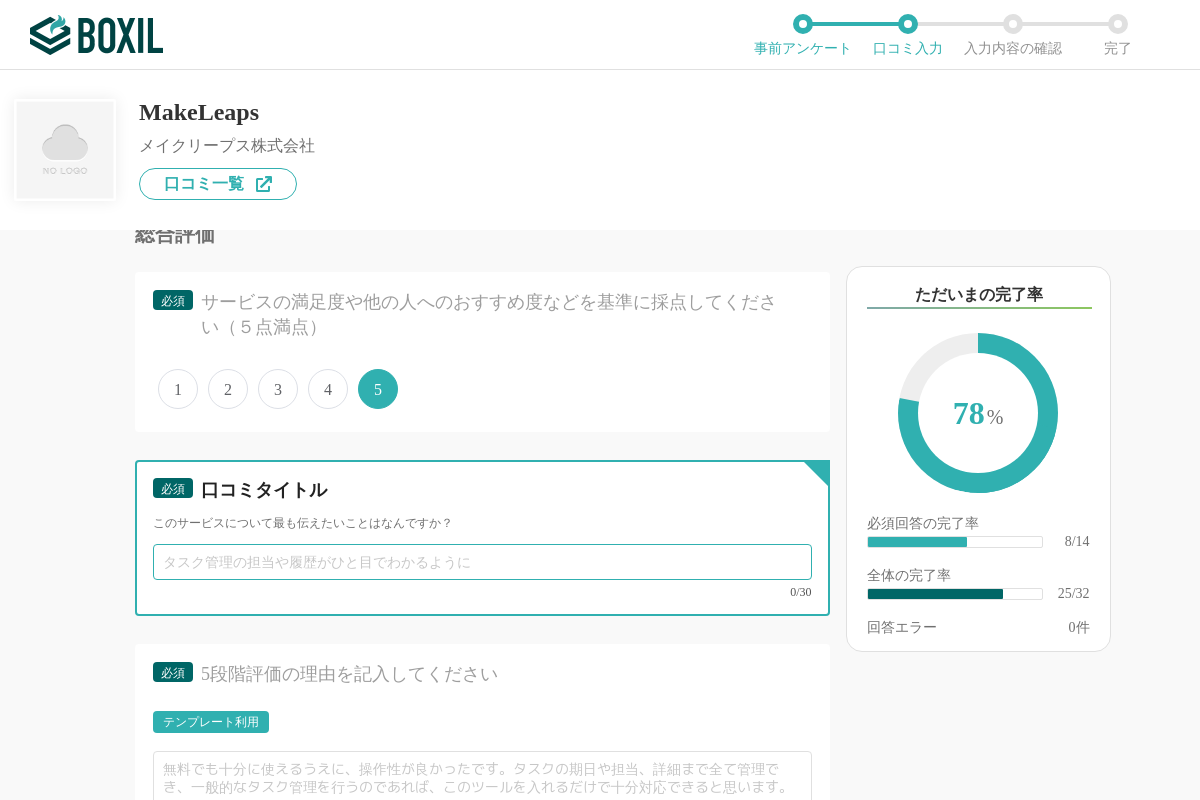 click at bounding box center (482, 562) 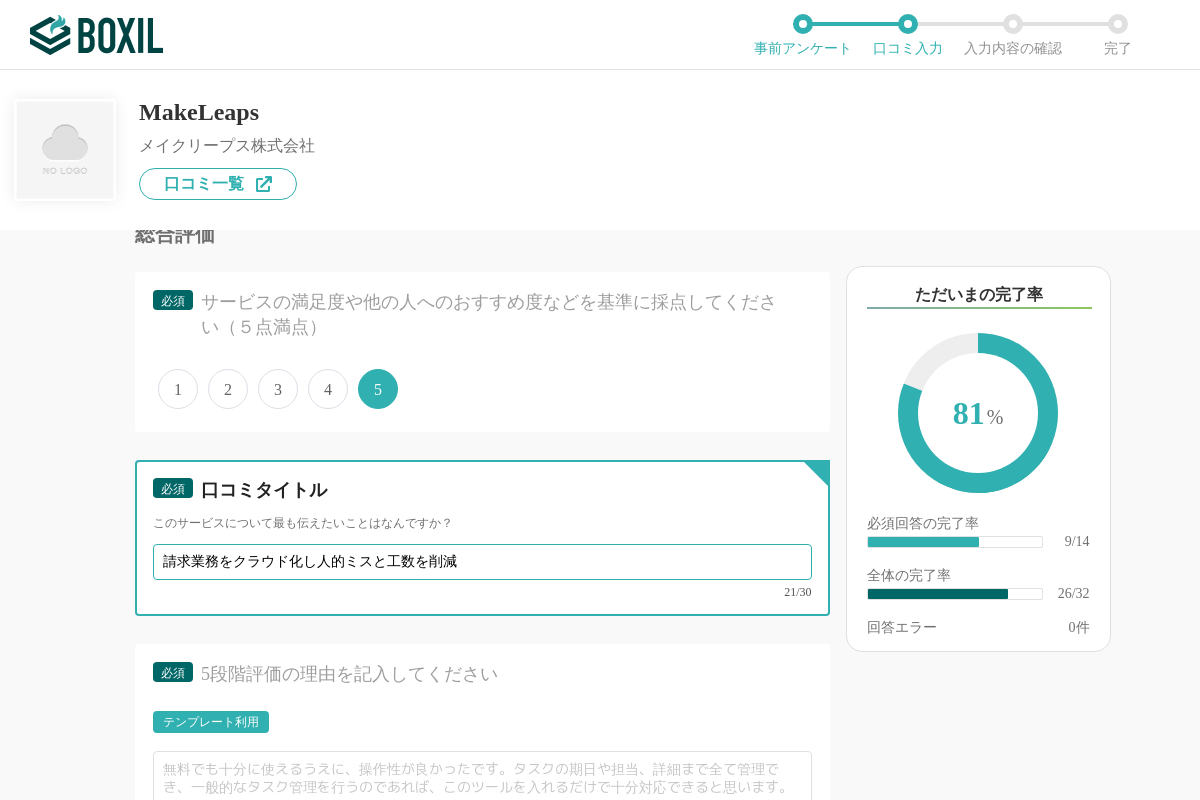 click on "請求業務をクラウド化し人的ミスと工数を削減" at bounding box center [482, 562] 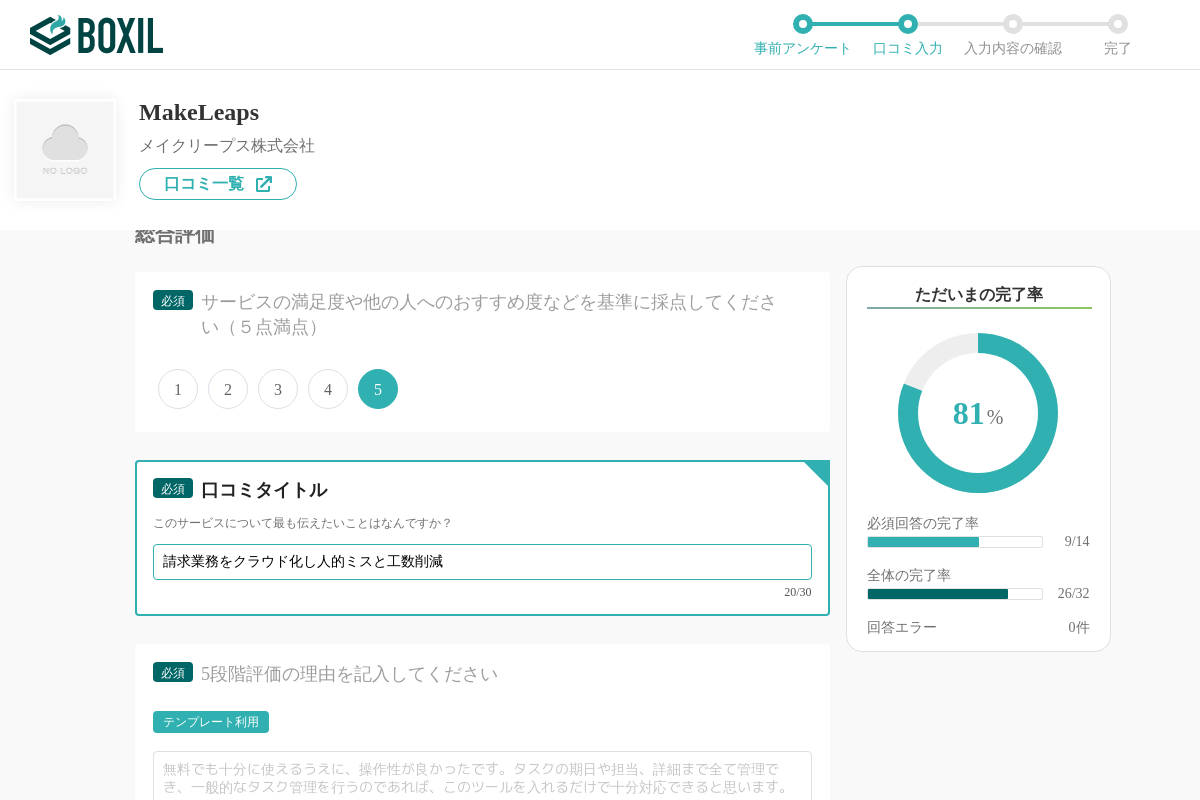 type on "請求業務をクラウド化し人的ミスと工数削減" 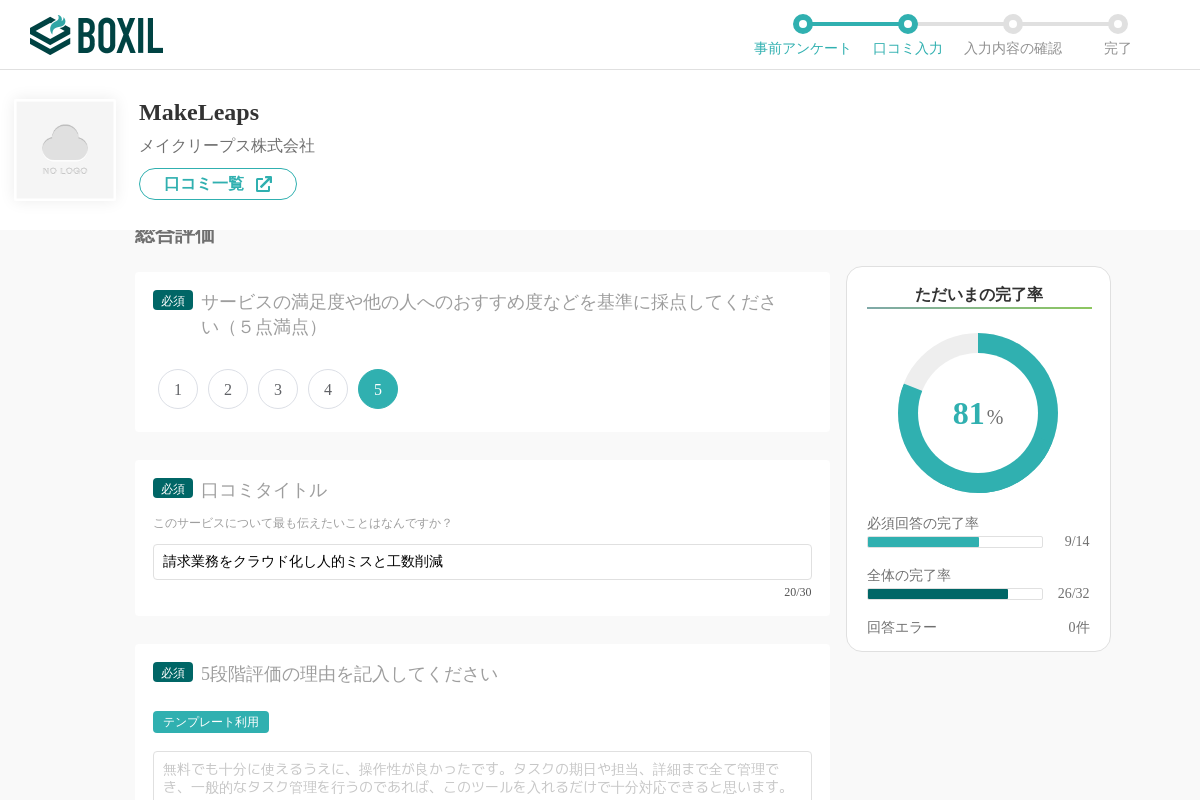 click on "請求書発行システムの機能について（5点満点で評価してください） 帳票テンプレートの利便性 1 2 3 4 5 利用していない 帳票のカスタマイズ機能 1 2 3 4 5 利用していない 見積書作成 1 2 3 4 5 利用していない 見積書から注文書に変換 1 2 3 4 5 利用していない 納品書作成 1 2 3 4 5 利用していない 請求書の一括作成 1 2 3 4 5 利用していない 帳票の自動作成／自動送信 1 2 3 4 5 利用していない 帳票ステータス管理 1 2 3 4 5 利用していない 帳票の一覧表示 1 2 3 4 5 利用していない 期限切れ請求書アラート 1 2 3 4 5 利用していない 英文・外貨の書類作成 1 2 3 4 5 利用していない 取引先管理 1 2 3 4 5 利用していない 商品管理 1 2 3 4 5 利用していない ワークフロー管理 1 2 3 4 5 利用していない クレジットカード処理機能 1 2 3 4 5 利用していない Excelから出力／入力 1 2 3 4 5 1 2 3 4 5" at bounding box center [415, 515] 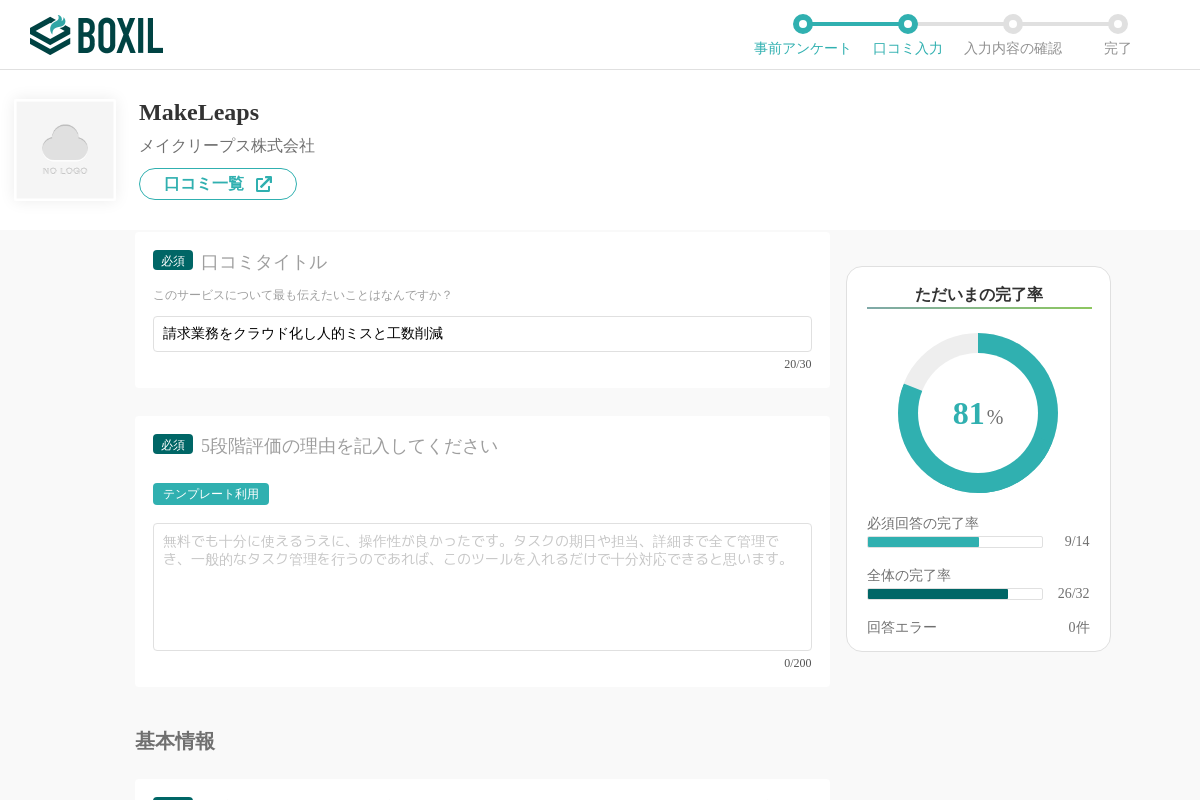 scroll, scrollTop: 4760, scrollLeft: 0, axis: vertical 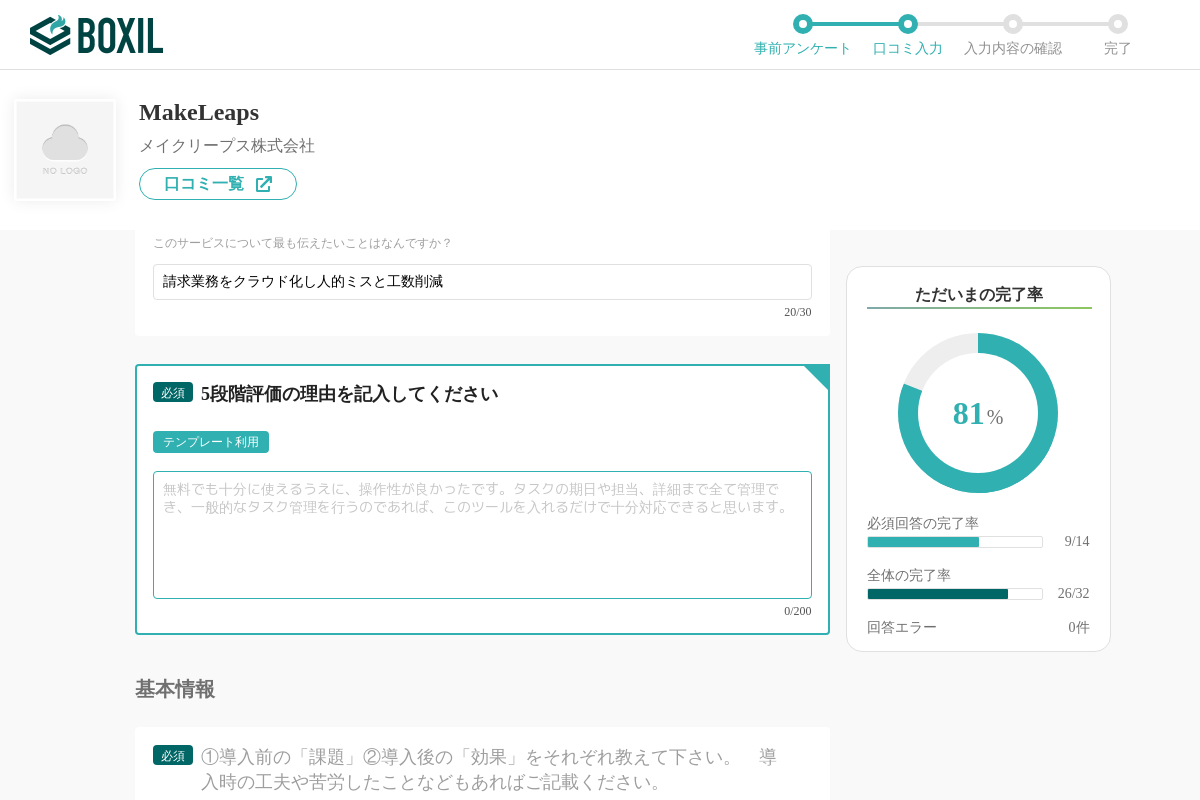 click at bounding box center (482, 535) 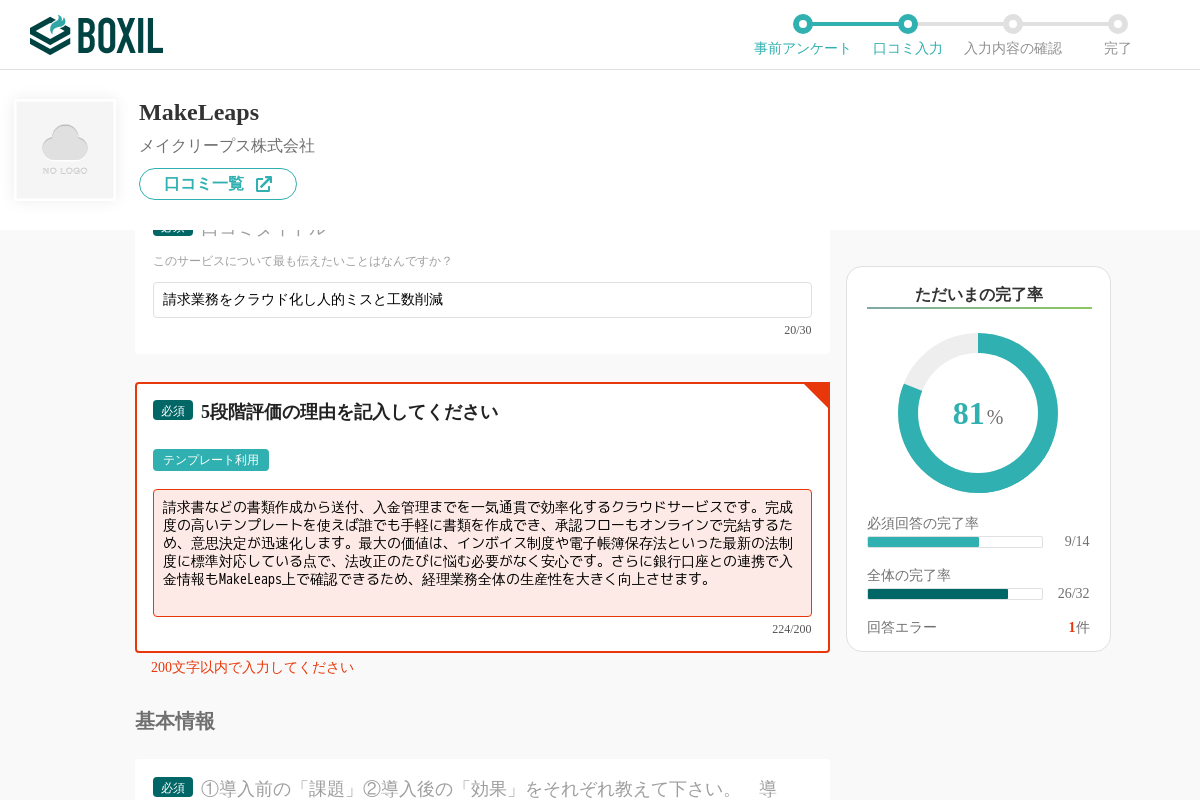 scroll, scrollTop: 4760, scrollLeft: 0, axis: vertical 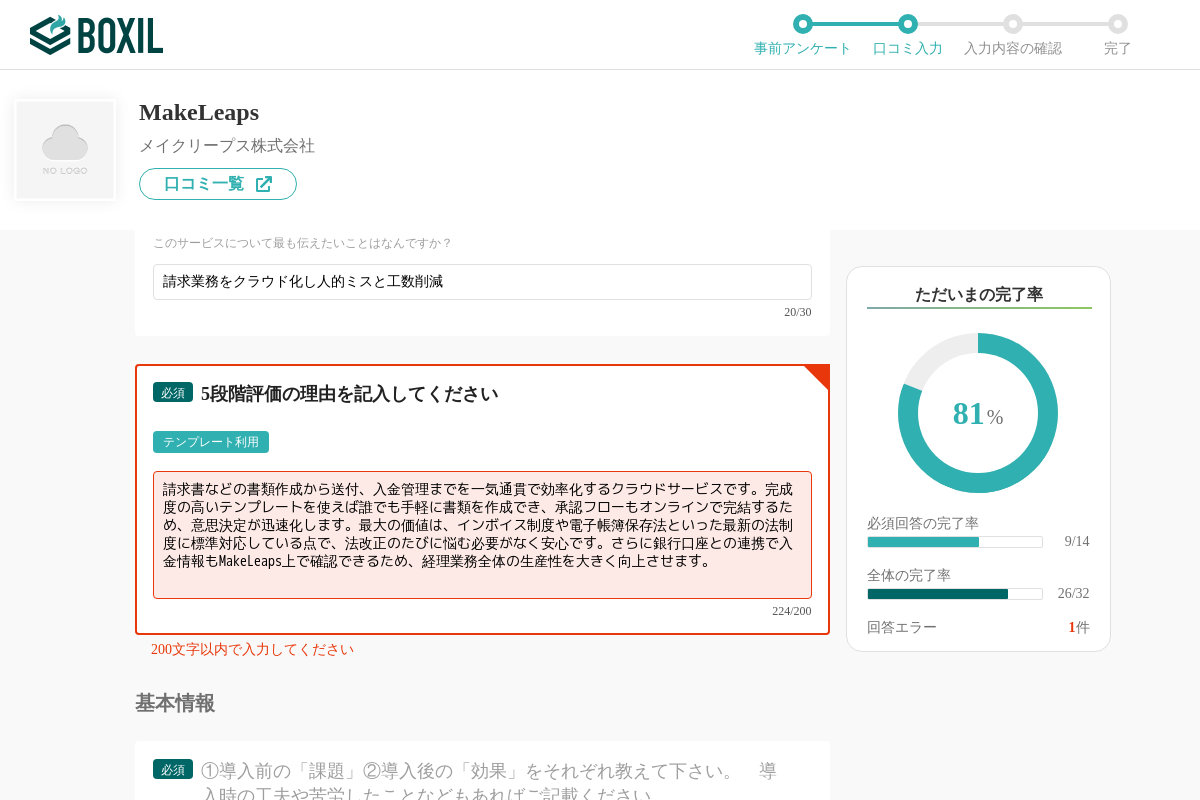 drag, startPoint x: 397, startPoint y: 525, endPoint x: 481, endPoint y: 533, distance: 84.38009 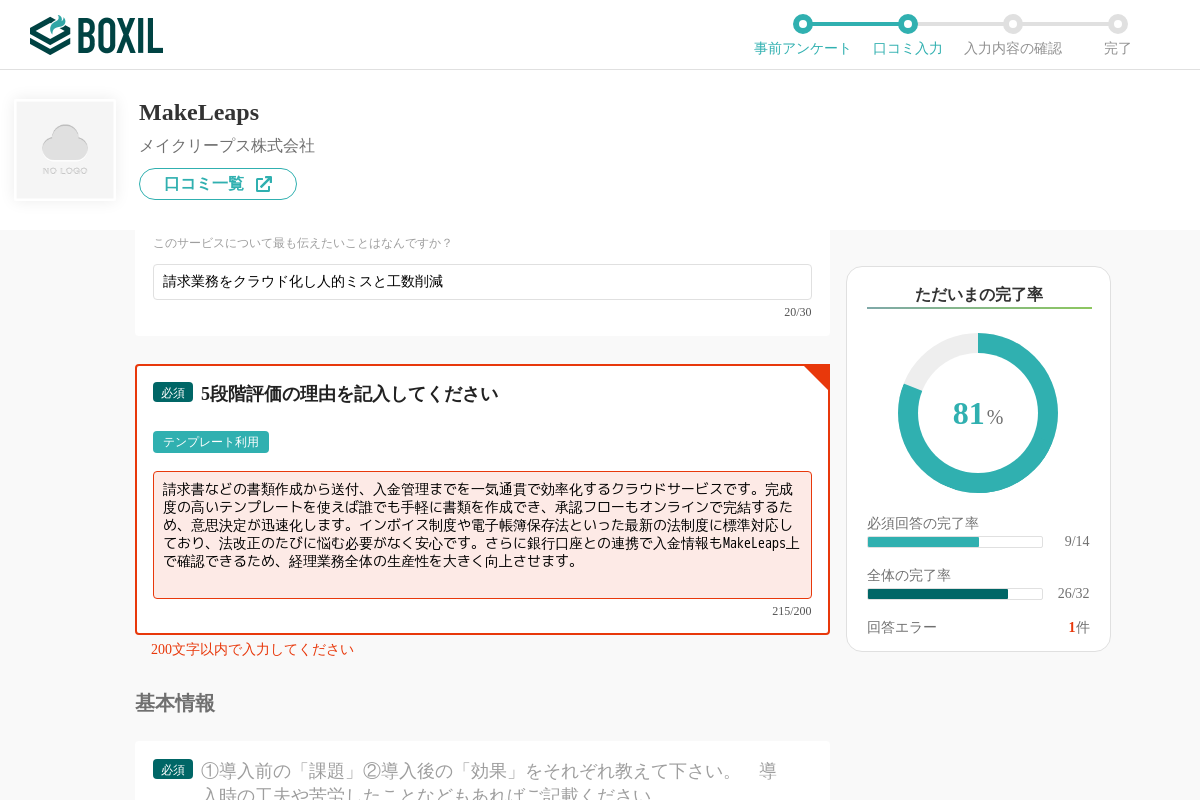drag, startPoint x: 325, startPoint y: 563, endPoint x: 516, endPoint y: 560, distance: 191.02356 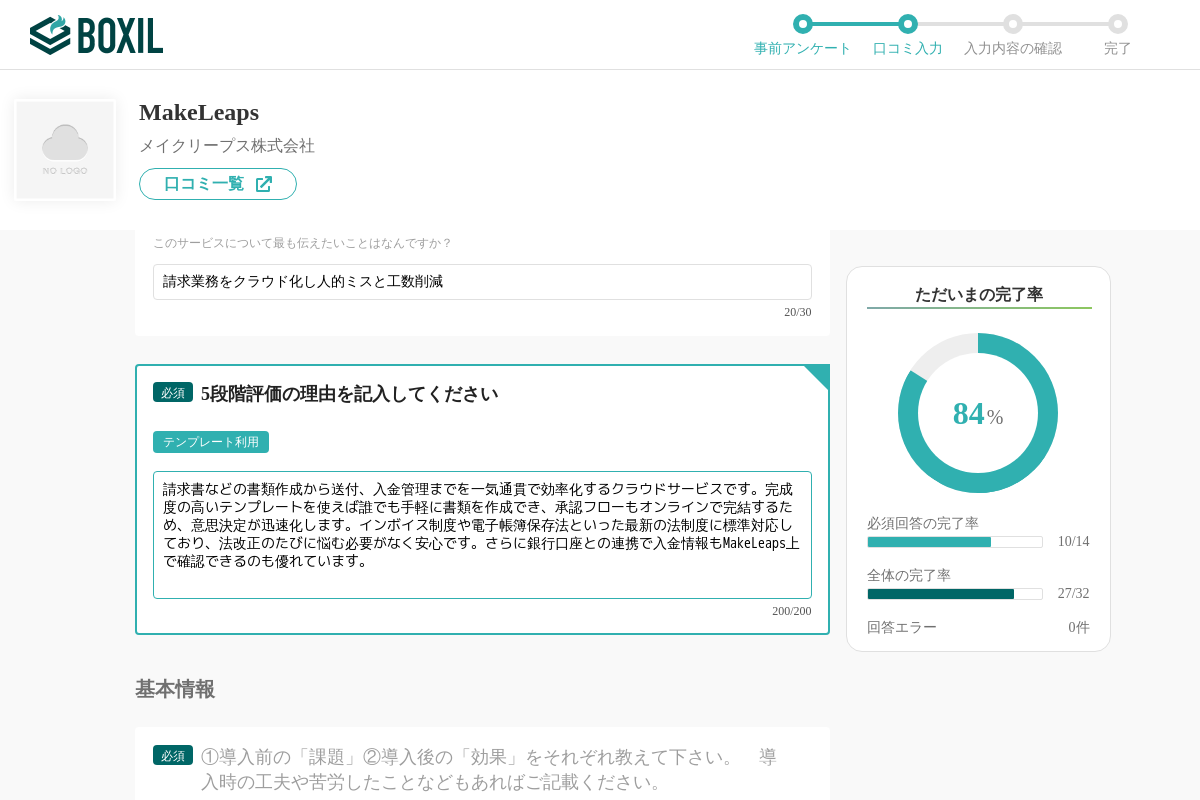 type on "請求書などの書類作成から送付、入金管理までを一気通貫で効率化するクラウドサービスです。完成度の高いテンプレートを使えば誰でも手軽に書類を作成でき、承認フローもオンラインで完結するため、意思決定が迅速化します。インボイス制度や電子帳簿保存法といった最新の法制度に標準対応しており、法改正のたびに悩む必要がなく安心です。さらに銀行口座との連携で入金情報もMakeLeaps上で確認できるのも優れています。" 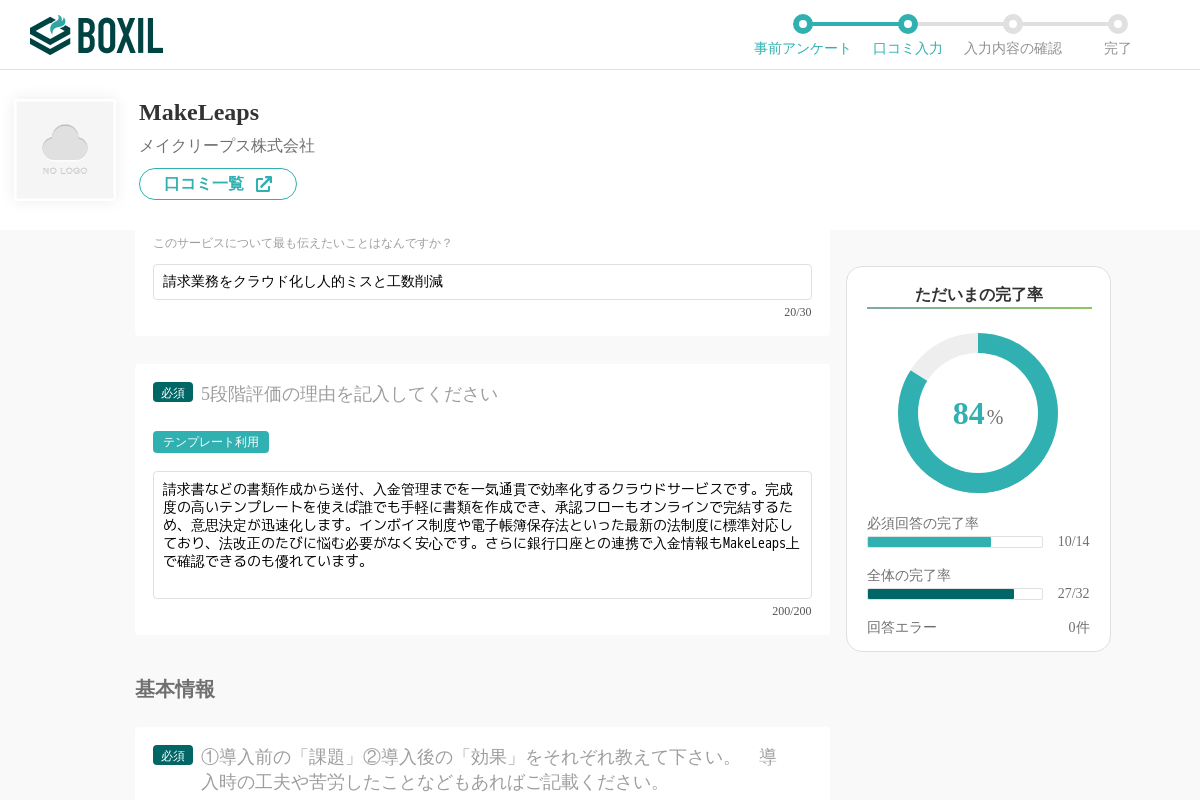 click on "請求書発行システムの機能について（5点満点で評価してください） 帳票テンプレートの利便性 1 2 3 4 5 利用していない 帳票のカスタマイズ機能 1 2 3 4 5 利用していない 見積書作成 1 2 3 4 5 利用していない 見積書から注文書に変換 1 2 3 4 5 利用していない 納品書作成 1 2 3 4 5 利用していない 請求書の一括作成 1 2 3 4 5 利用していない 帳票の自動作成／自動送信 1 2 3 4 5 利用していない 帳票ステータス管理 1 2 3 4 5 利用していない 帳票の一覧表示 1 2 3 4 5 利用していない 期限切れ請求書アラート 1 2 3 4 5 利用していない 英文・外貨の書類作成 1 2 3 4 5 利用していない 取引先管理 1 2 3 4 5 利用していない 商品管理 1 2 3 4 5 利用していない ワークフロー管理 1 2 3 4 5 利用していない クレジットカード処理機能 1 2 3 4 5 利用していない Excelから出力／入力 1 2 3 4 5 1 2 3 4 5" at bounding box center (415, 515) 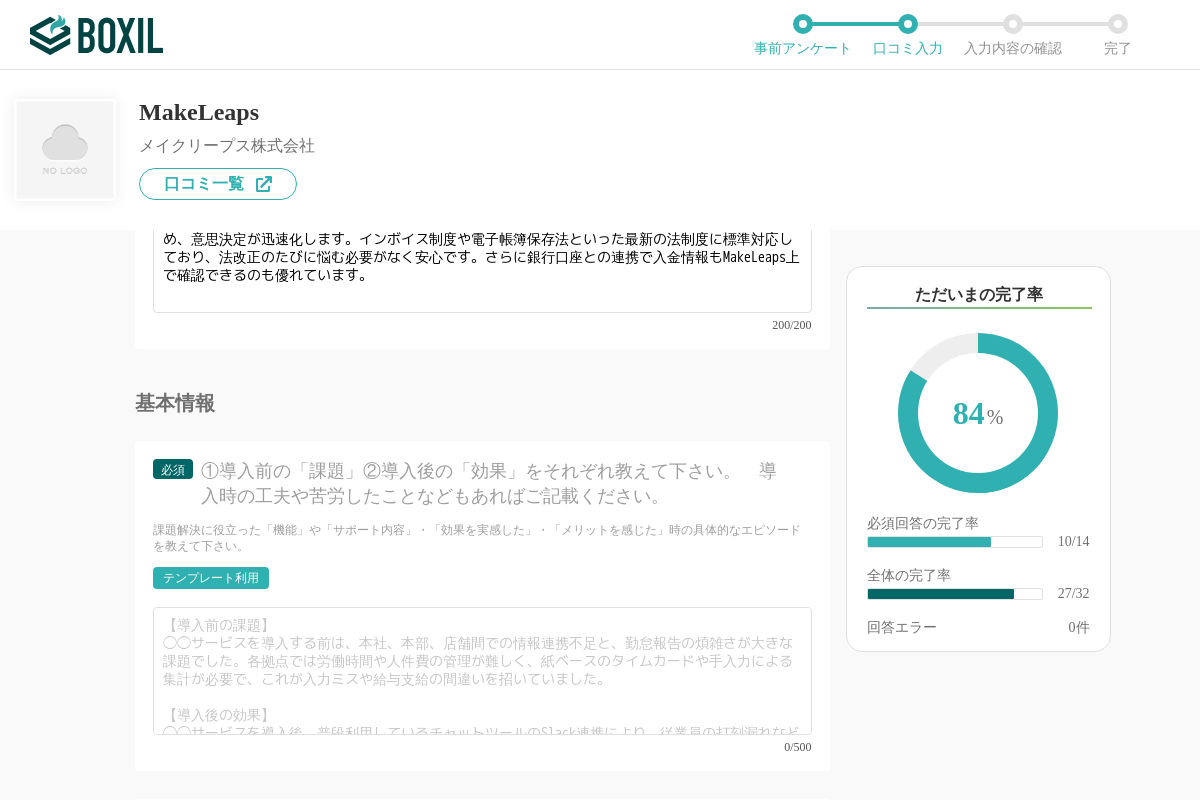 scroll, scrollTop: 5180, scrollLeft: 0, axis: vertical 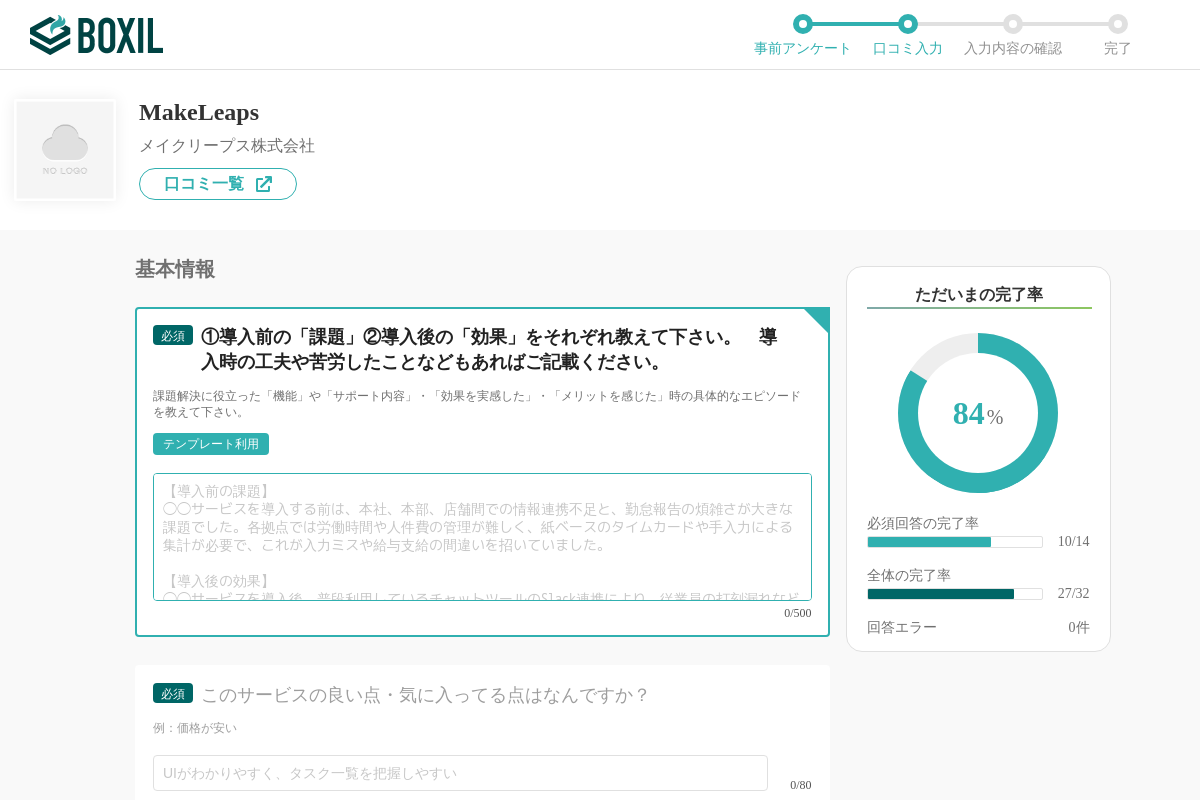 click at bounding box center (482, 537) 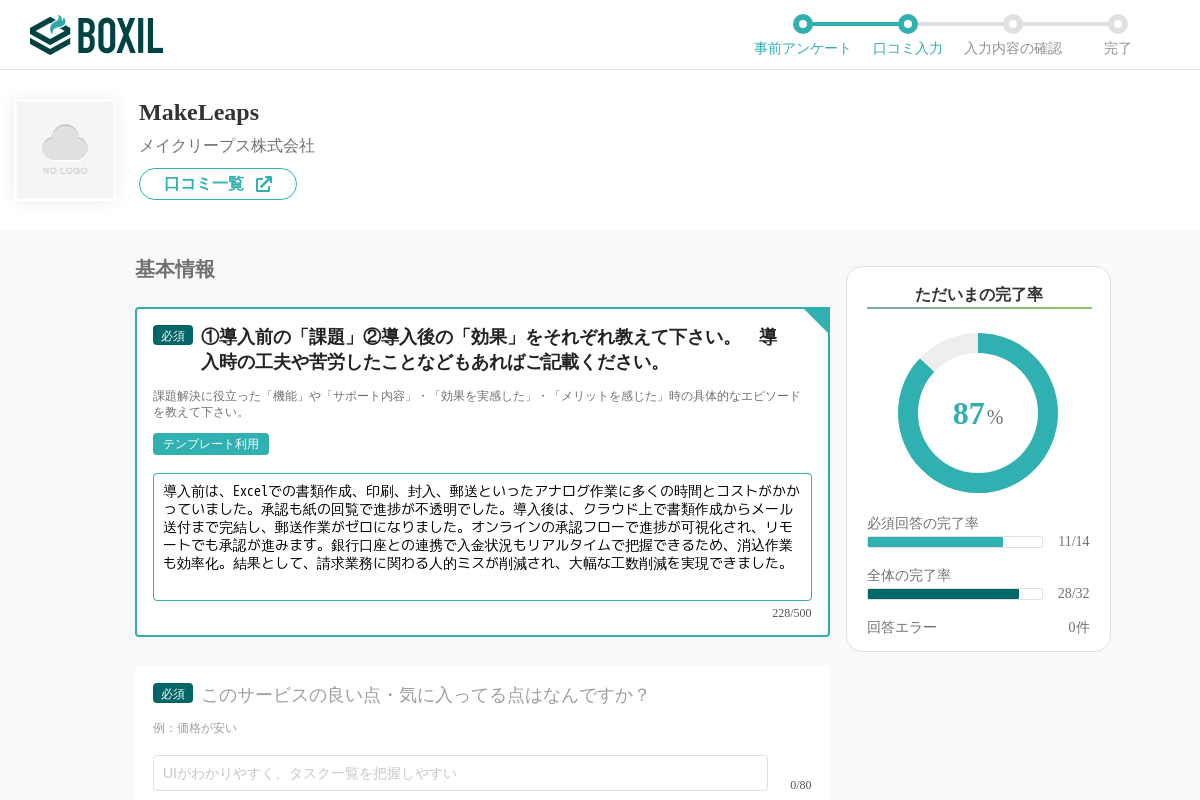 drag, startPoint x: 291, startPoint y: 502, endPoint x: 493, endPoint y: 499, distance: 202.02228 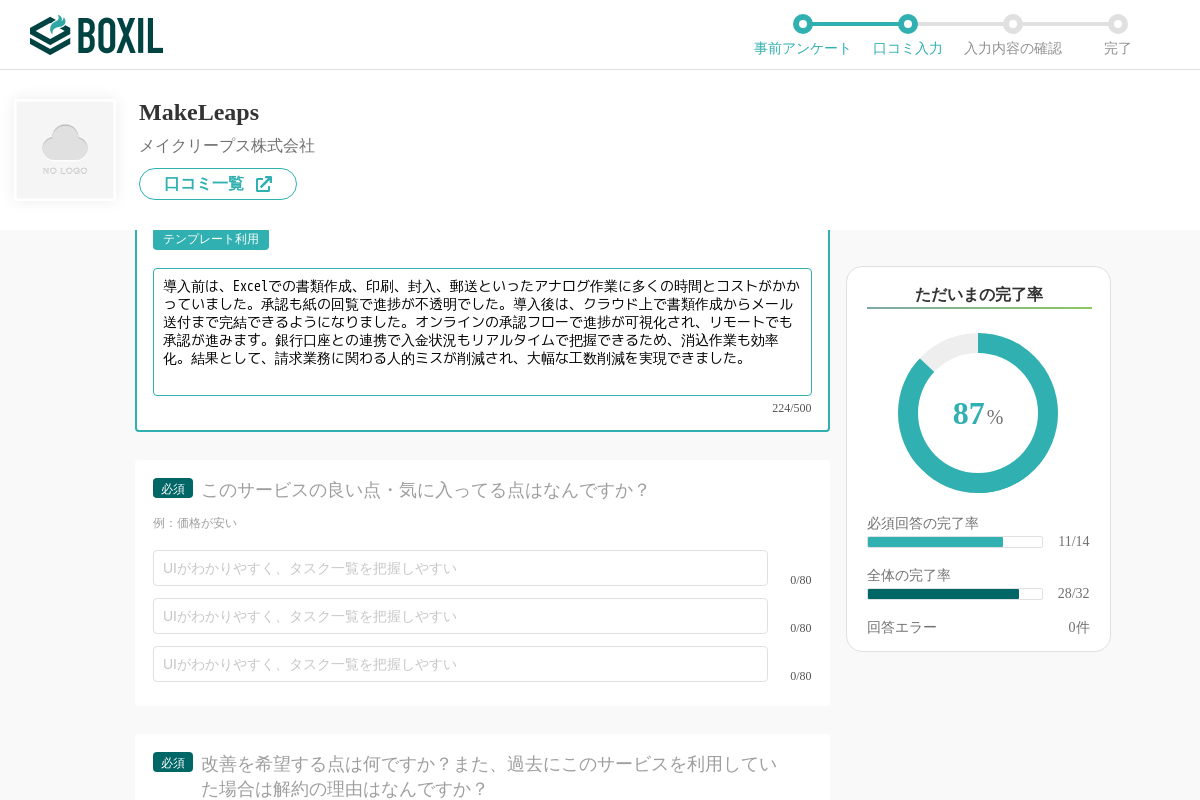 scroll, scrollTop: 5460, scrollLeft: 0, axis: vertical 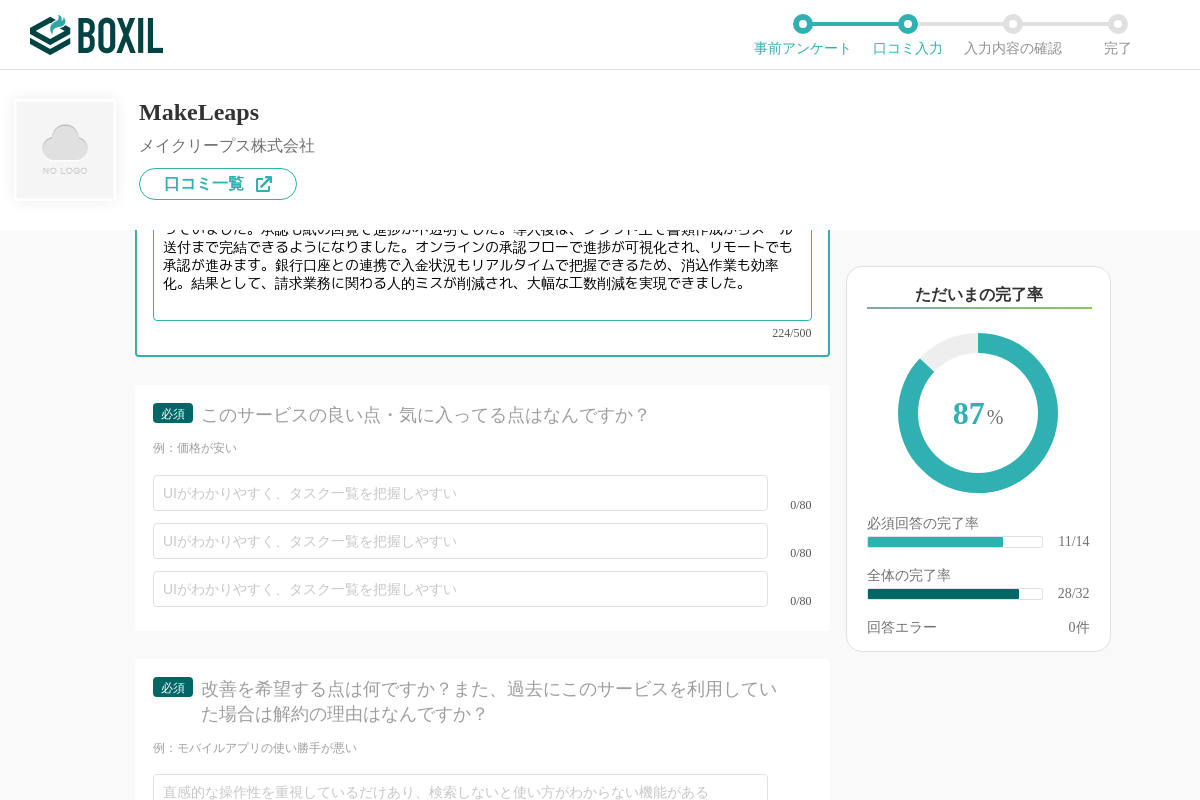 type on "導入前は、Excelでの書類作成、印刷、封入、郵送といったアナログ作業に多くの時間とコストがかかっていました。承認も紙の回覧で進捗が不透明でした。導入後は、クラウド上で書類作成からメール送付まで完結できるようになりました。オンラインの承認フローで進捗が可視化され、リモートでも承認が進みます。銀行口座との連携で入金状況もリアルタイムで把握できるため、消込作業も効率化。結果として、請求業務に関わる人的ミスが削減され、大幅な工数削減を実現できました。" 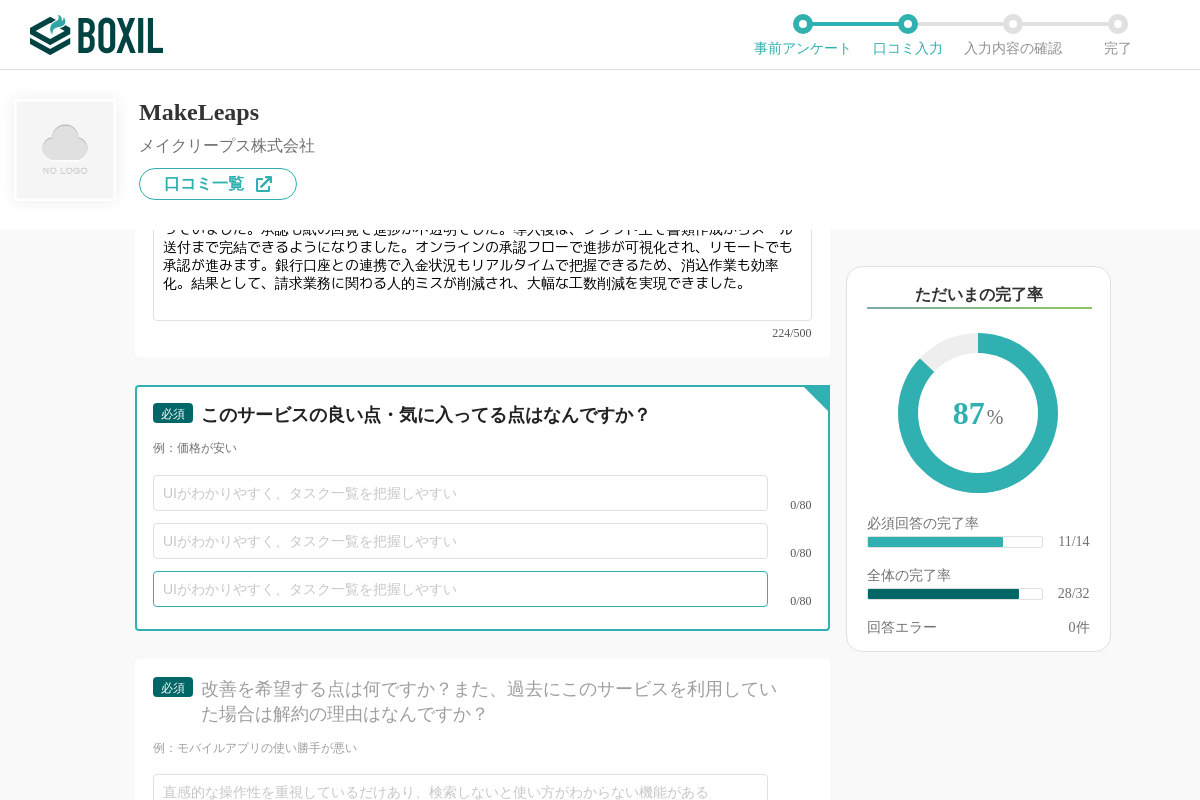 click at bounding box center (460, 589) 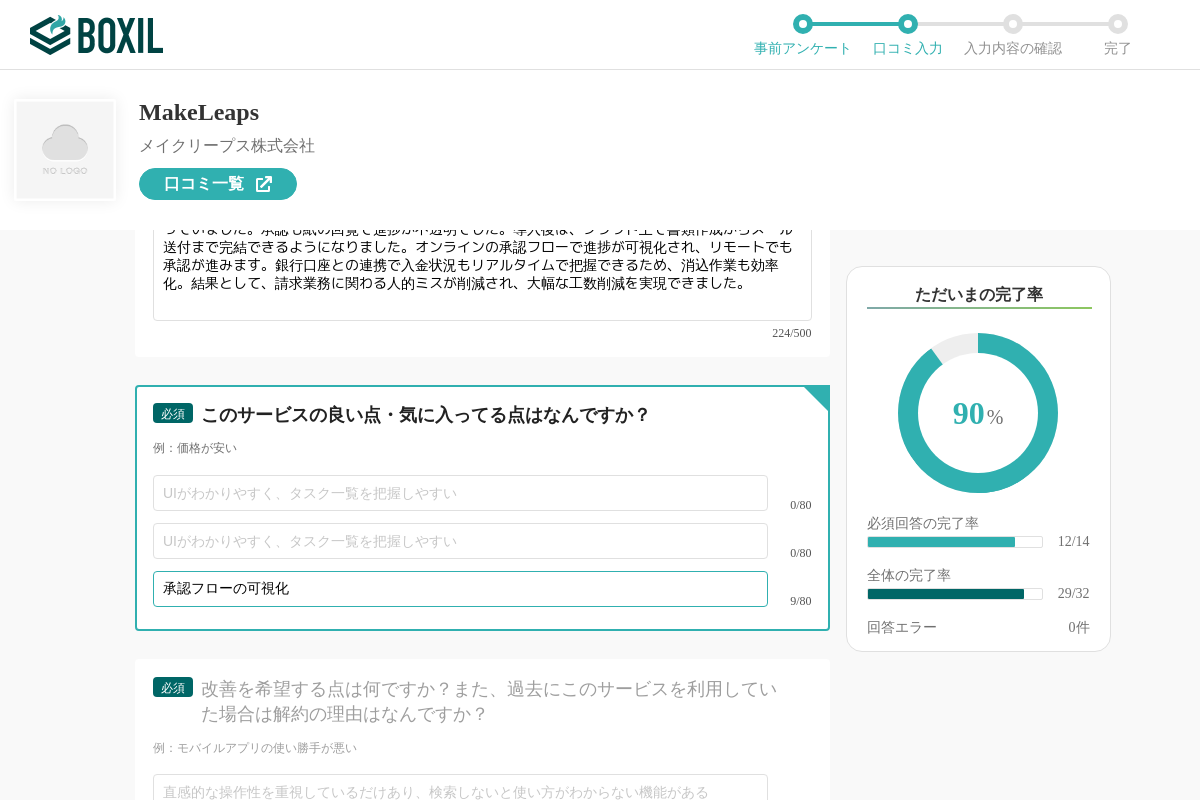 type on "承認フローの可視化" 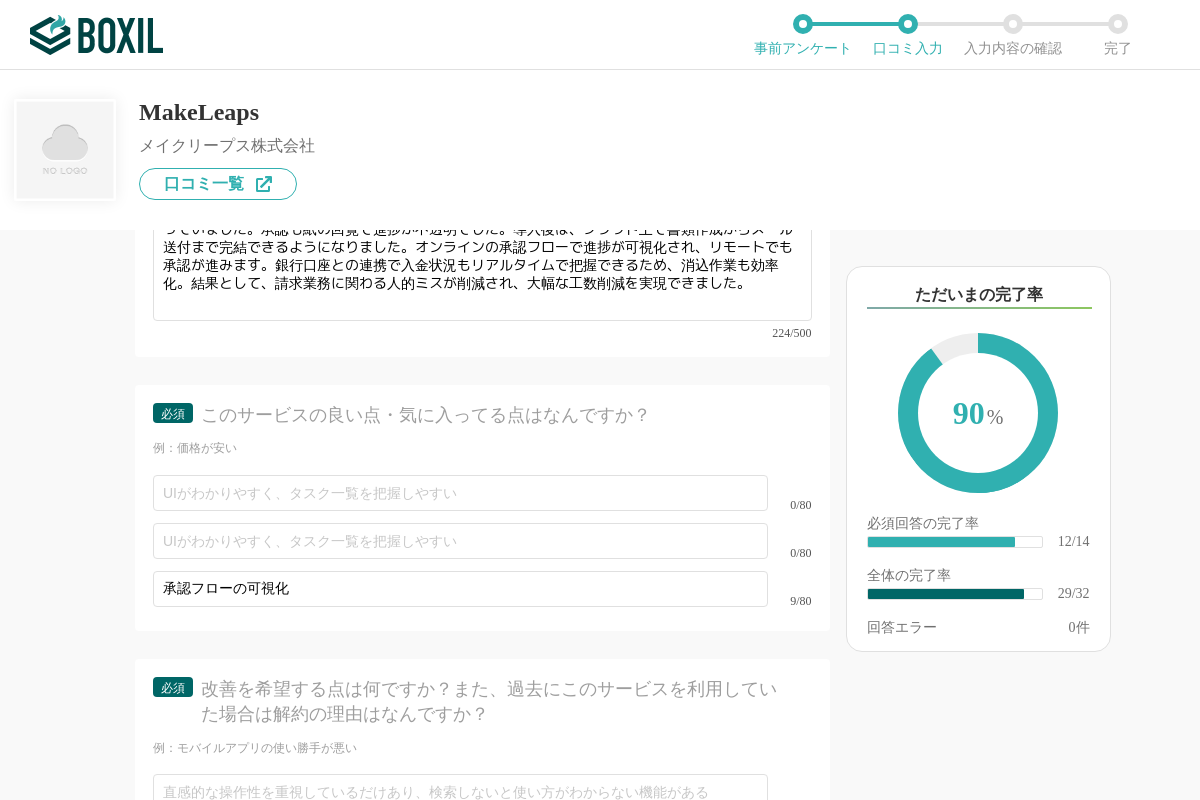 click on "請求書発行システムの機能について（5点満点で評価してください） 帳票テンプレートの利便性 1 2 3 4 5 利用していない 帳票のカスタマイズ機能 1 2 3 4 5 利用していない 見積書作成 1 2 3 4 5 利用していない 見積書から注文書に変換 1 2 3 4 5 利用していない 納品書作成 1 2 3 4 5 利用していない 請求書の一括作成 1 2 3 4 5 利用していない 帳票の自動作成／自動送信 1 2 3 4 5 利用していない 帳票ステータス管理 1 2 3 4 5 利用していない 帳票の一覧表示 1 2 3 4 5 利用していない 期限切れ請求書アラート 1 2 3 4 5 利用していない 英文・外貨の書類作成 1 2 3 4 5 利用していない 取引先管理 1 2 3 4 5 利用していない 商品管理 1 2 3 4 5 利用していない ワークフロー管理 1 2 3 4 5 利用していない クレジットカード処理機能 1 2 3 4 5 利用していない Excelから出力／入力 1 2 3 4 5 1 2 3 4 5" at bounding box center (415, 515) 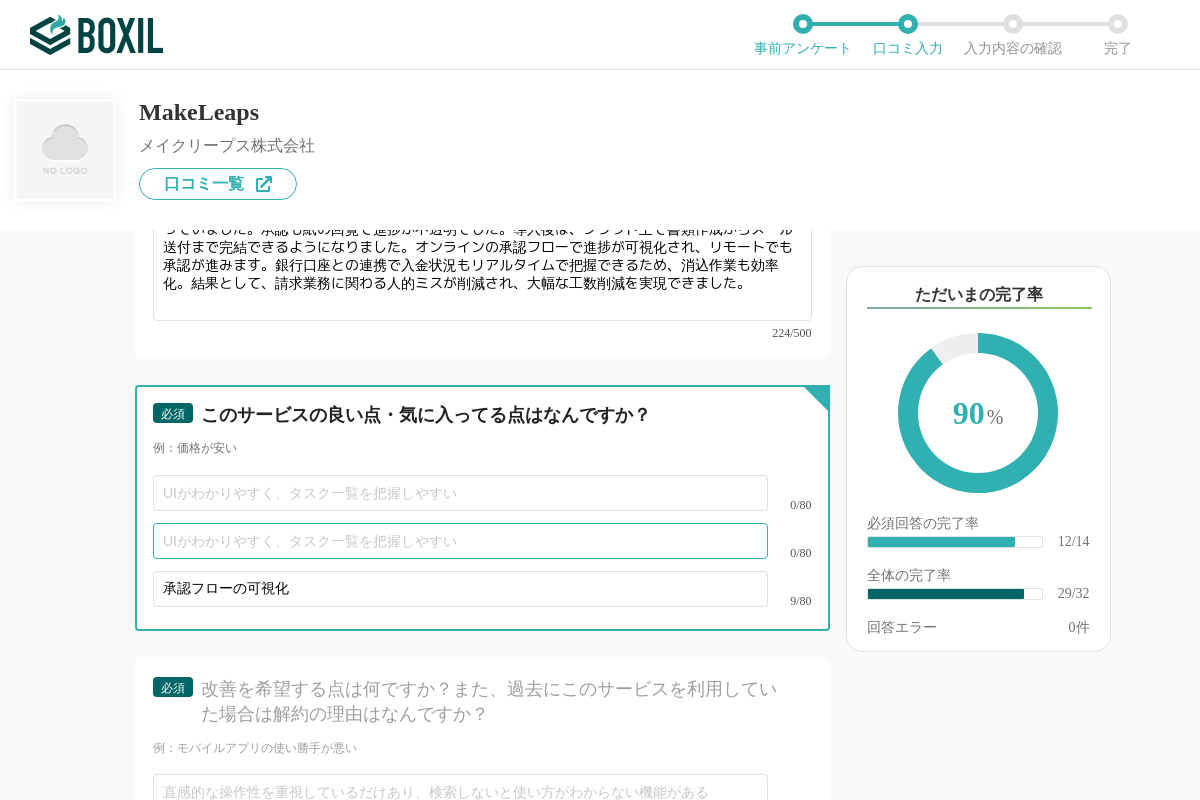 click at bounding box center (460, 541) 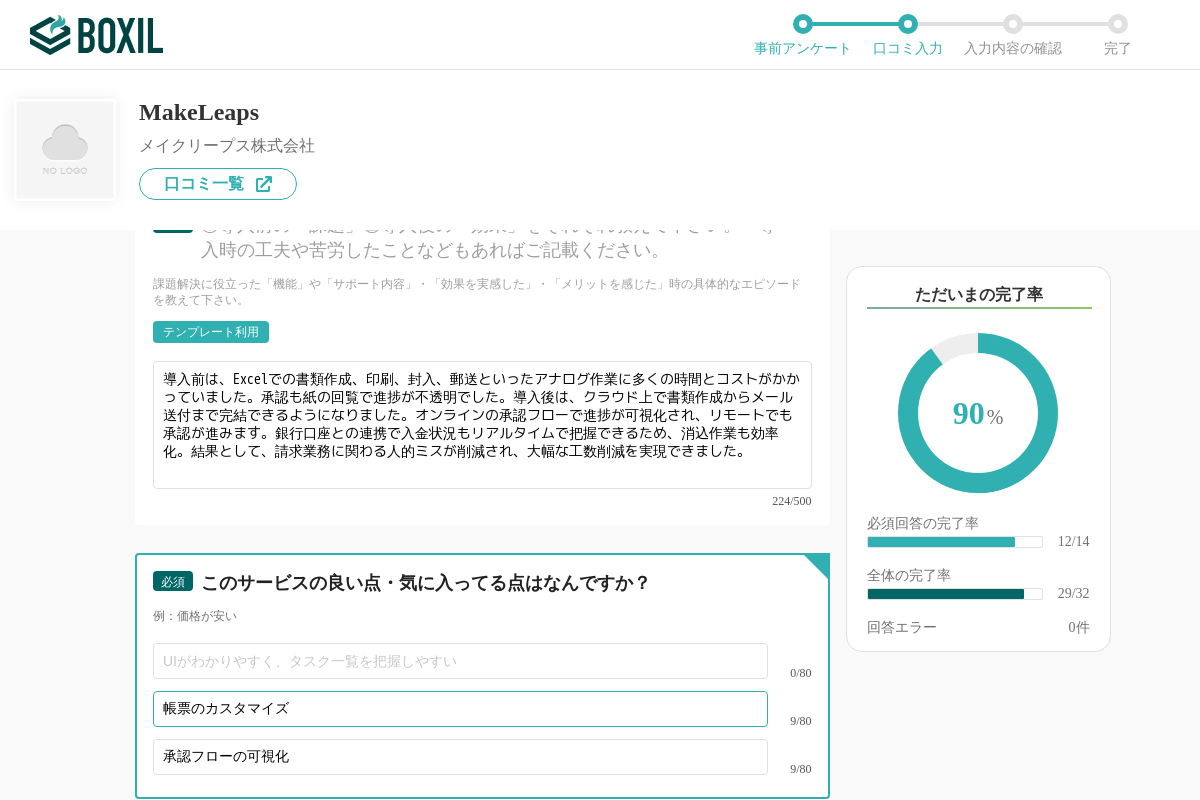 scroll, scrollTop: 5180, scrollLeft: 0, axis: vertical 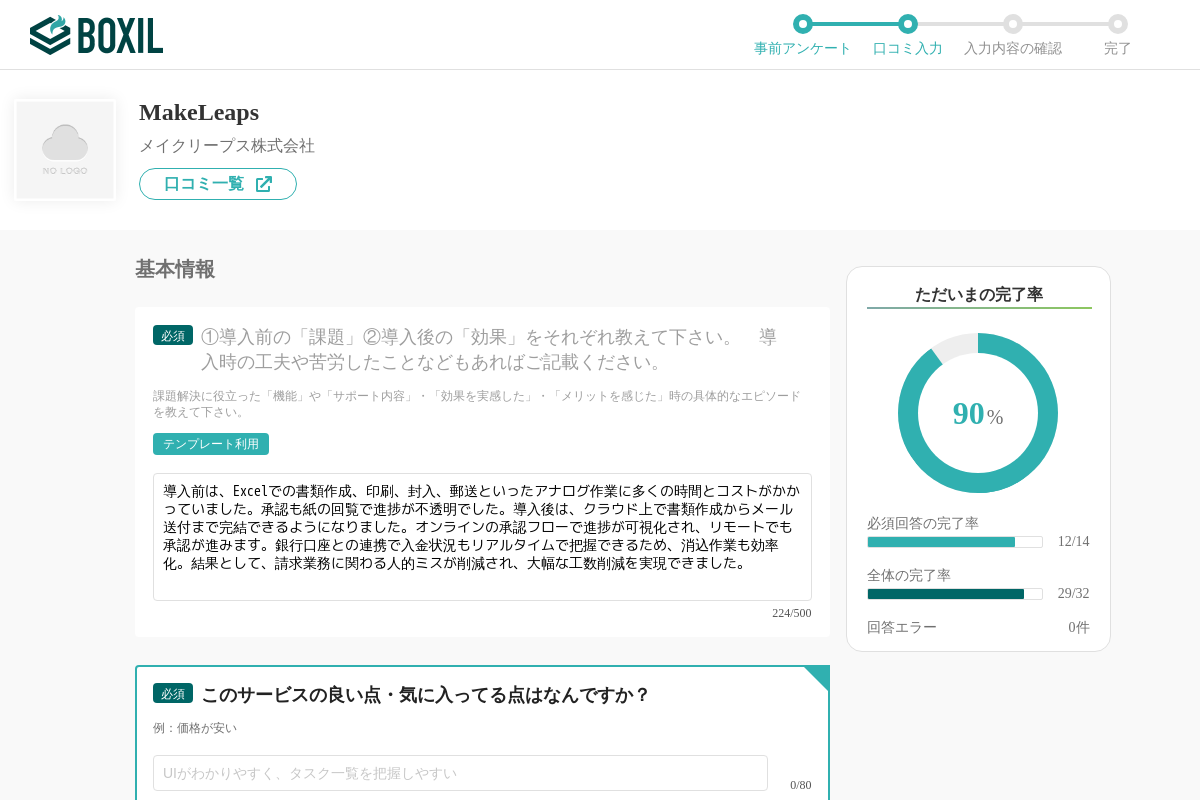 type on "帳票のカスタマイズ" 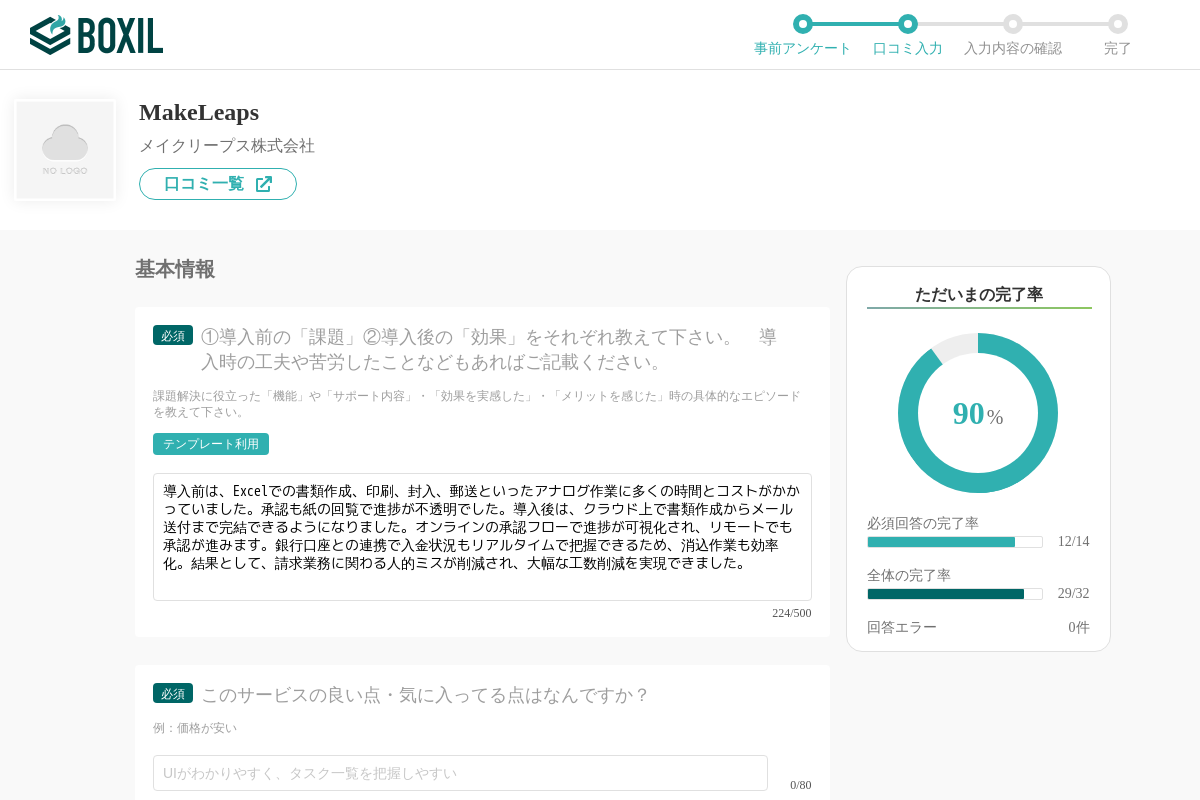 click on "請求書発行システムの機能について（5点満点で評価してください） 帳票テンプレートの利便性 1 2 3 4 5 利用していない 帳票のカスタマイズ機能 1 2 3 4 5 利用していない 見積書作成 1 2 3 4 5 利用していない 見積書から注文書に変換 1 2 3 4 5 利用していない 納品書作成 1 2 3 4 5 利用していない 請求書の一括作成 1 2 3 4 5 利用していない 帳票の自動作成／自動送信 1 2 3 4 5 利用していない 帳票ステータス管理 1 2 3 4 5 利用していない 帳票の一覧表示 1 2 3 4 5 利用していない 期限切れ請求書アラート 1 2 3 4 5 利用していない 英文・外貨の書類作成 1 2 3 4 5 利用していない 取引先管理 1 2 3 4 5 利用していない 商品管理 1 2 3 4 5 利用していない ワークフロー管理 1 2 3 4 5 利用していない クレジットカード処理機能 1 2 3 4 5 利用していない Excelから出力／入力 1 2 3 4 5 1 2 3 4 5" at bounding box center [415, 515] 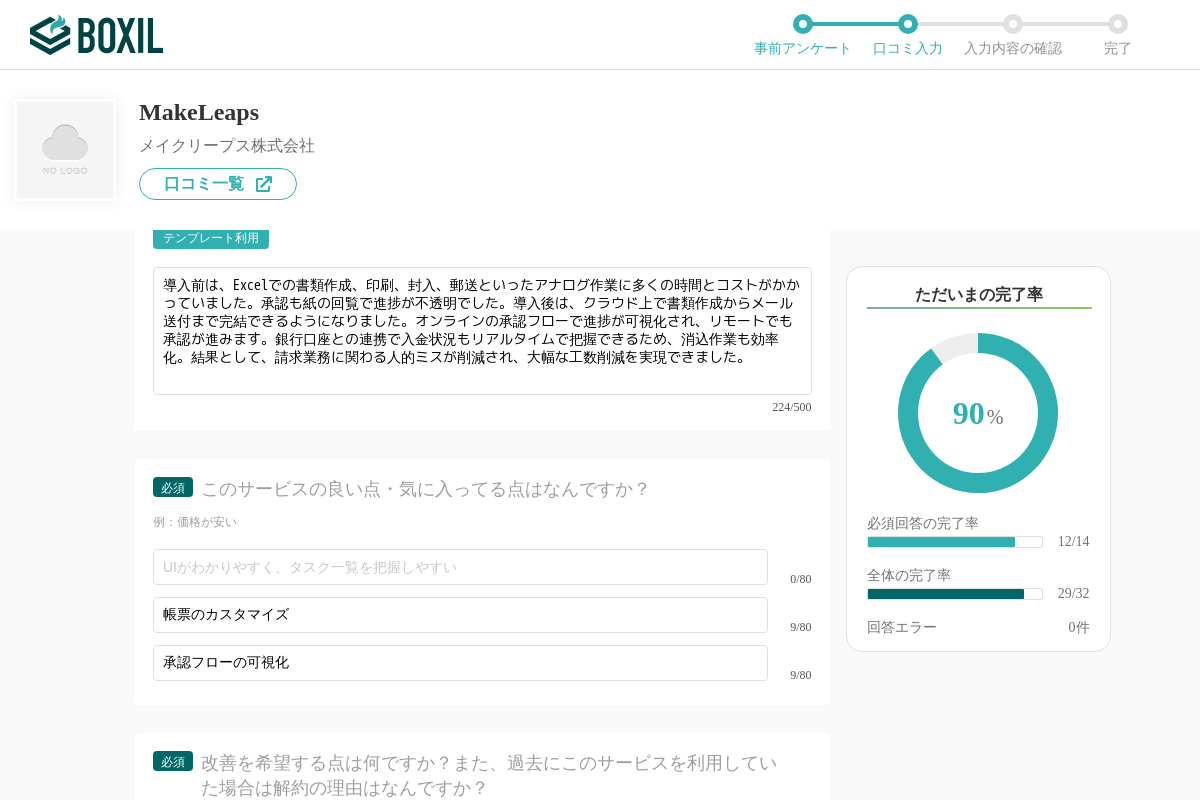 scroll, scrollTop: 5460, scrollLeft: 0, axis: vertical 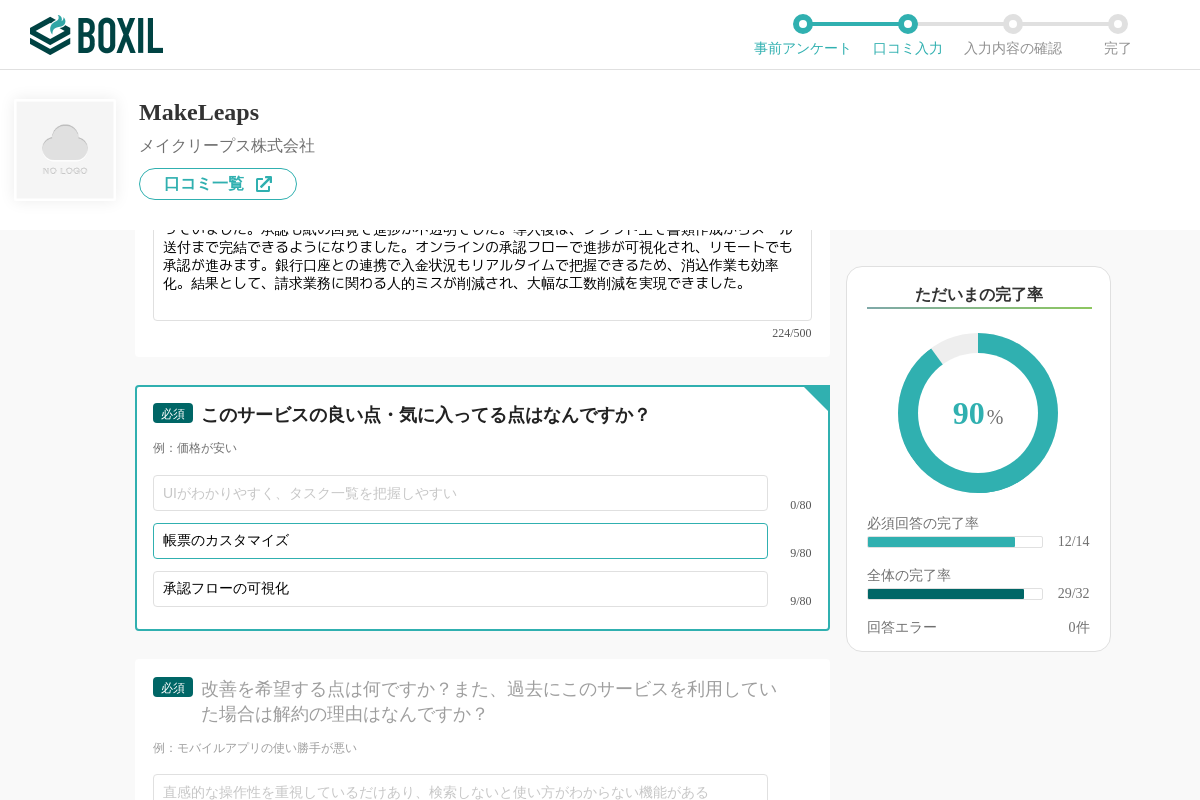 click on "帳票のカスタマイズ" at bounding box center [460, 541] 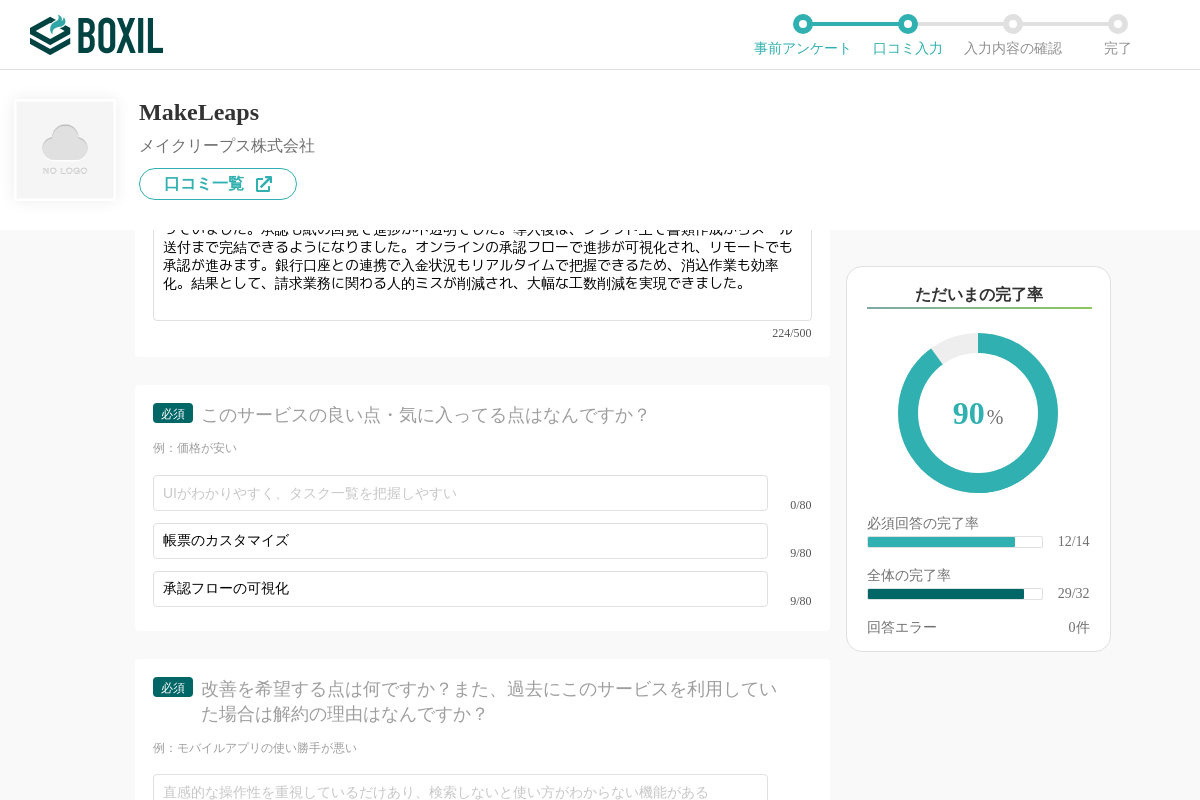 click on "承認フローの可視化" at bounding box center (460, 589) 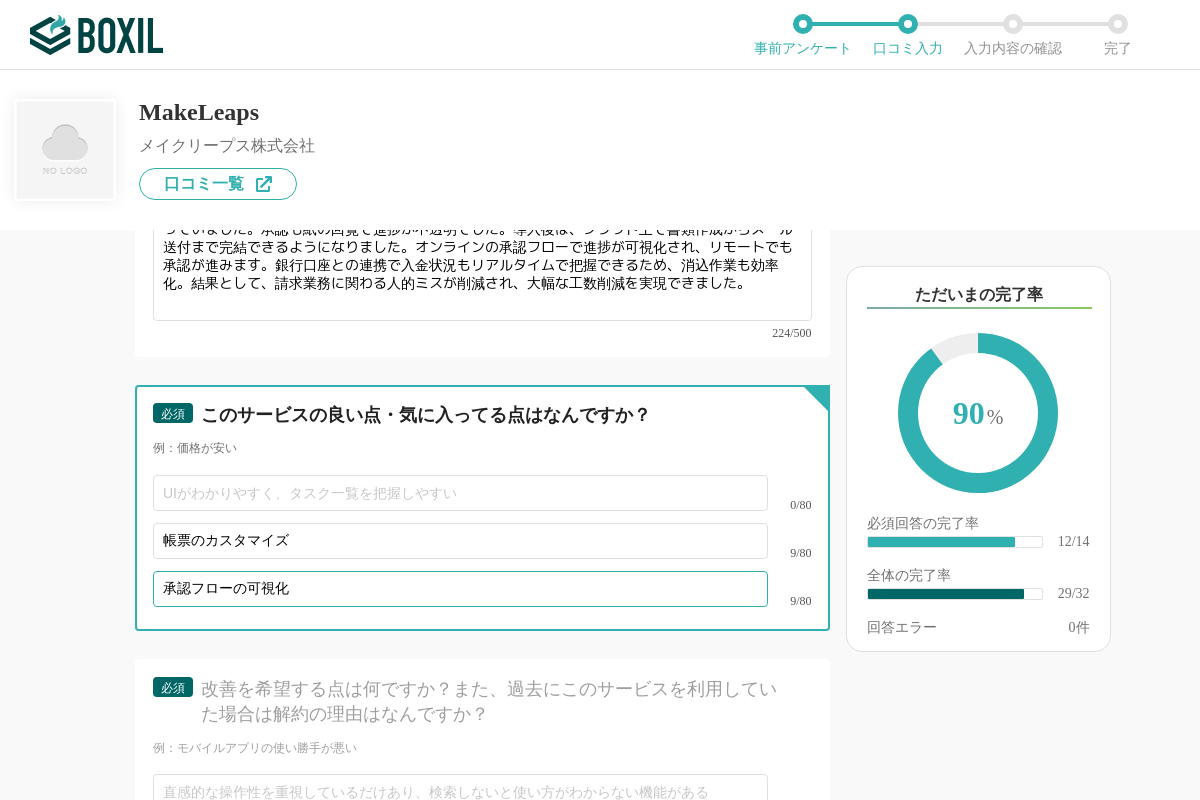 drag, startPoint x: 287, startPoint y: 564, endPoint x: 144, endPoint y: 566, distance: 143.01399 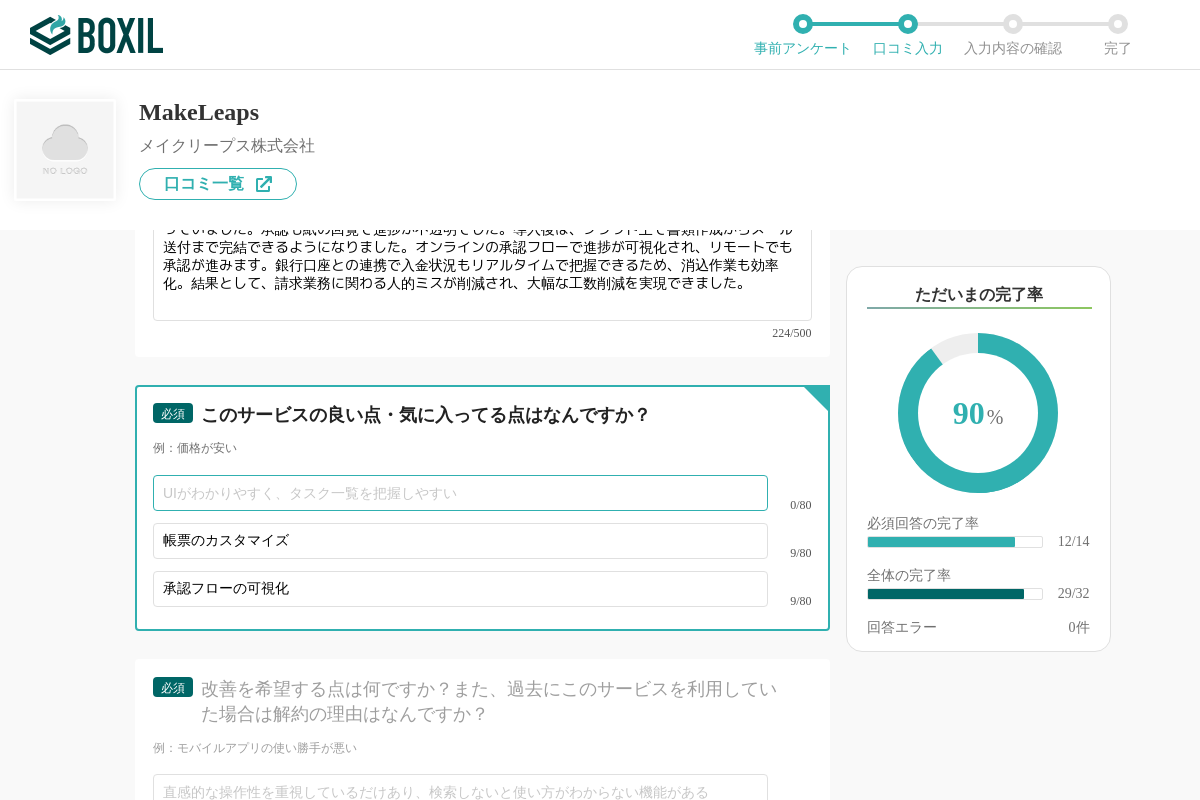 click at bounding box center (460, 493) 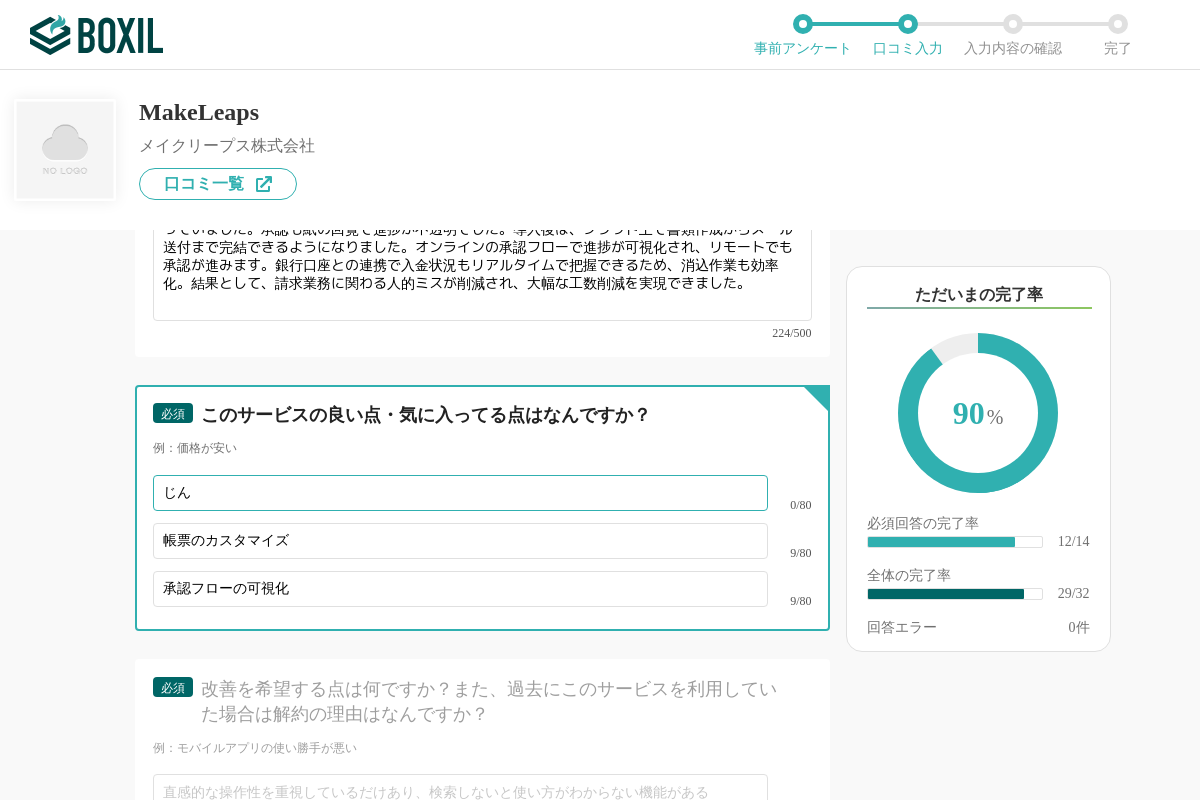 type on "じ" 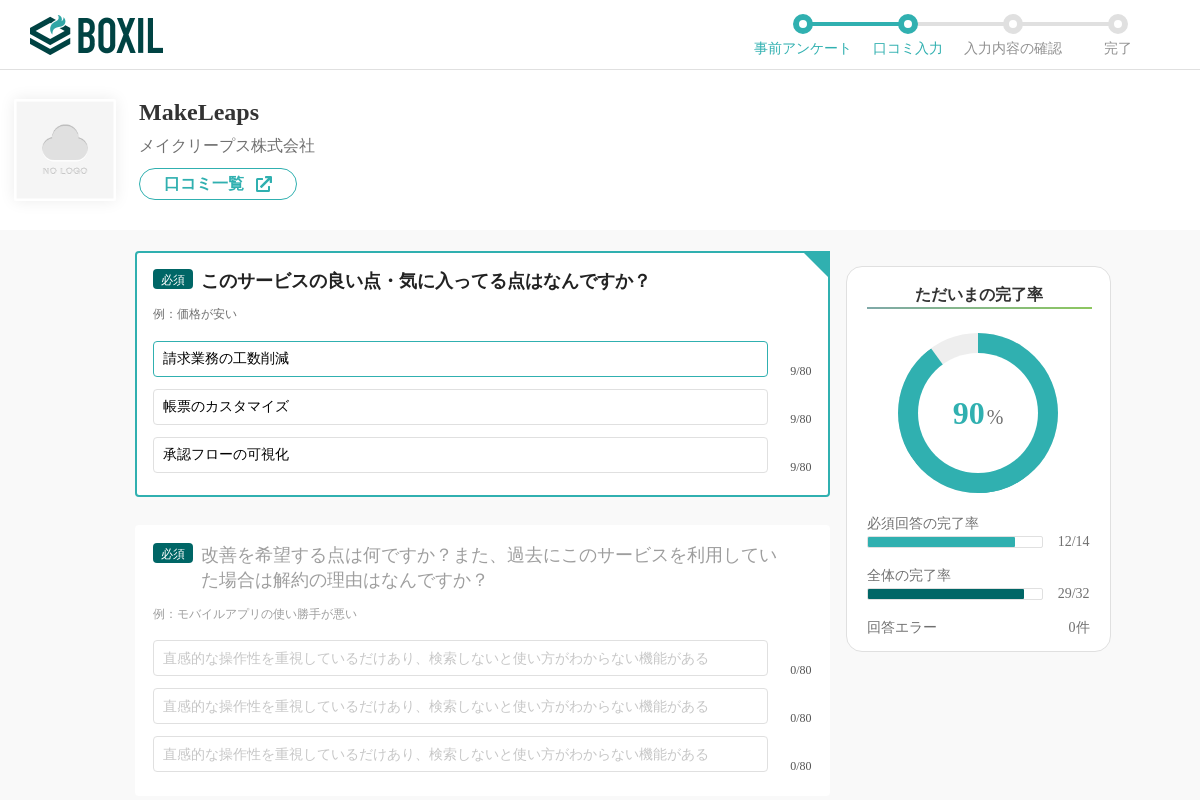 scroll, scrollTop: 5740, scrollLeft: 0, axis: vertical 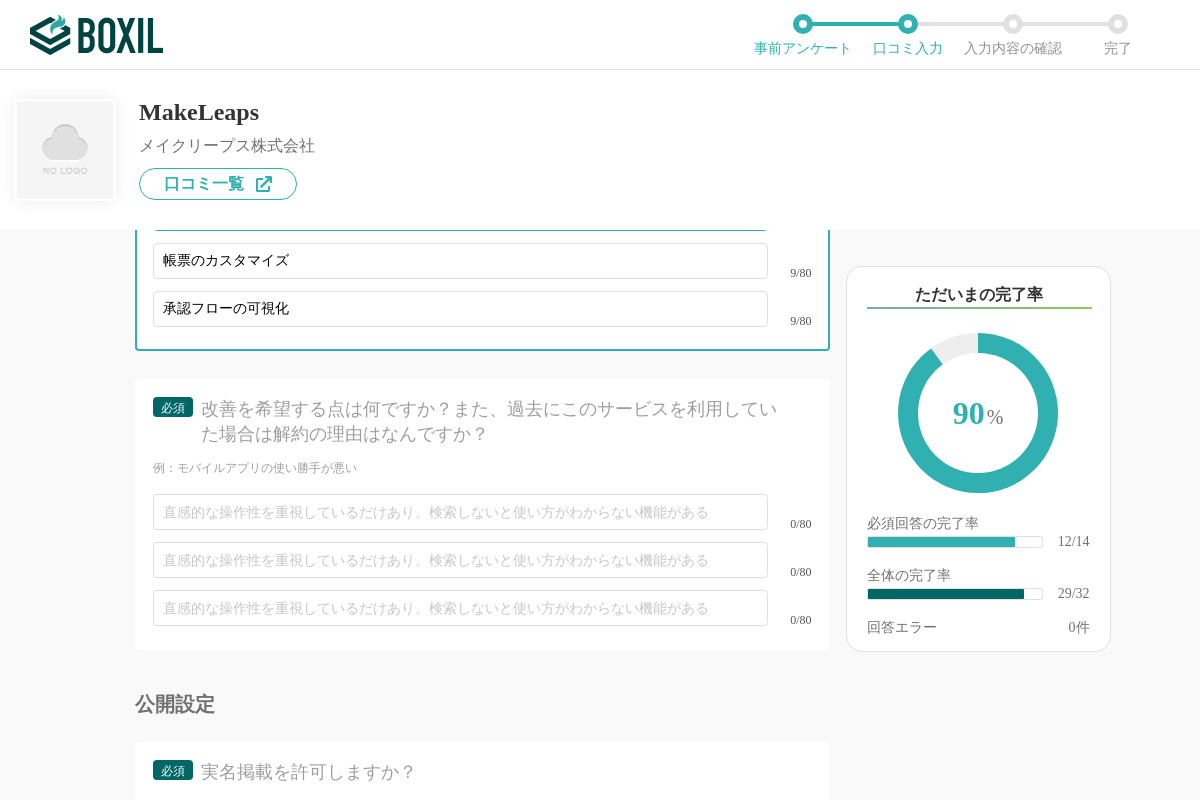 type on "請求業務の工数削減" 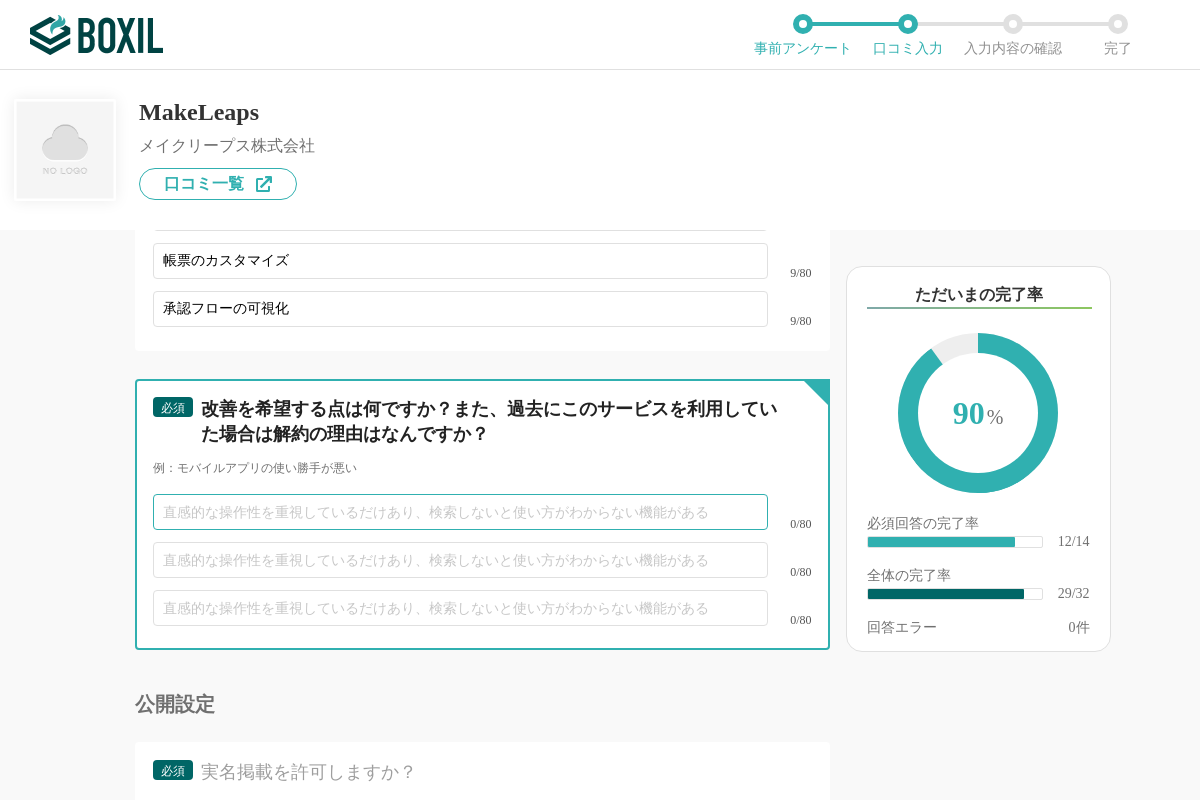 click at bounding box center (460, 512) 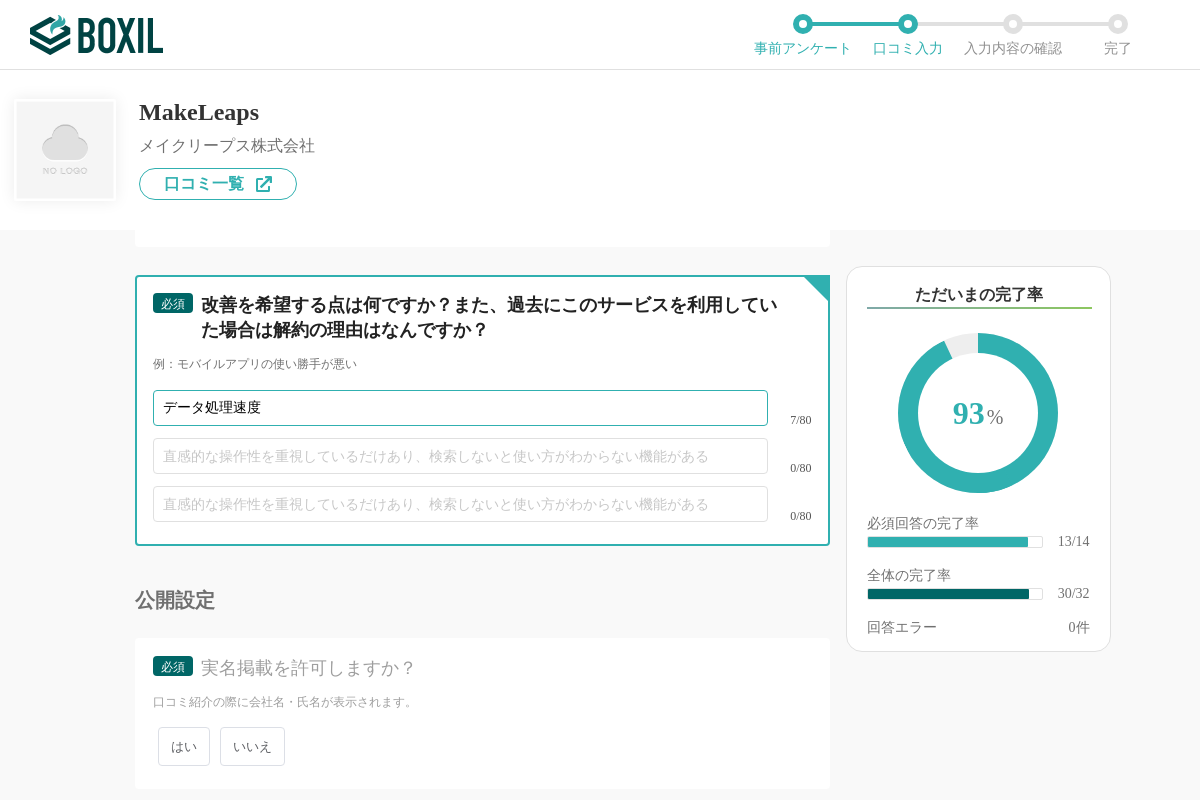scroll, scrollTop: 5917, scrollLeft: 0, axis: vertical 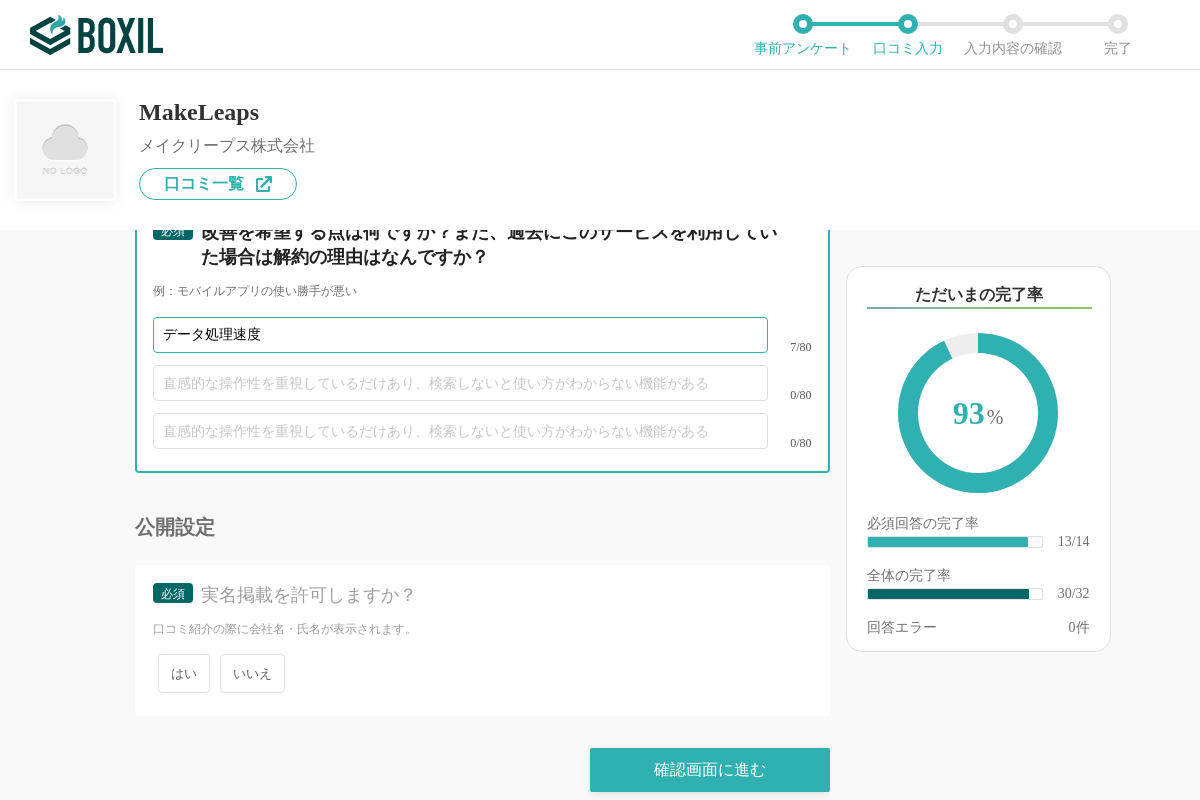 type on "データ処理速度" 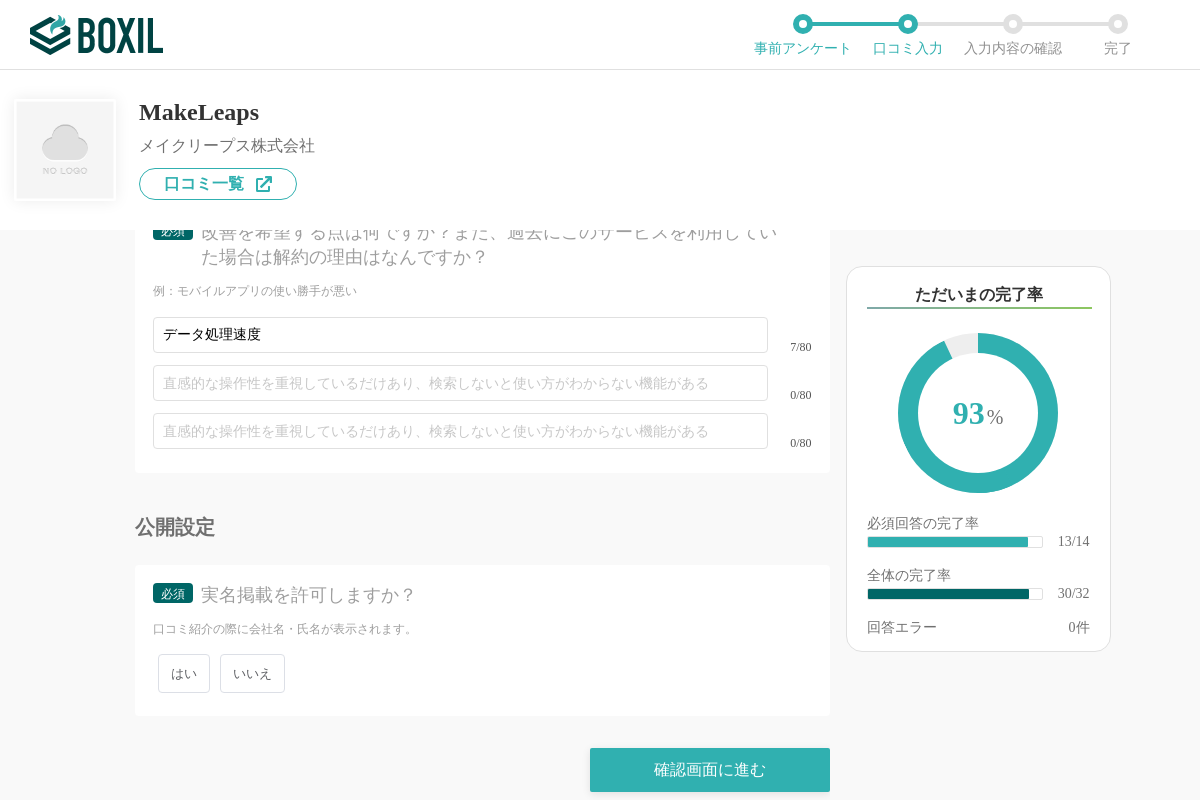 click on "いいえ" at bounding box center (252, 673) 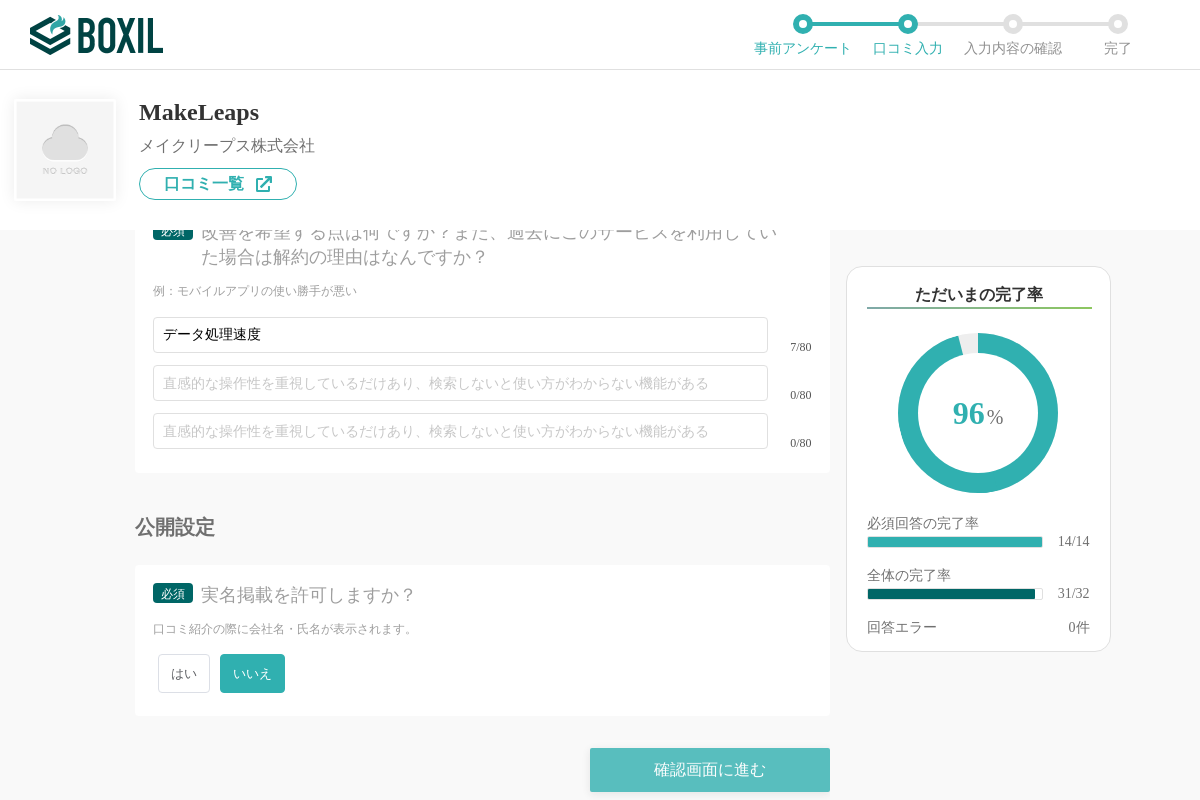 click on "確認画面に進む" at bounding box center [710, 770] 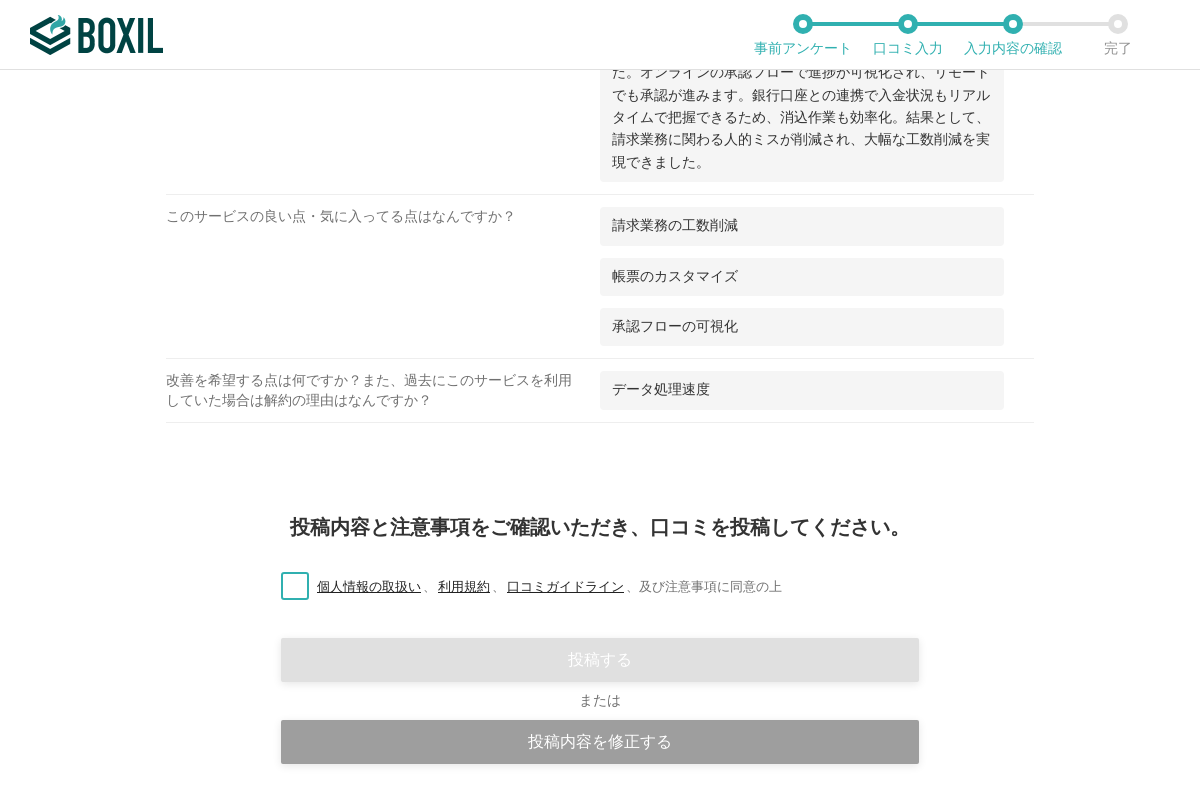 scroll, scrollTop: 2523, scrollLeft: 0, axis: vertical 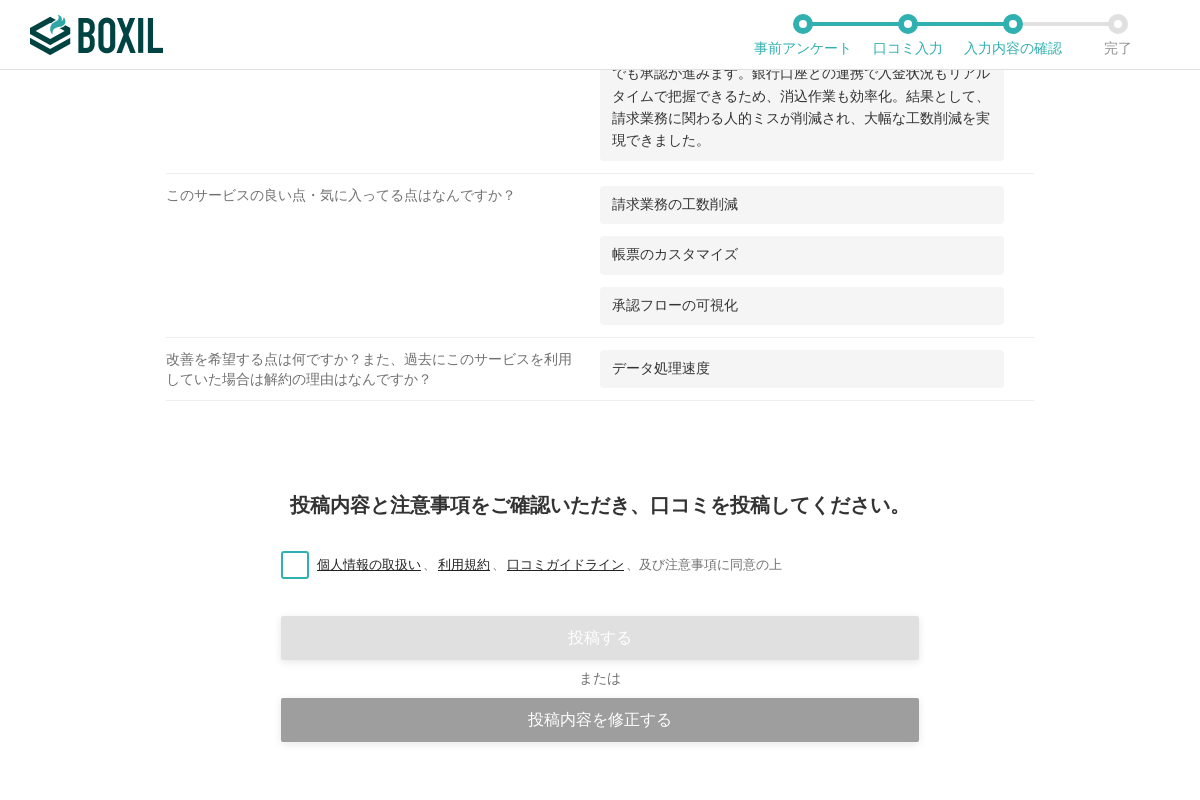 click on "個人情報の取扱い 、 利用規約 、 口コミガイドライン 、 及び注意事項に同意の上" at bounding box center (523, 565) 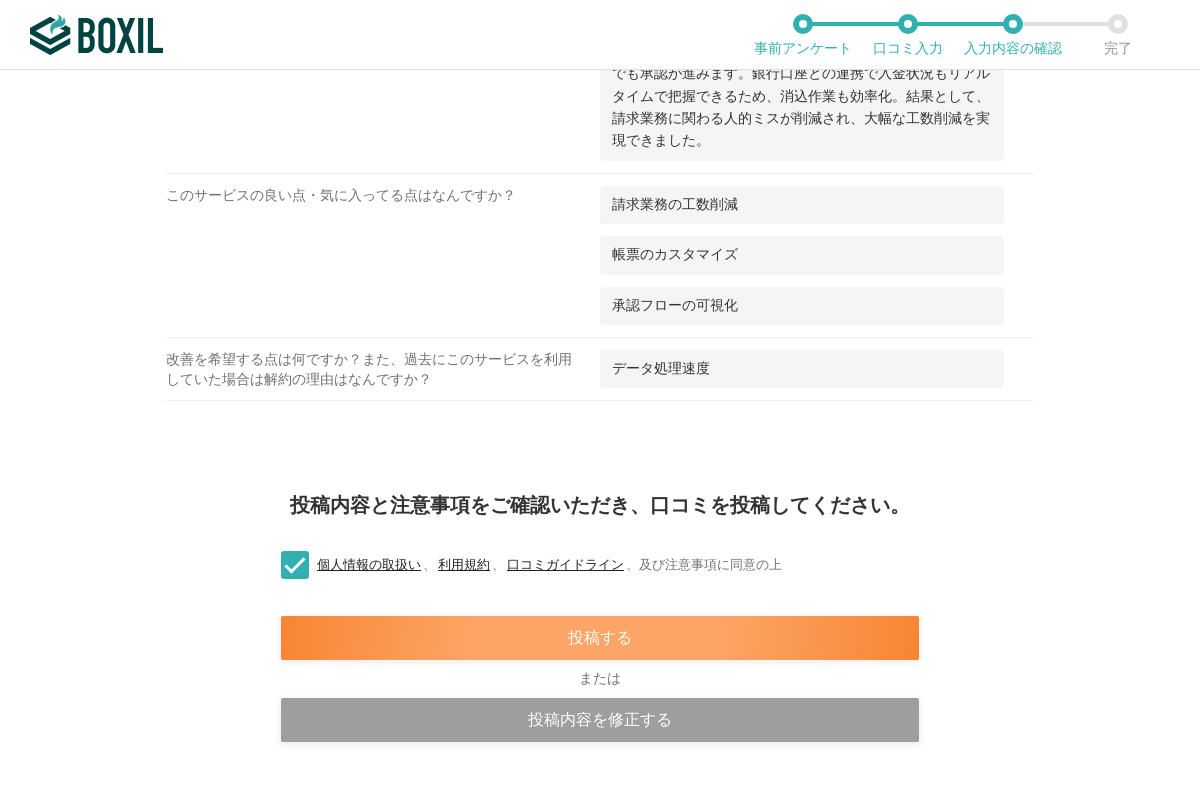 click on "投稿する" at bounding box center (600, 638) 